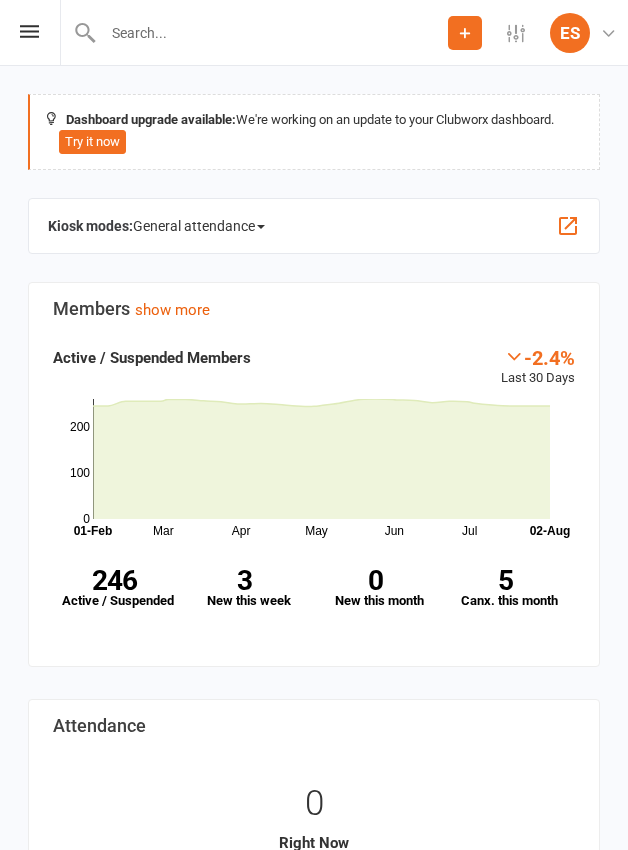 scroll, scrollTop: 0, scrollLeft: 0, axis: both 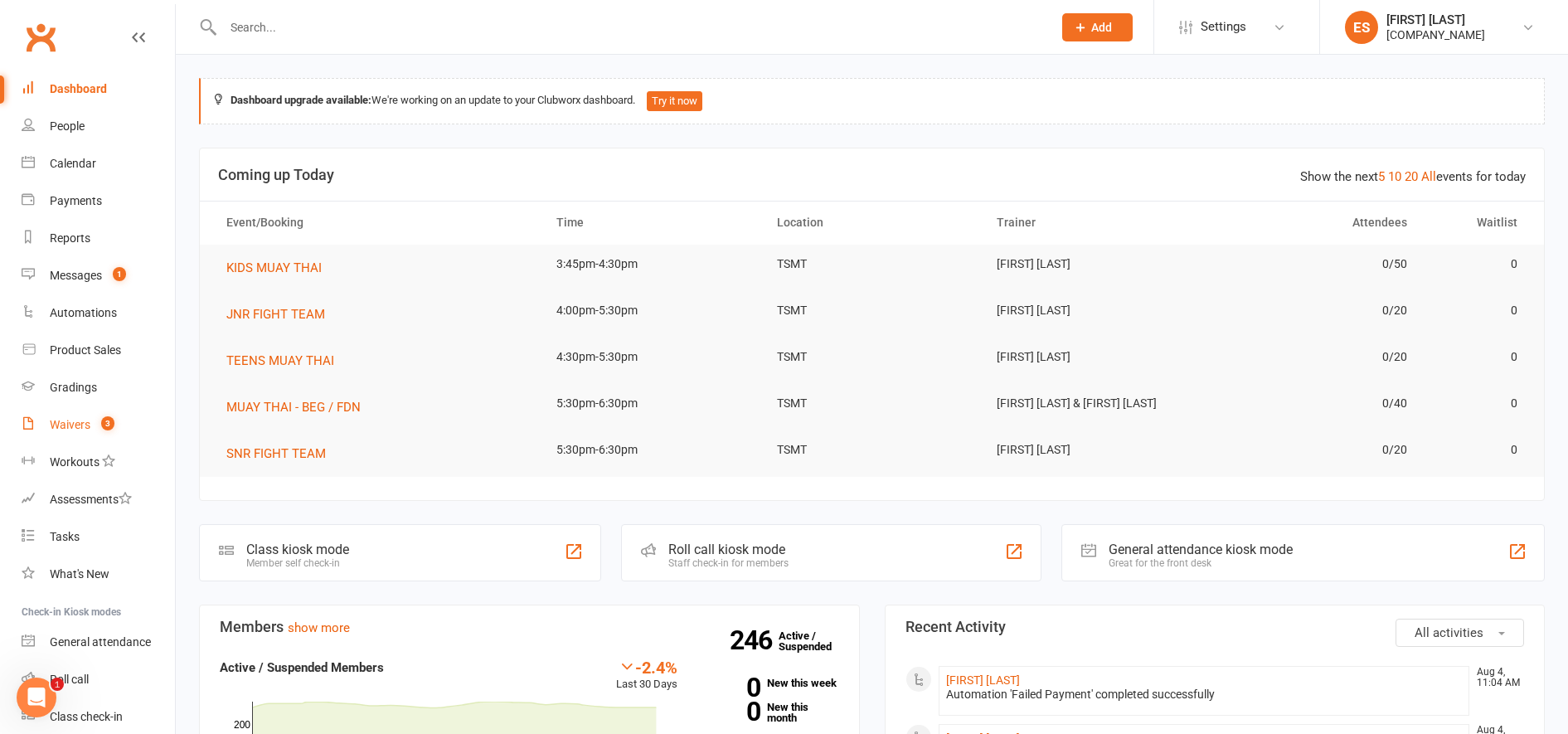 click on "3" at bounding box center (104, 425) 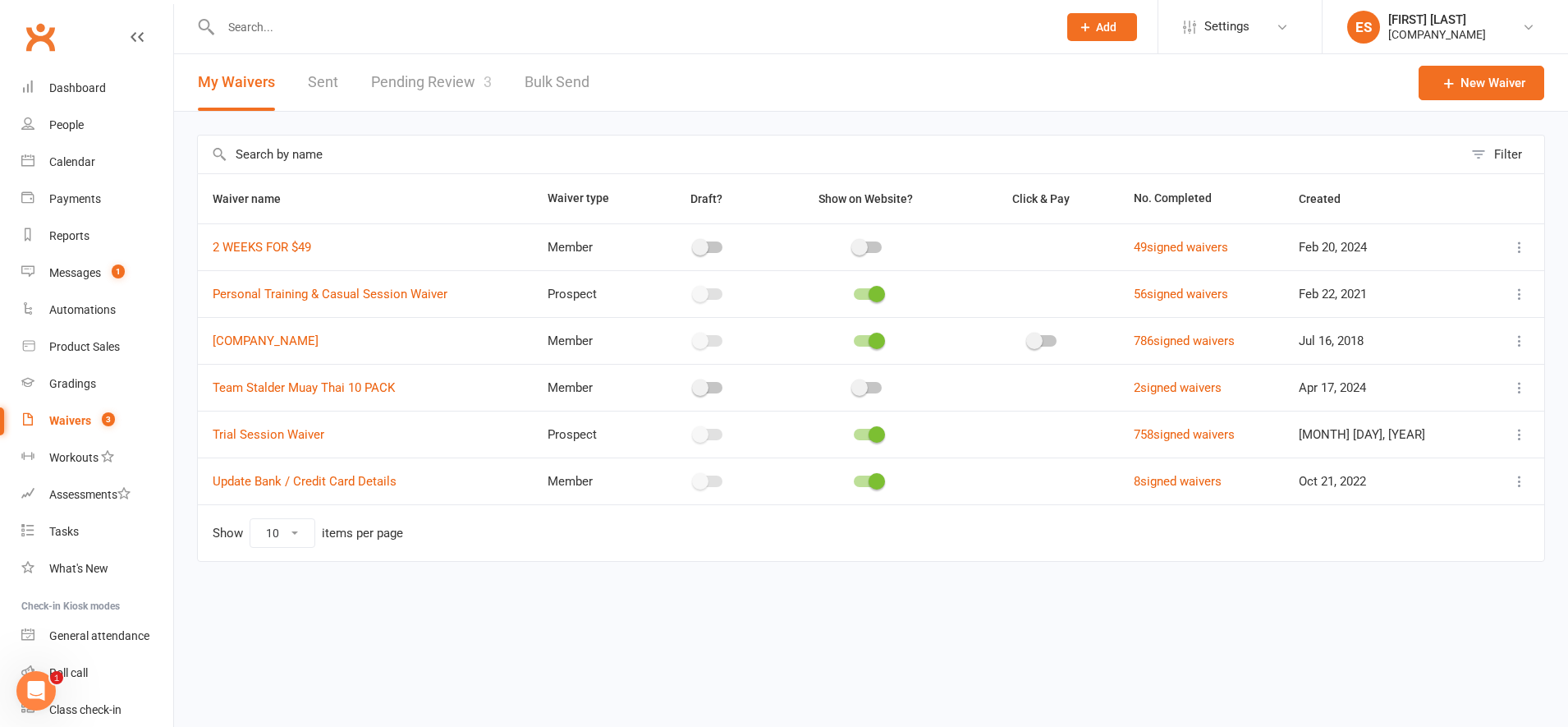 click on "Pending Review 3" at bounding box center (431, 82) 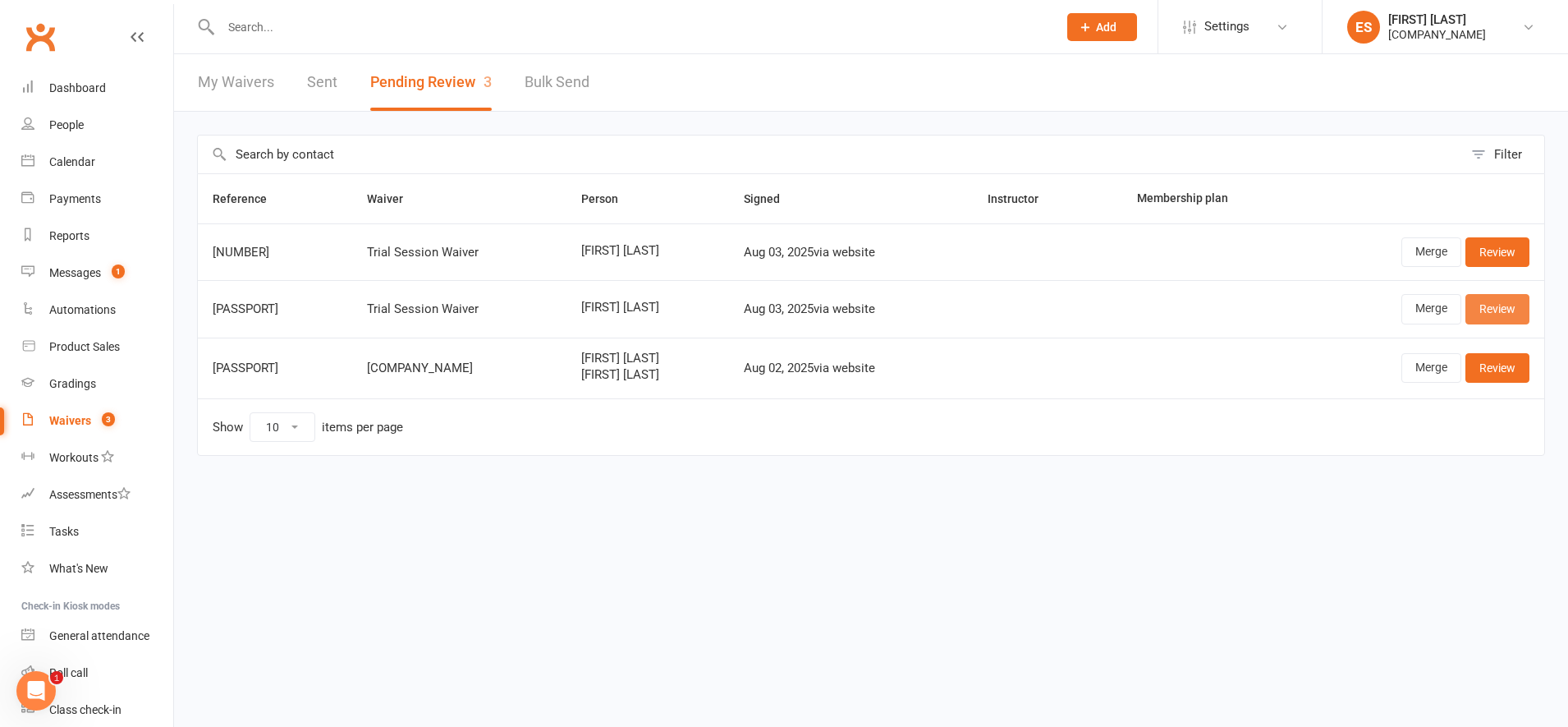 click on "Review" at bounding box center (1497, 309) 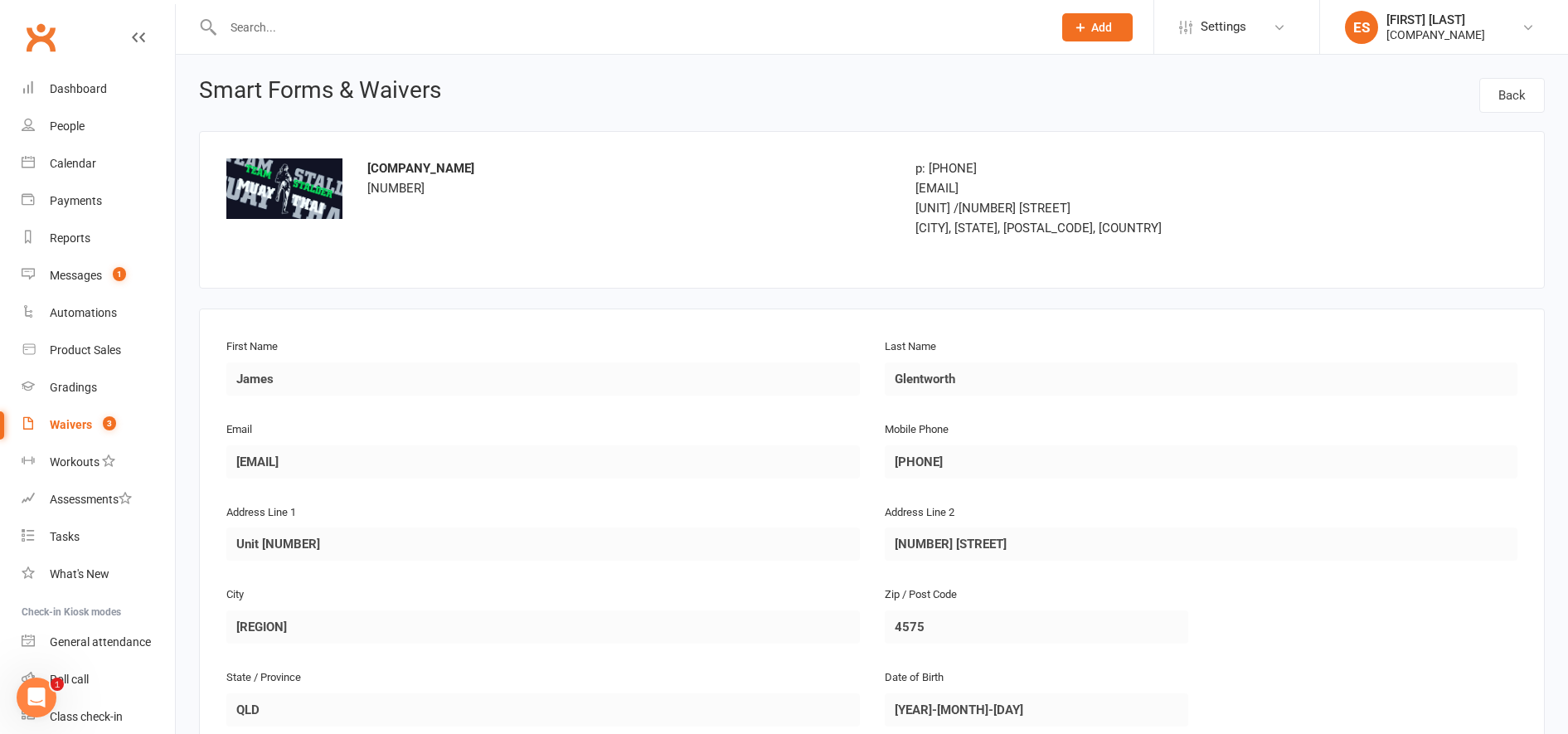 click on "Last Name [LAST]" at bounding box center [1201, 377] 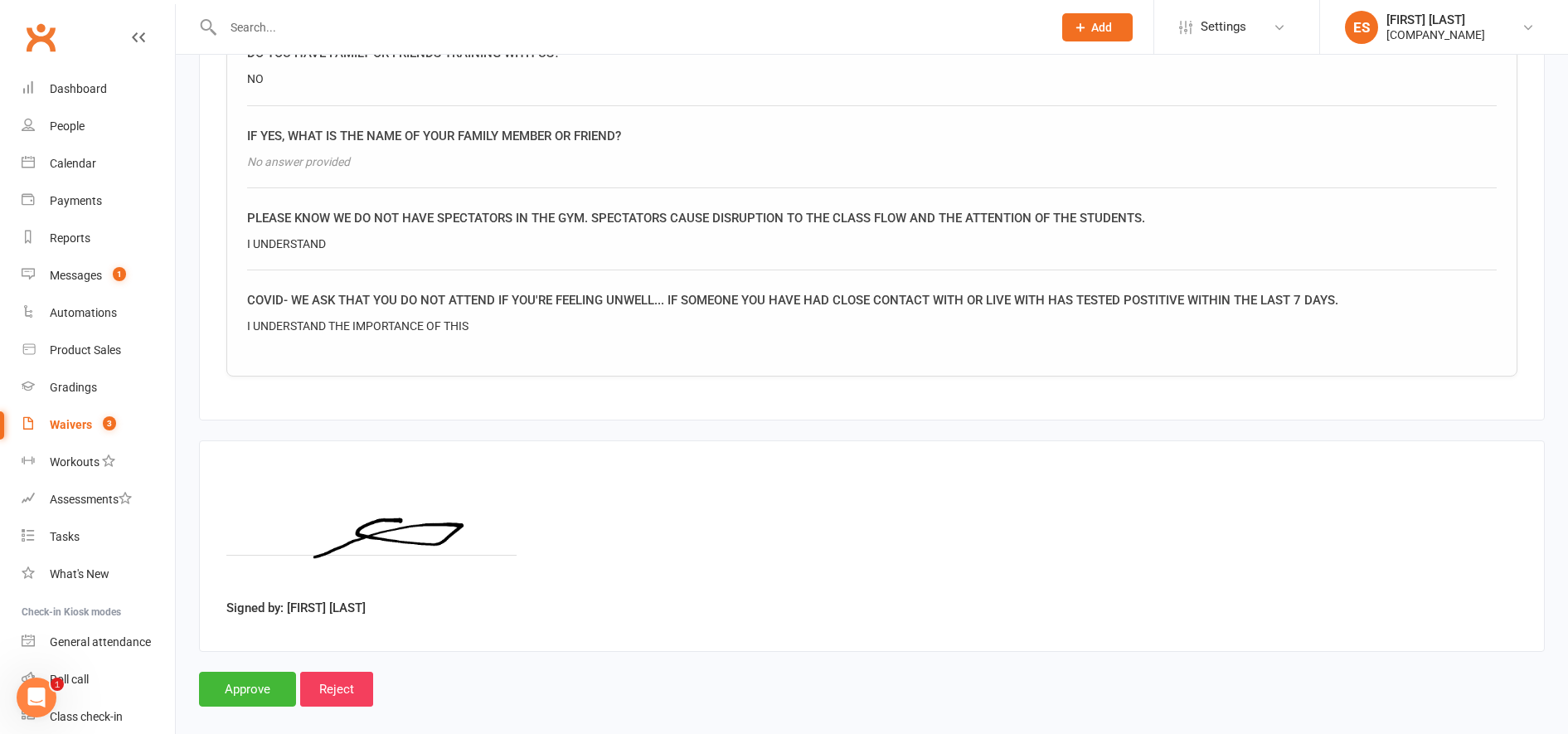 scroll, scrollTop: 1815, scrollLeft: 0, axis: vertical 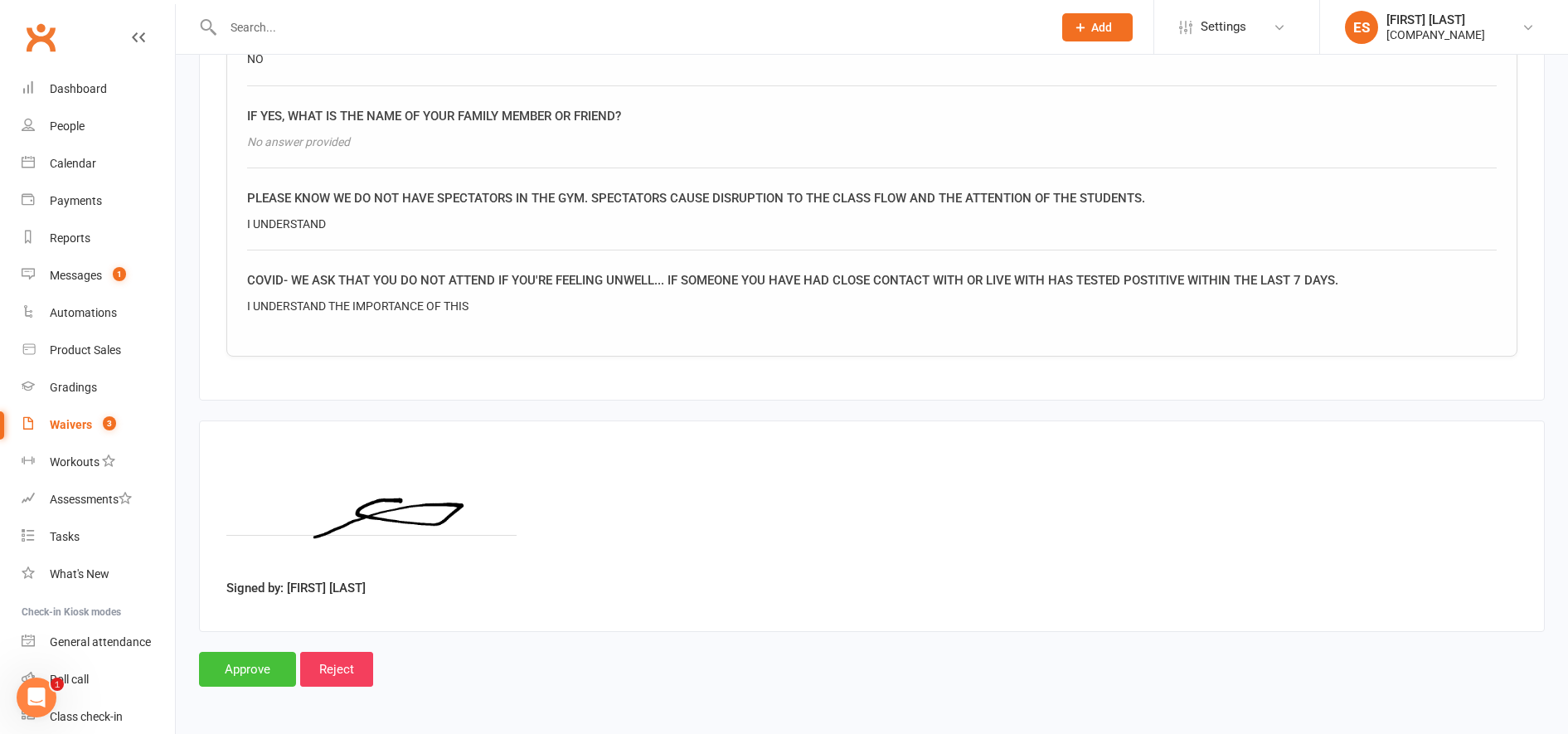 click on "Approve" at bounding box center (247, 669) 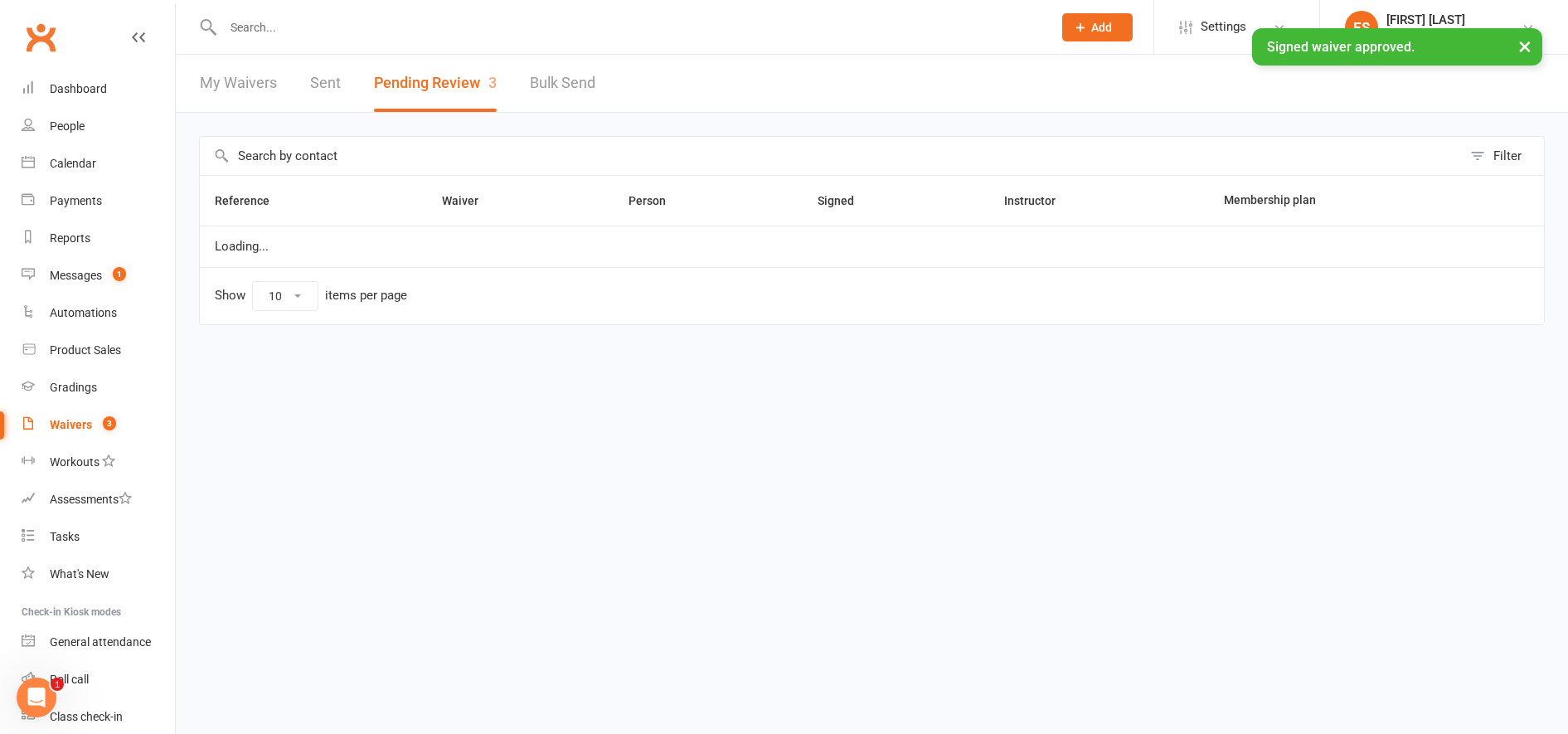 scroll, scrollTop: 0, scrollLeft: 0, axis: both 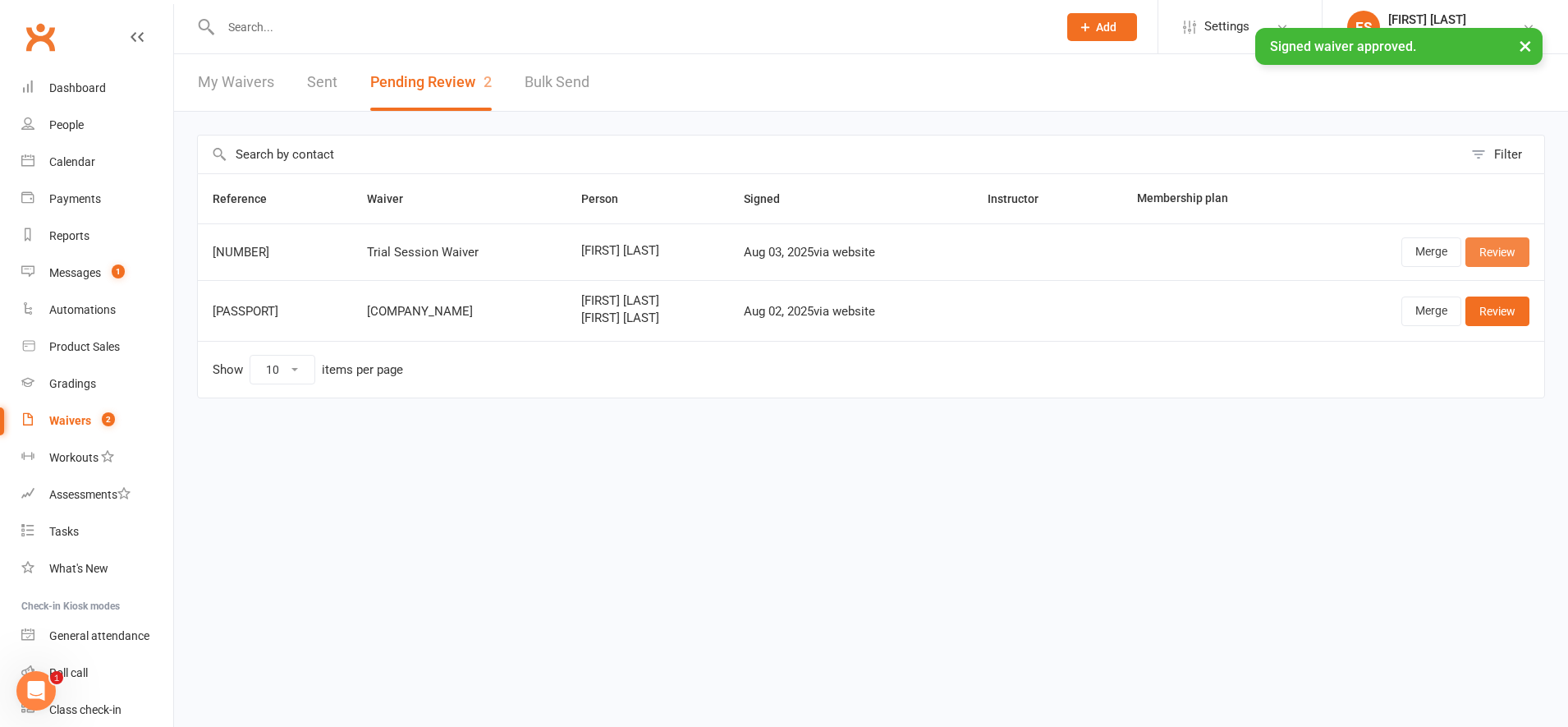 click on "Review" at bounding box center [1497, 252] 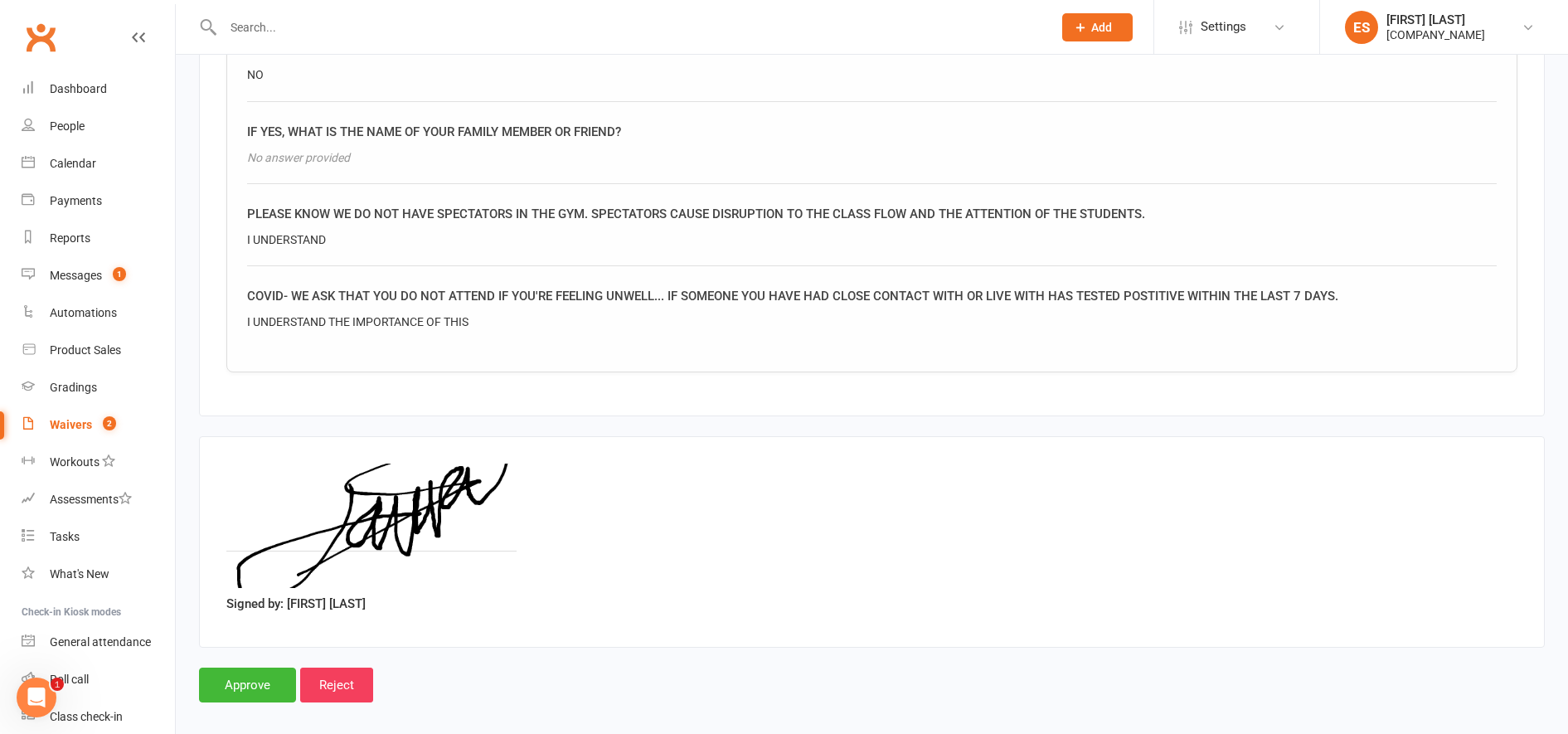scroll, scrollTop: 1815, scrollLeft: 0, axis: vertical 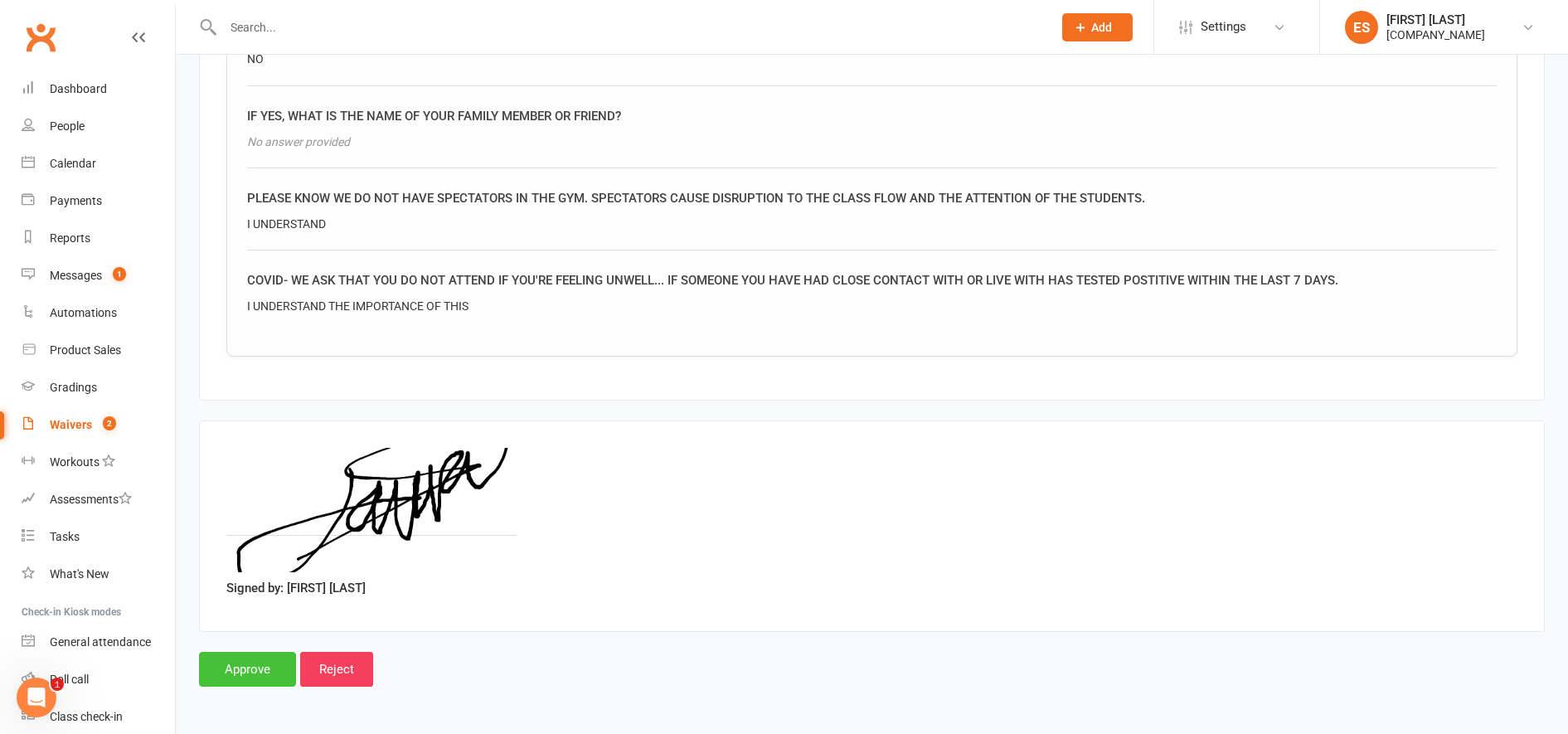 click on "Approve" at bounding box center [247, 669] 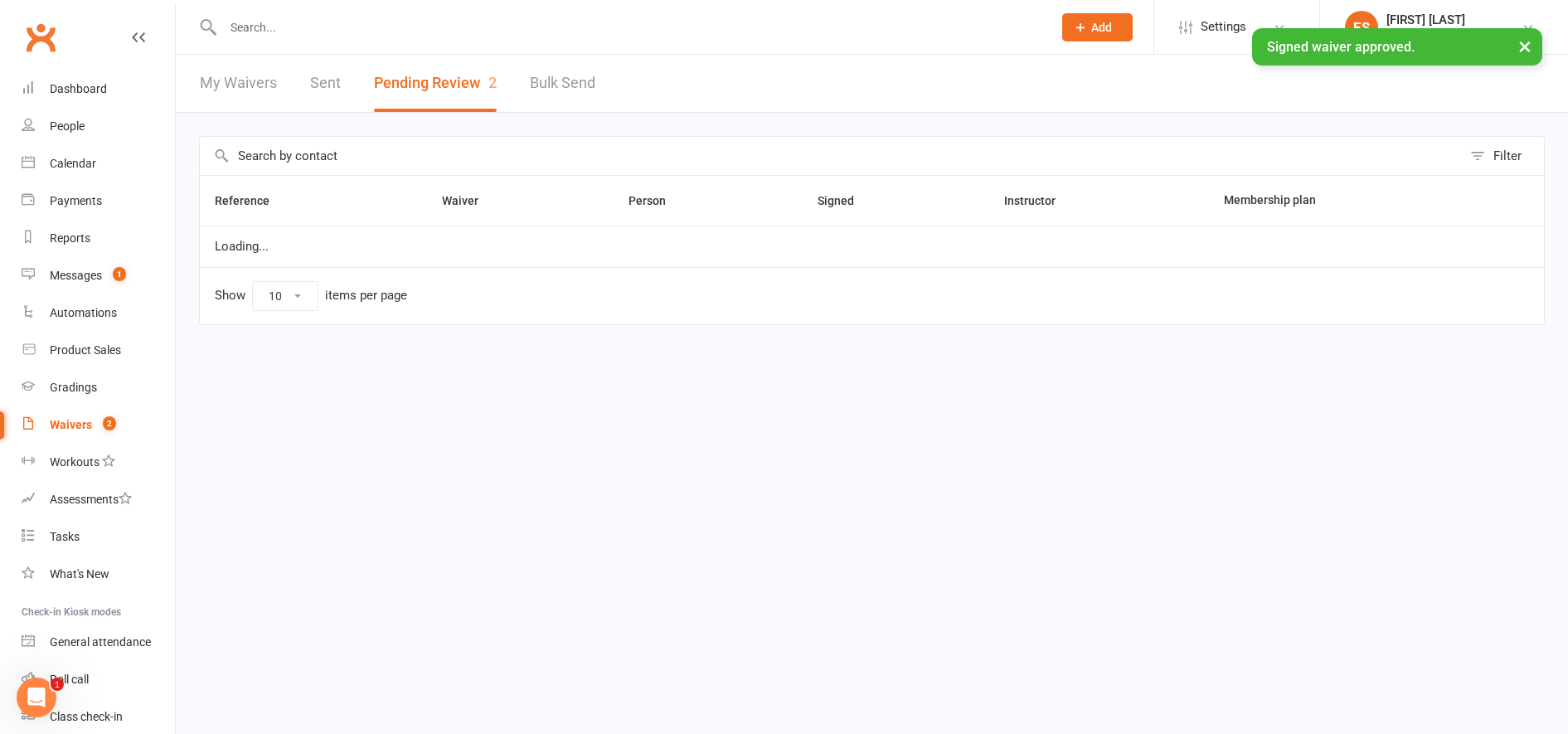 scroll, scrollTop: 0, scrollLeft: 0, axis: both 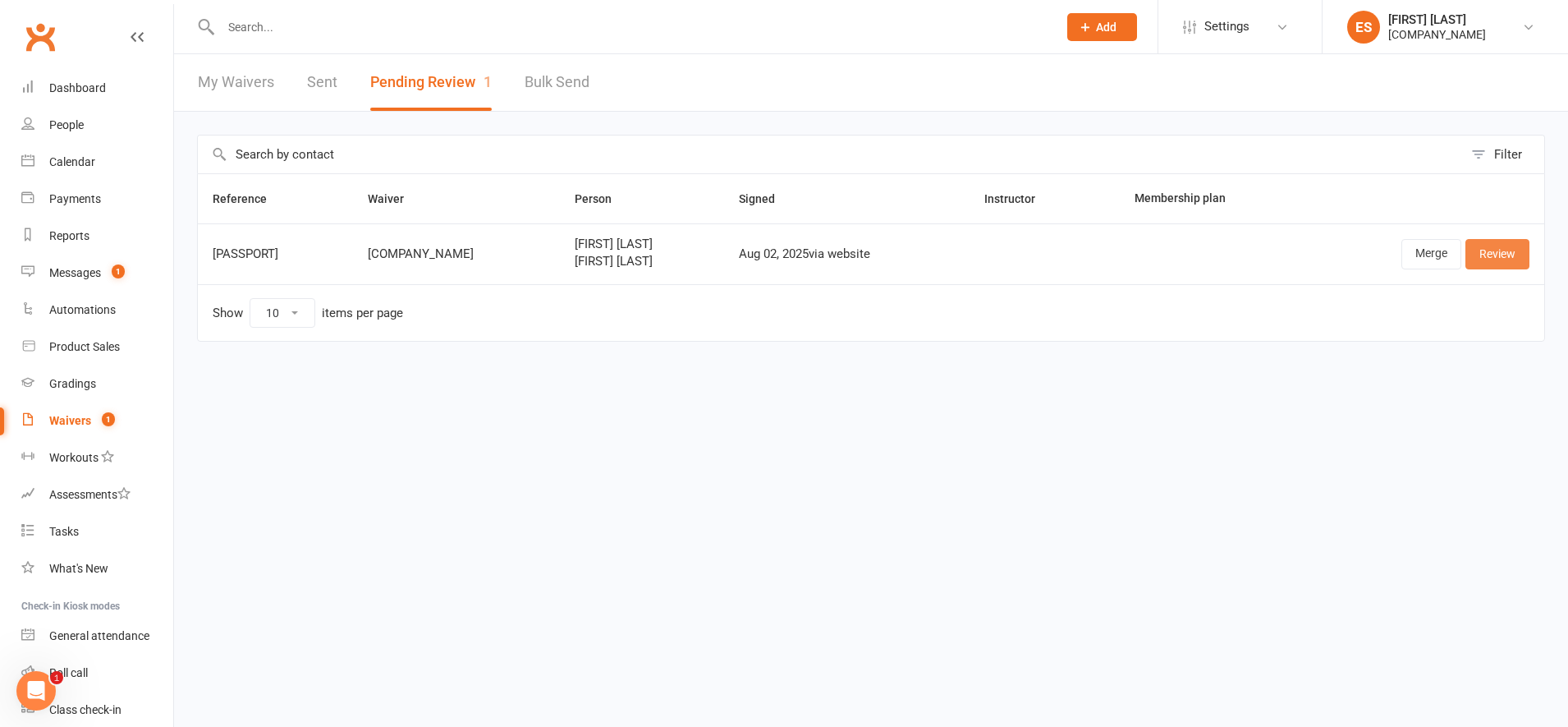 click on "Review" at bounding box center (1497, 254) 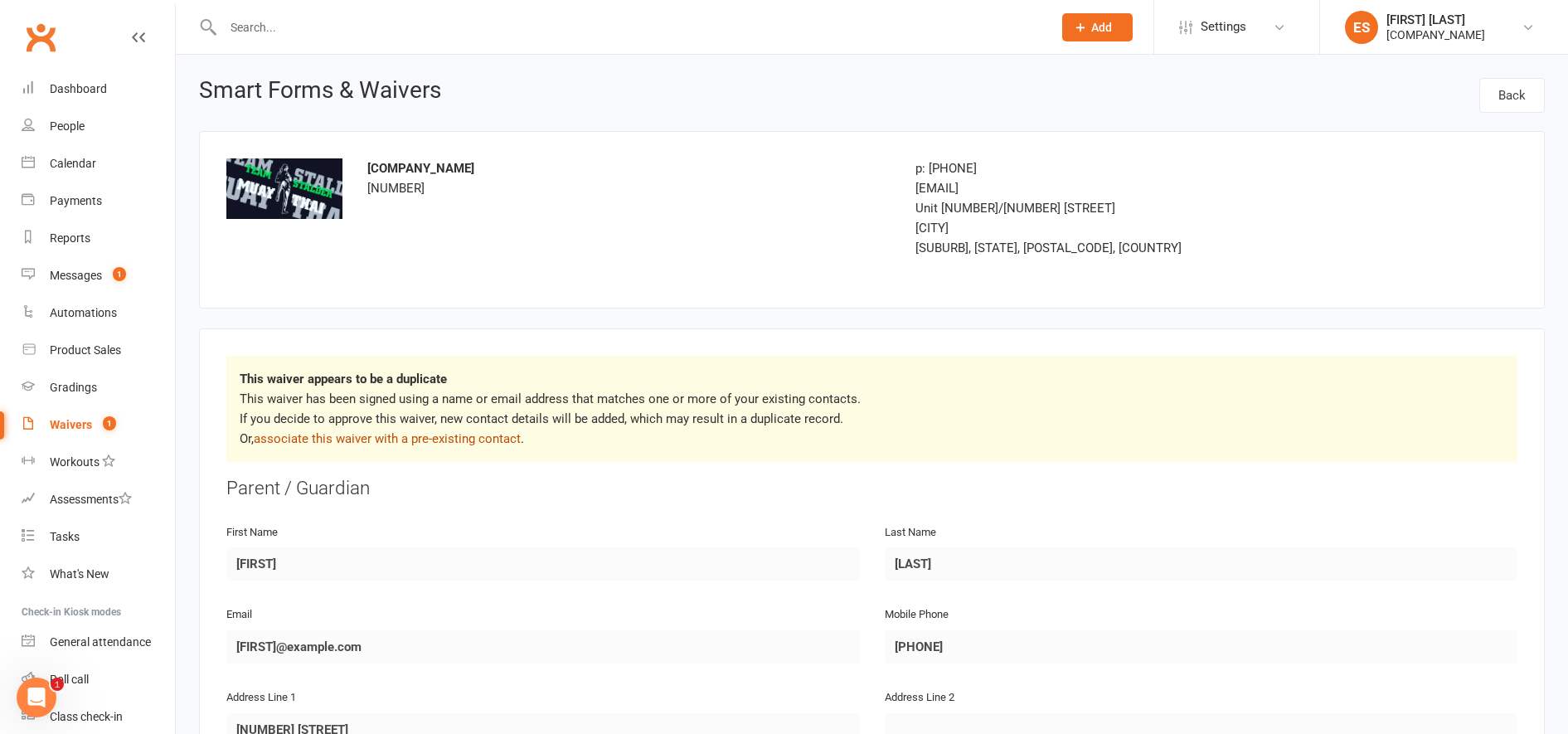 click on "associate this waiver with a pre-existing contact" at bounding box center [387, 439] 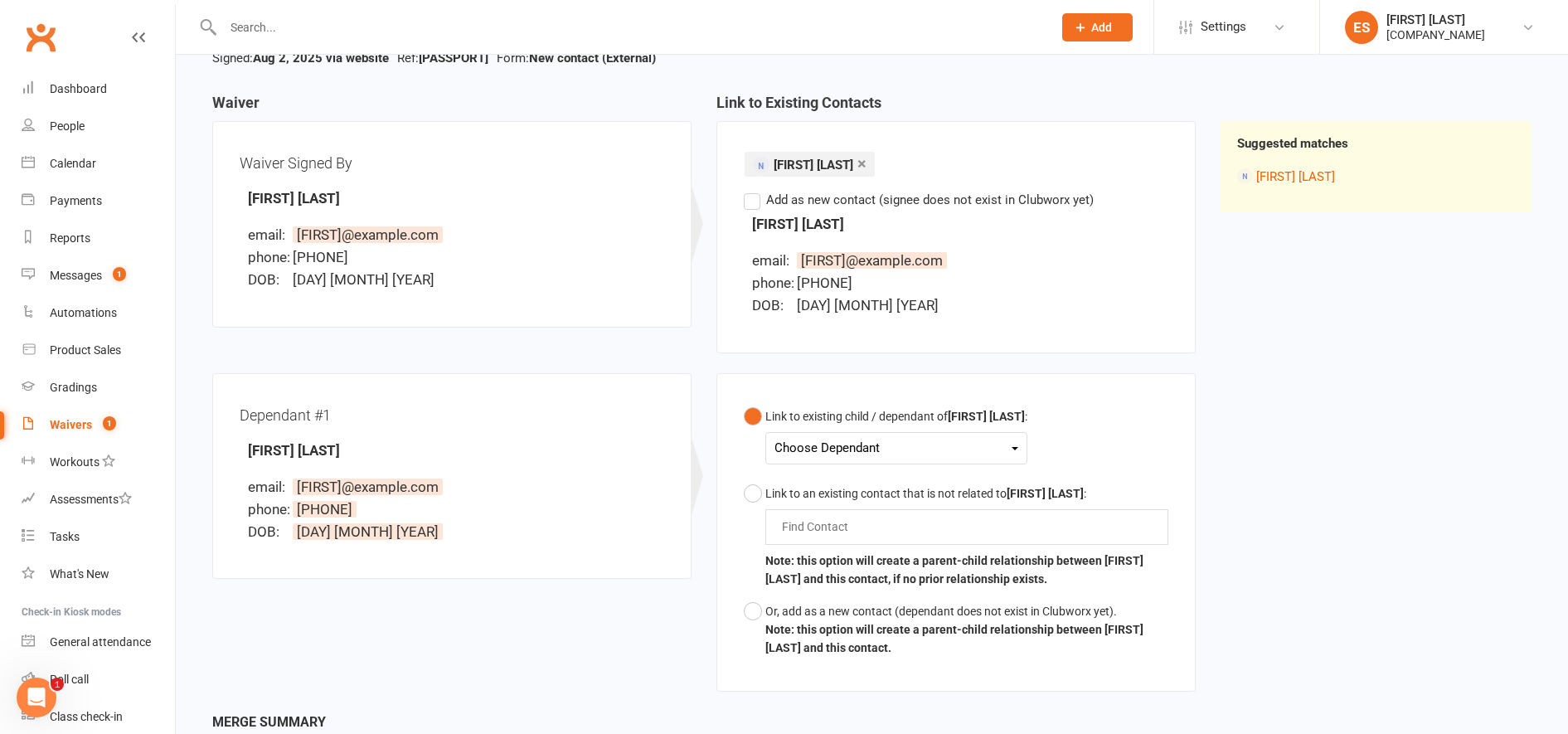 scroll, scrollTop: 142, scrollLeft: 0, axis: vertical 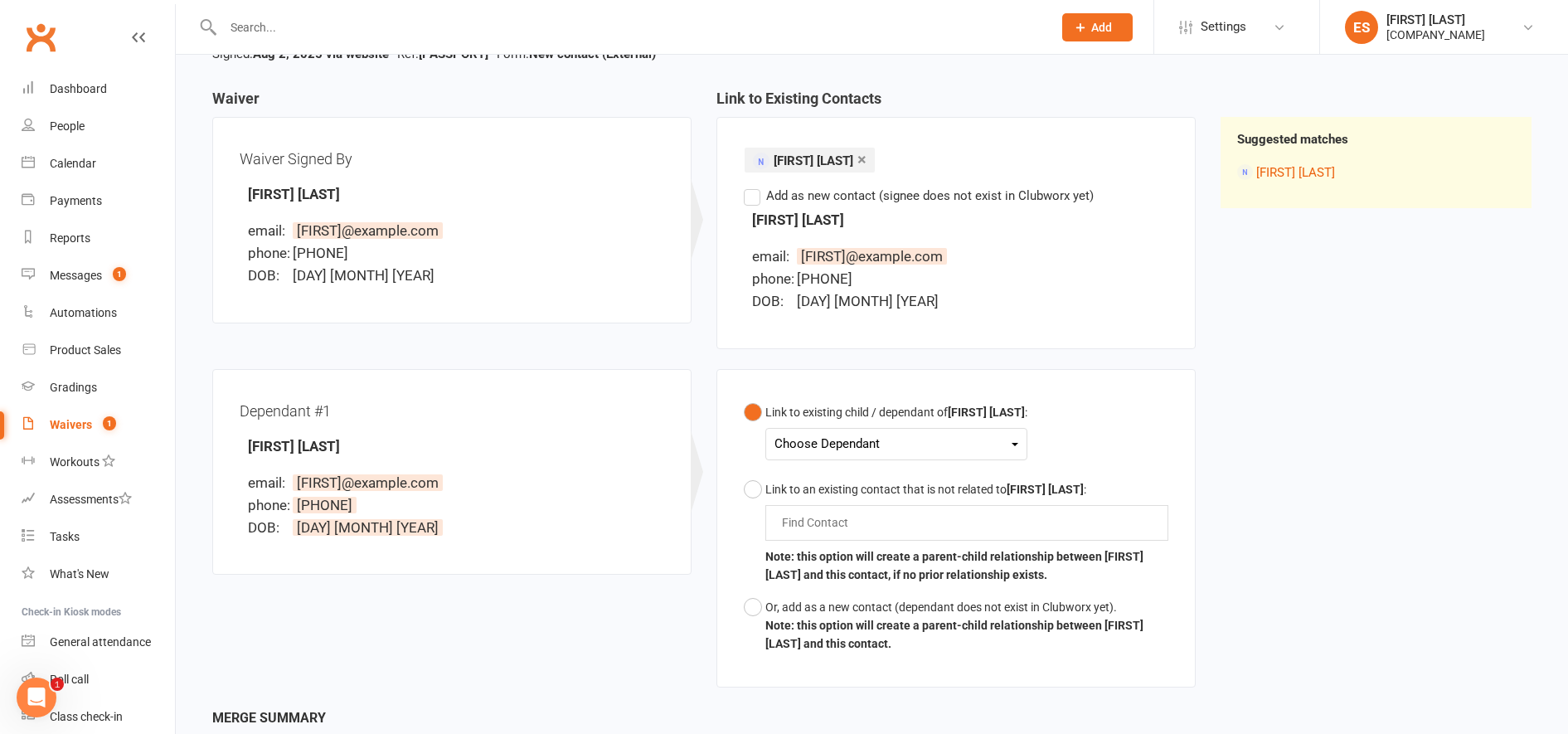 click on "Choose Dependant" at bounding box center (896, 444) 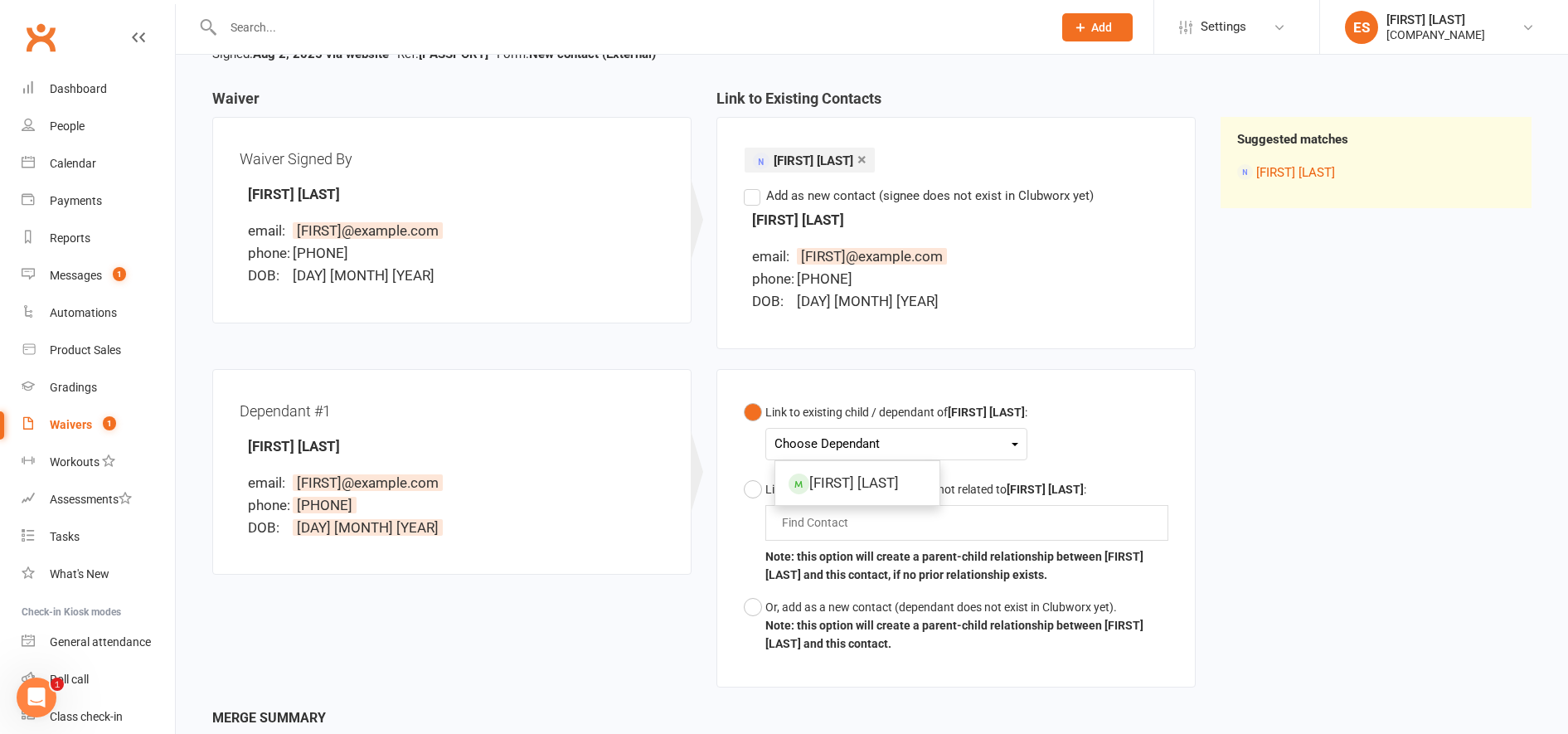 click on "Link to existing child / dependant of [FIRST] [LAST] :  Choose Dependant   [FIRST] [LAST] Link to an existing contact that is not related to [FIRST] [LAST] : Find Contact Note: this option will create a parent-child relationship between [FIRST] [LAST] and this contact, if no prior relationship exists. Or, add as a new contact (dependant does not exist in Clubworx yet). Note: this option will create a parent-child relationship between [FIRST] [LAST] and this contact." at bounding box center [956, 528] 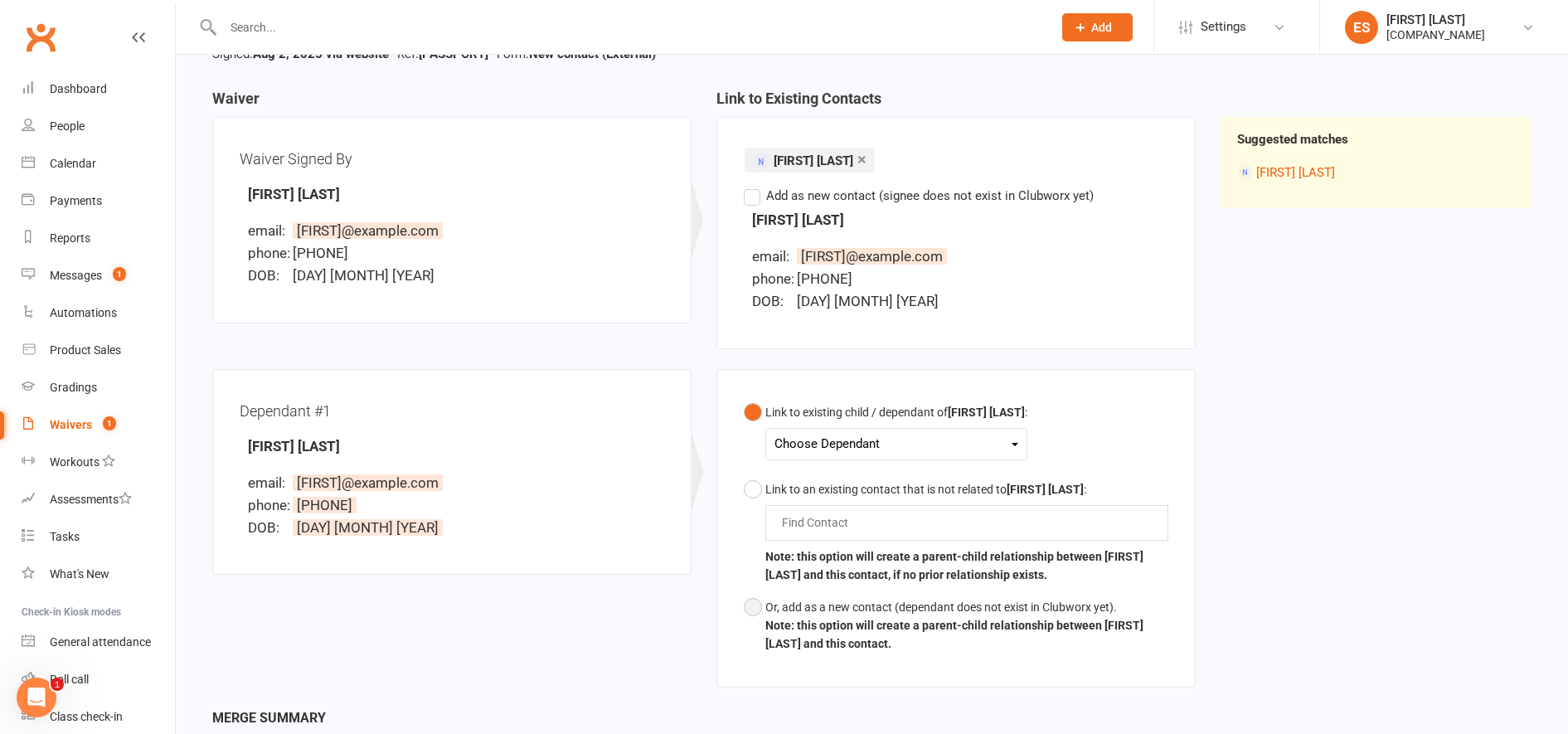 click on "Or, add as a new contact (dependant does not exist in Clubworx yet). Note: this option will create a parent-child relationship between [FIRST] [LAST] and this contact." at bounding box center (956, 625) 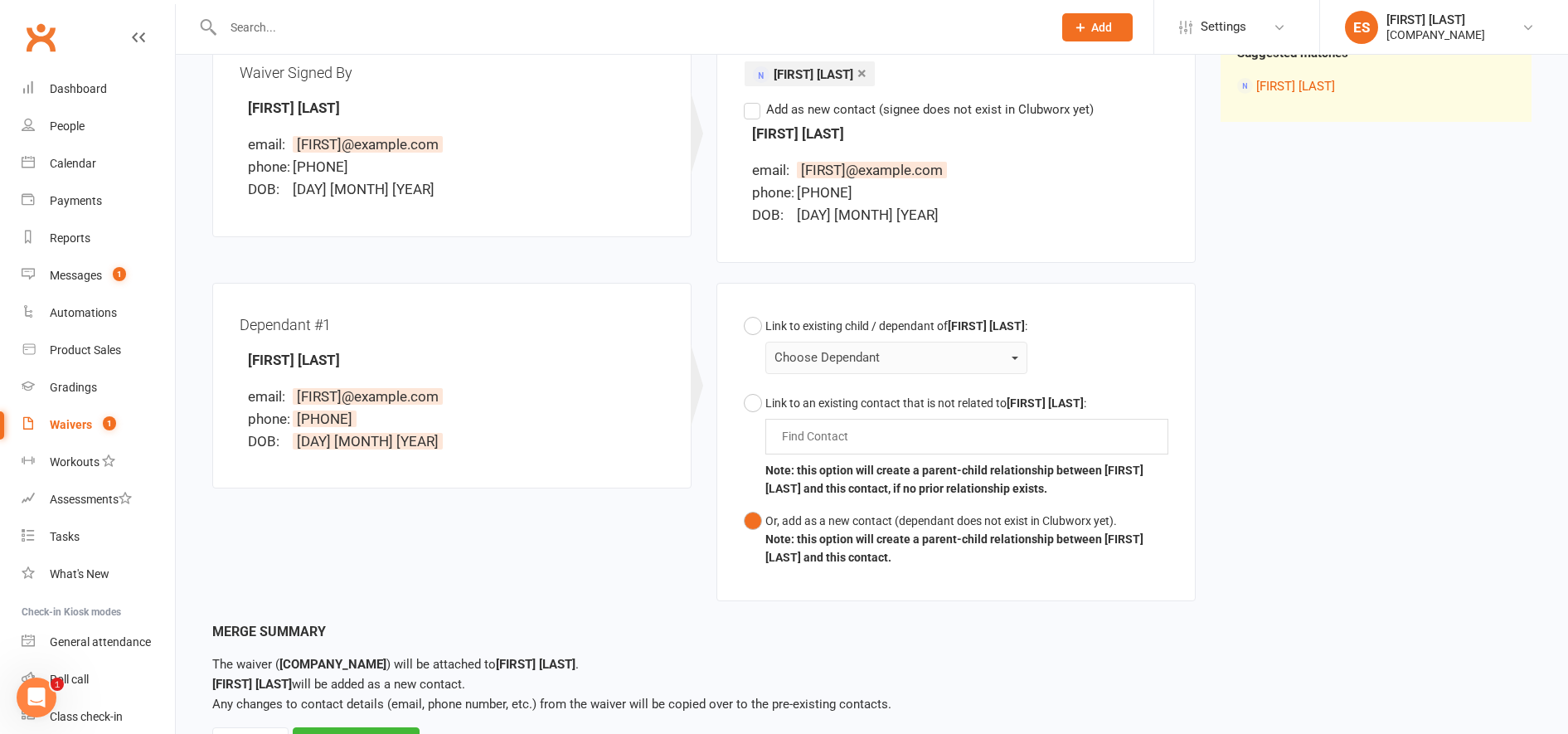 scroll, scrollTop: 307, scrollLeft: 0, axis: vertical 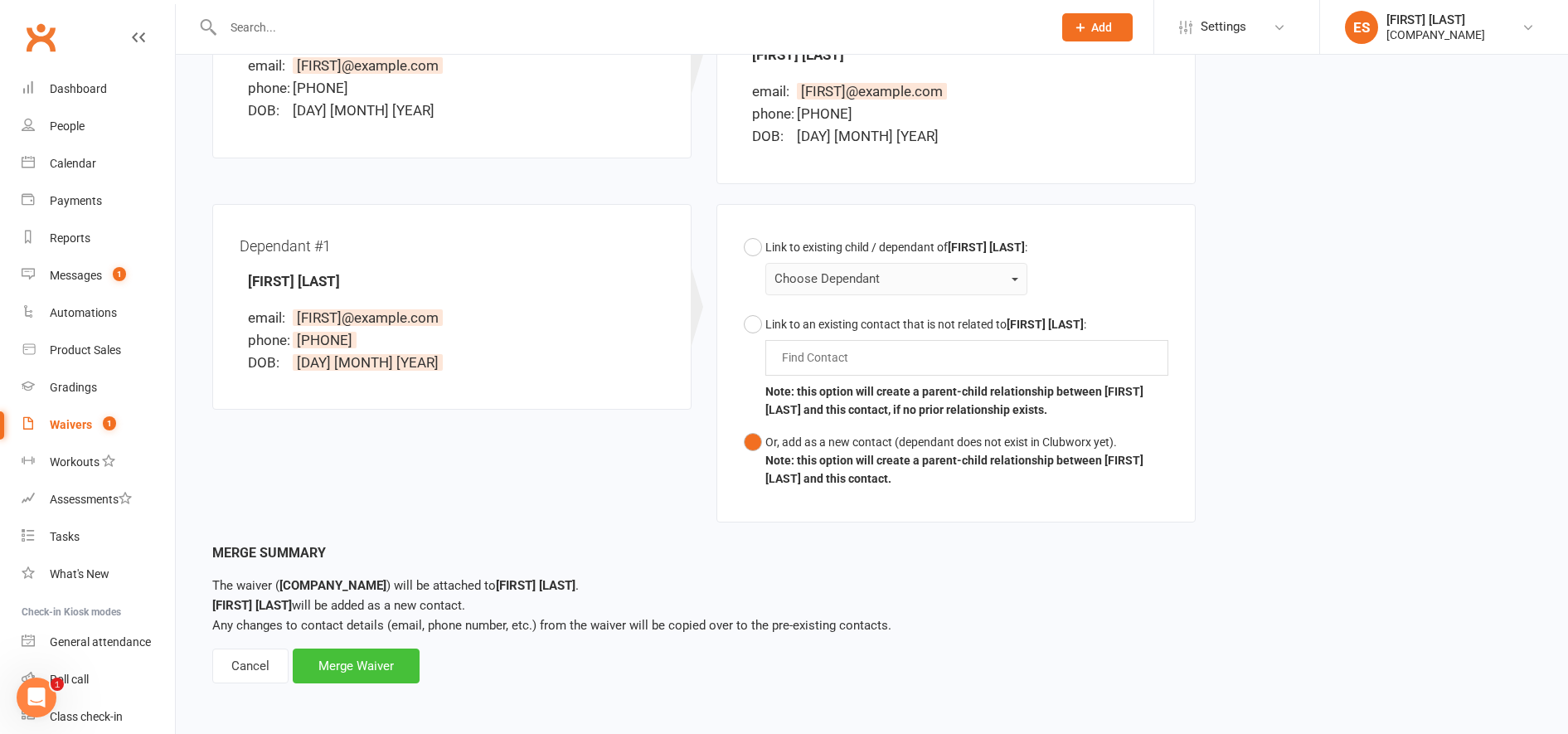click on "Merge Waiver" at bounding box center (356, 666) 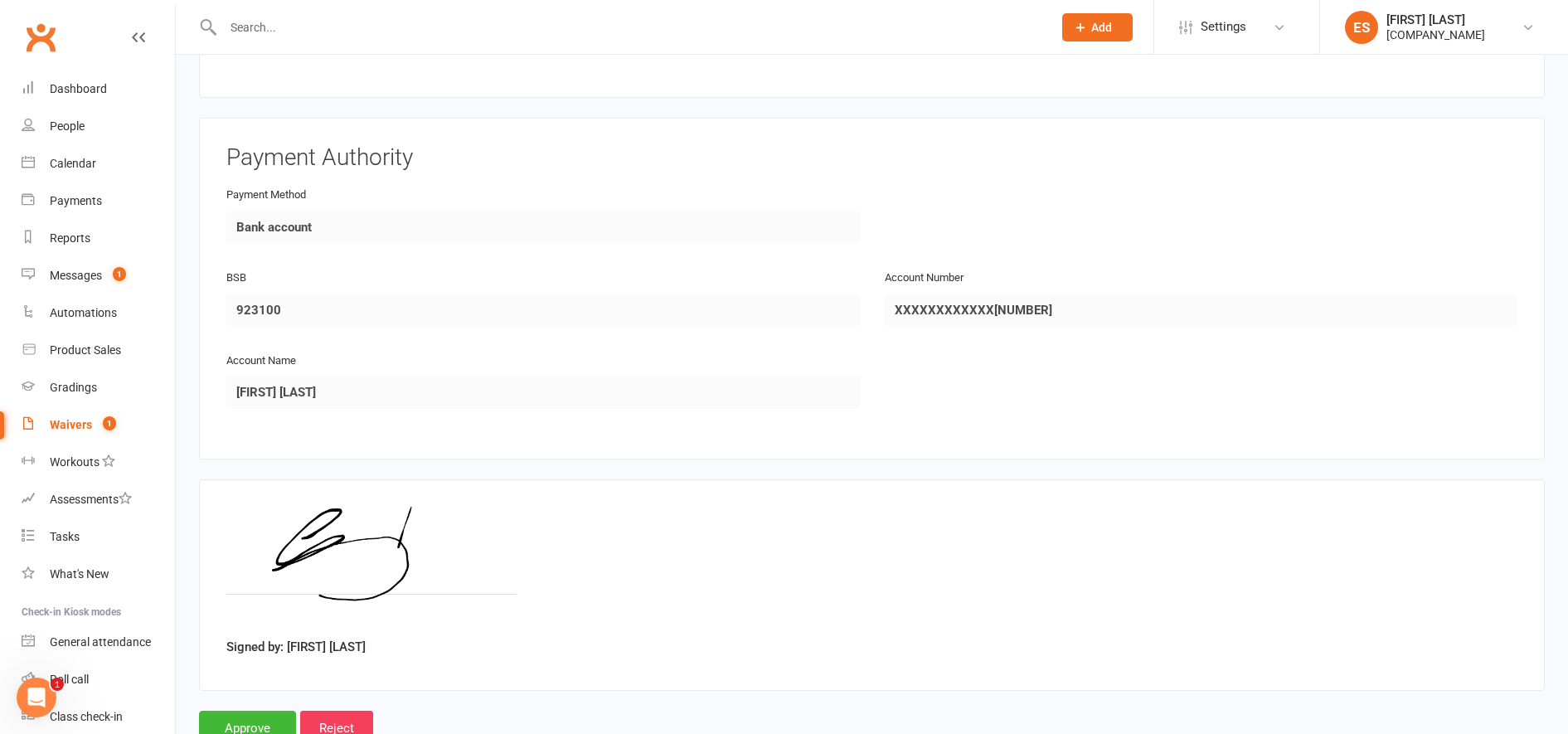 scroll, scrollTop: 3891, scrollLeft: 0, axis: vertical 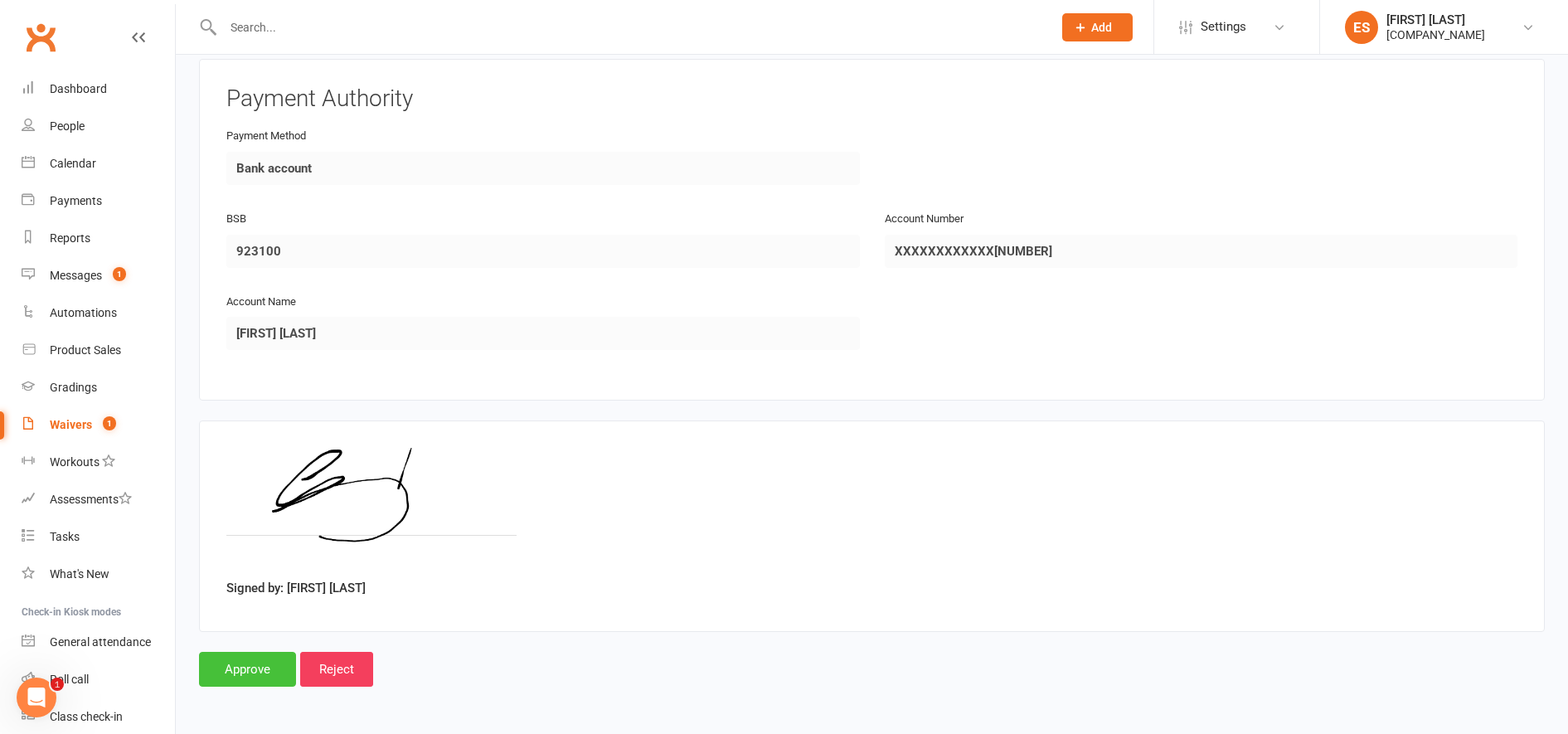 click on "Approve" at bounding box center [247, 669] 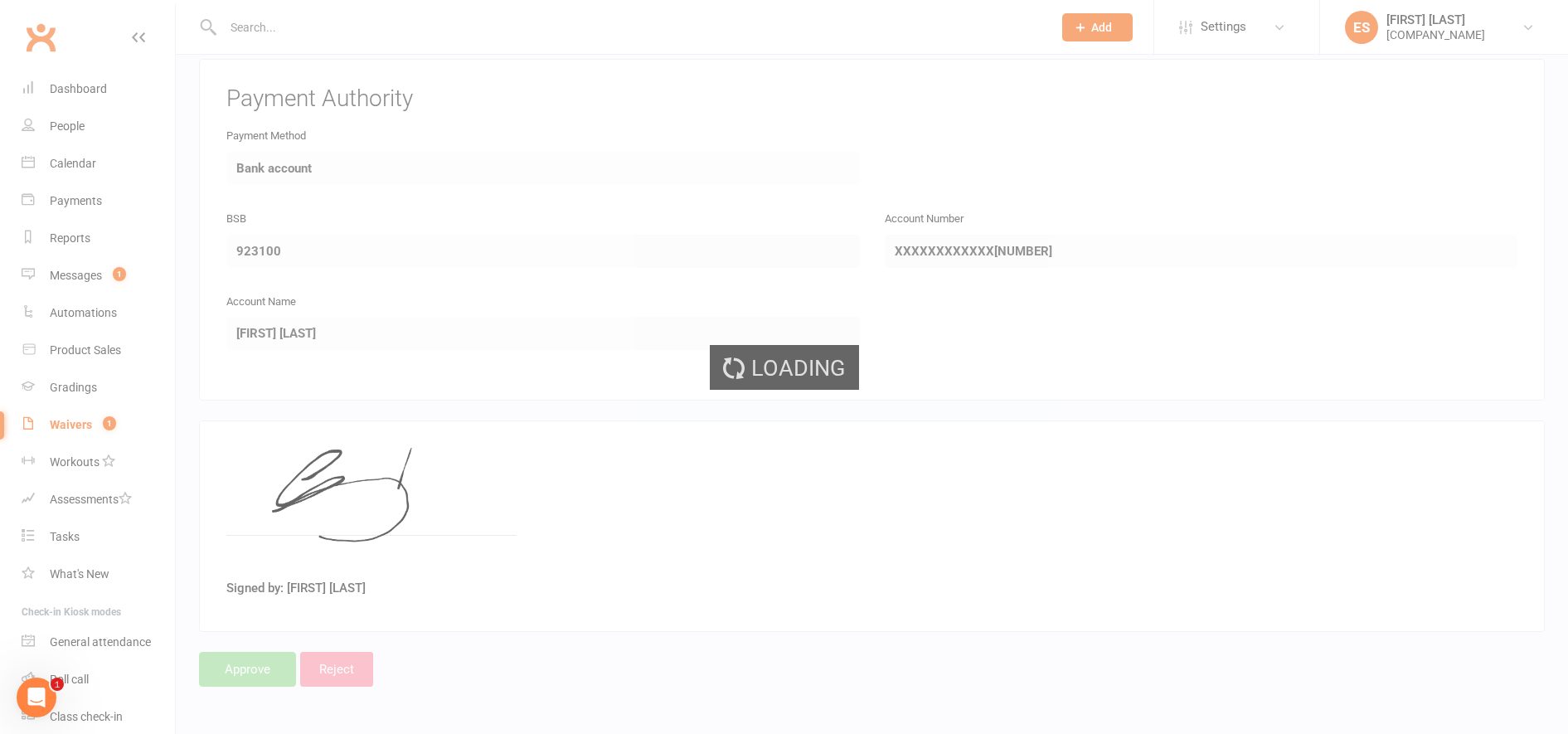 scroll, scrollTop: 0, scrollLeft: 0, axis: both 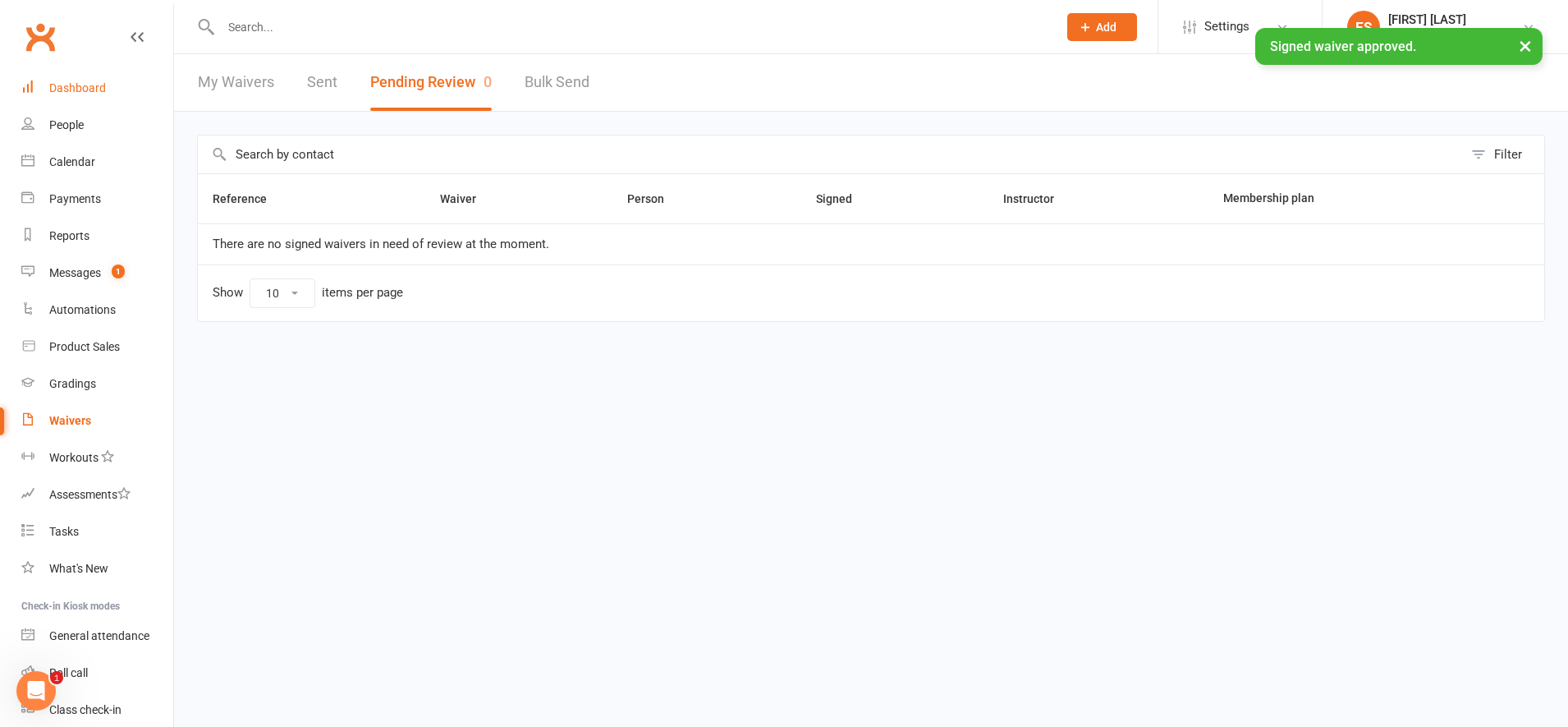 click on "Dashboard" at bounding box center [77, 88] 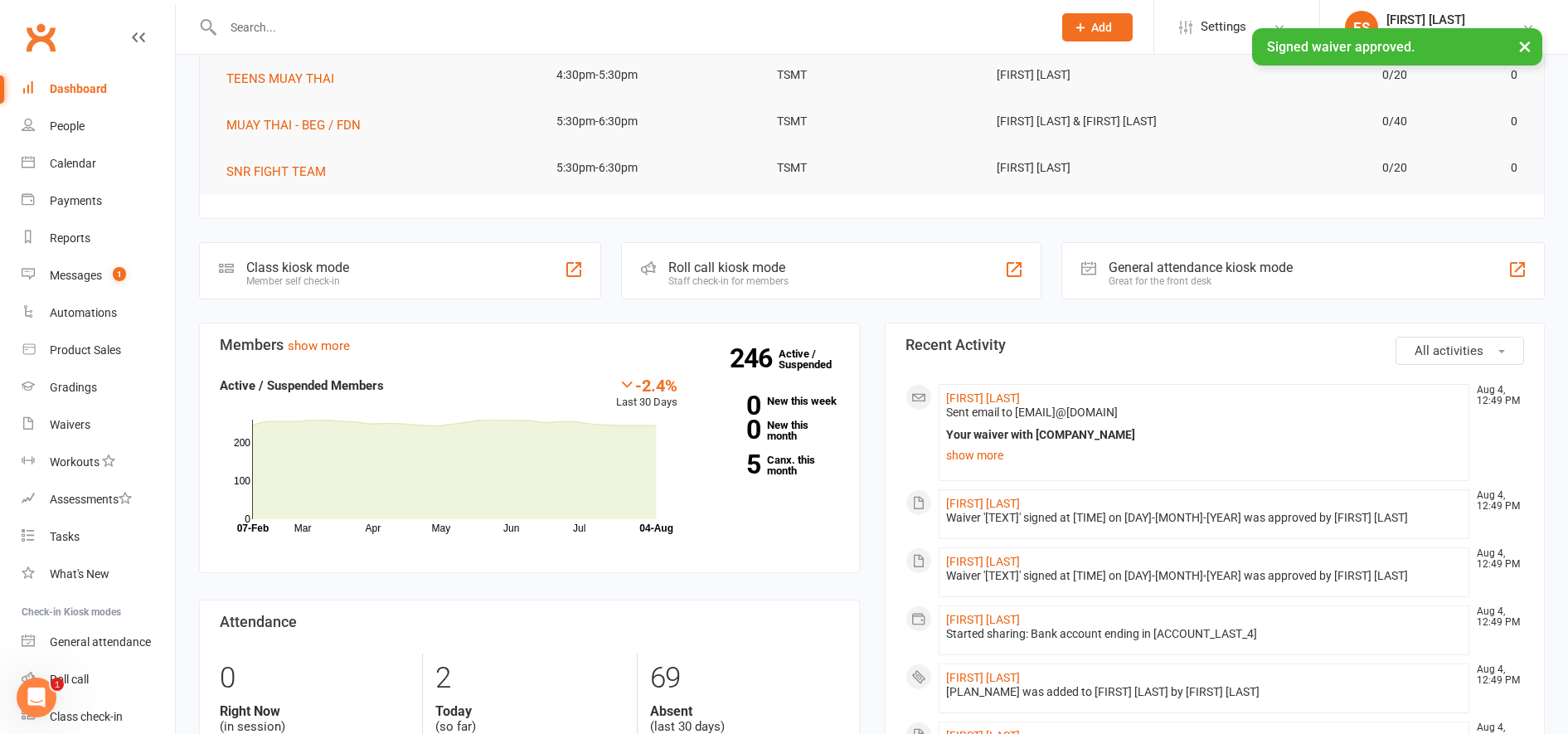scroll, scrollTop: 328, scrollLeft: 0, axis: vertical 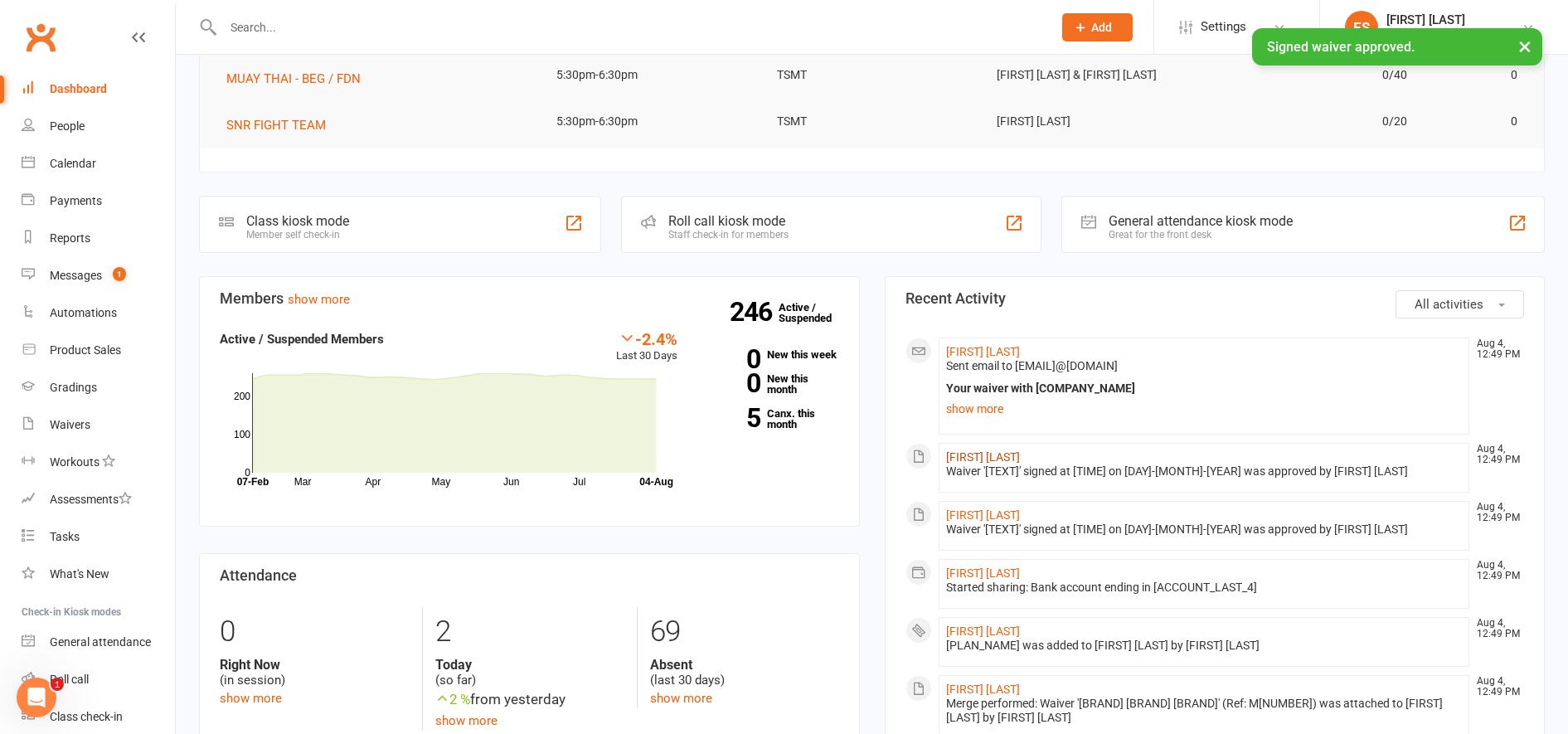 click on "[FIRST] [LAST]" 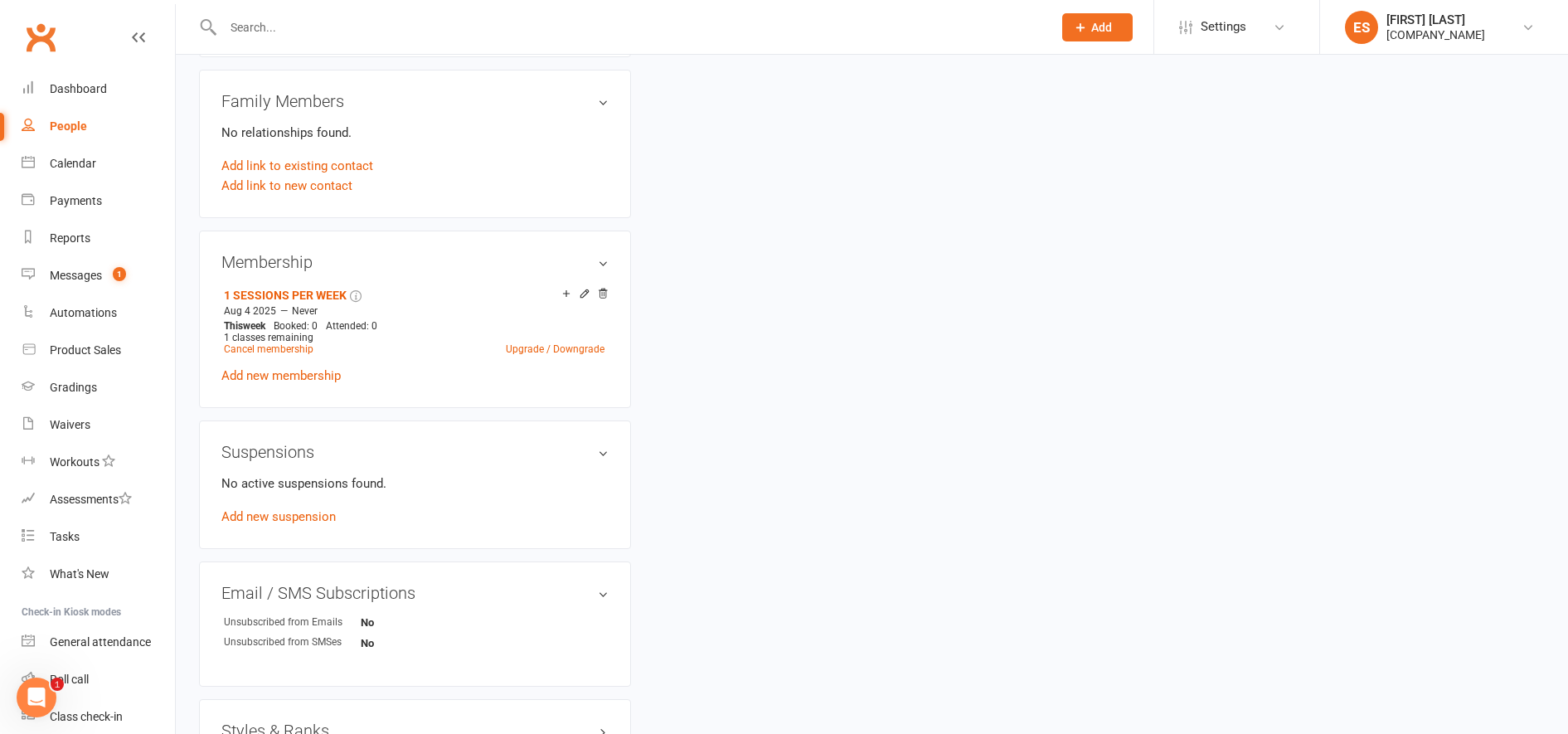 scroll, scrollTop: 678, scrollLeft: 0, axis: vertical 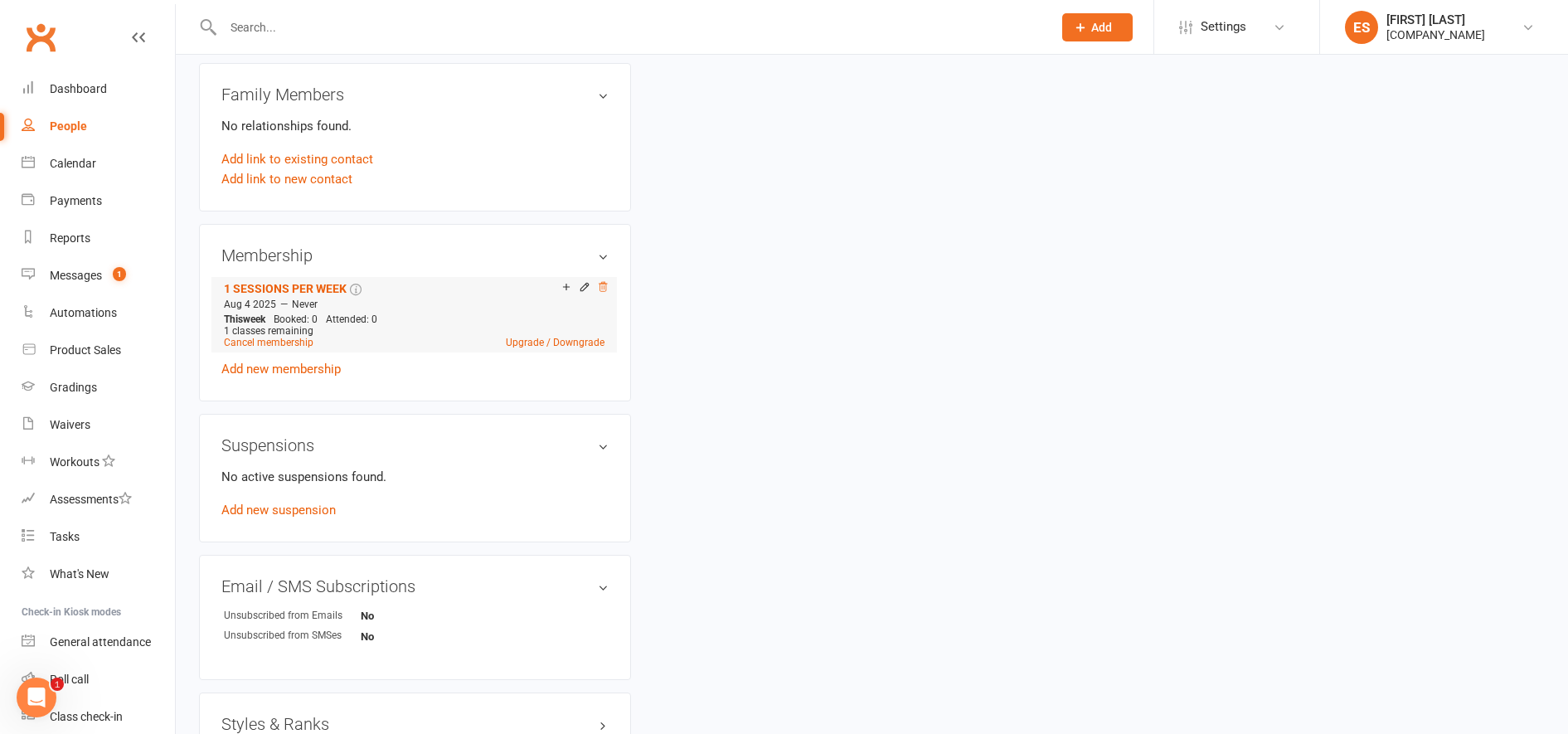 click 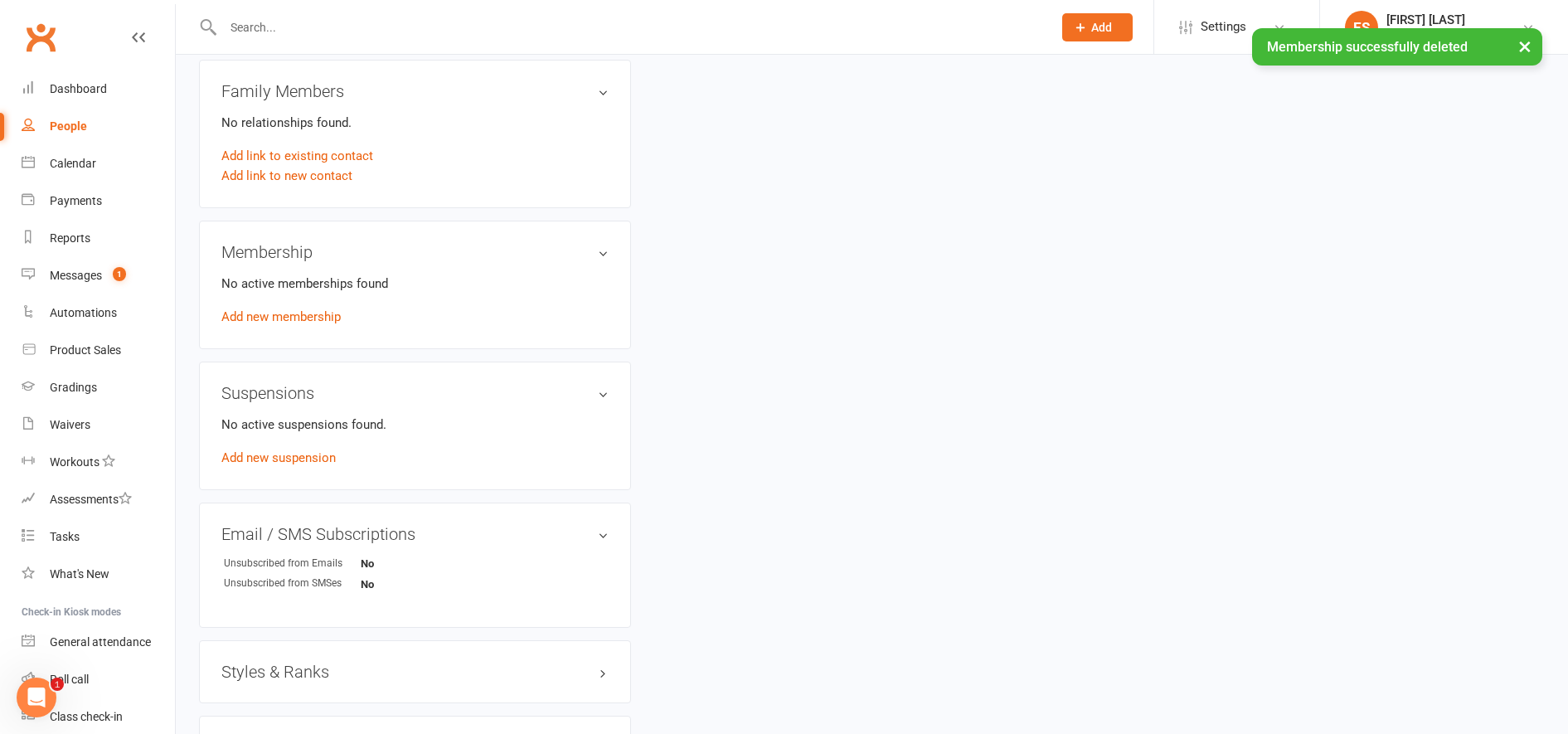 scroll, scrollTop: 675, scrollLeft: 0, axis: vertical 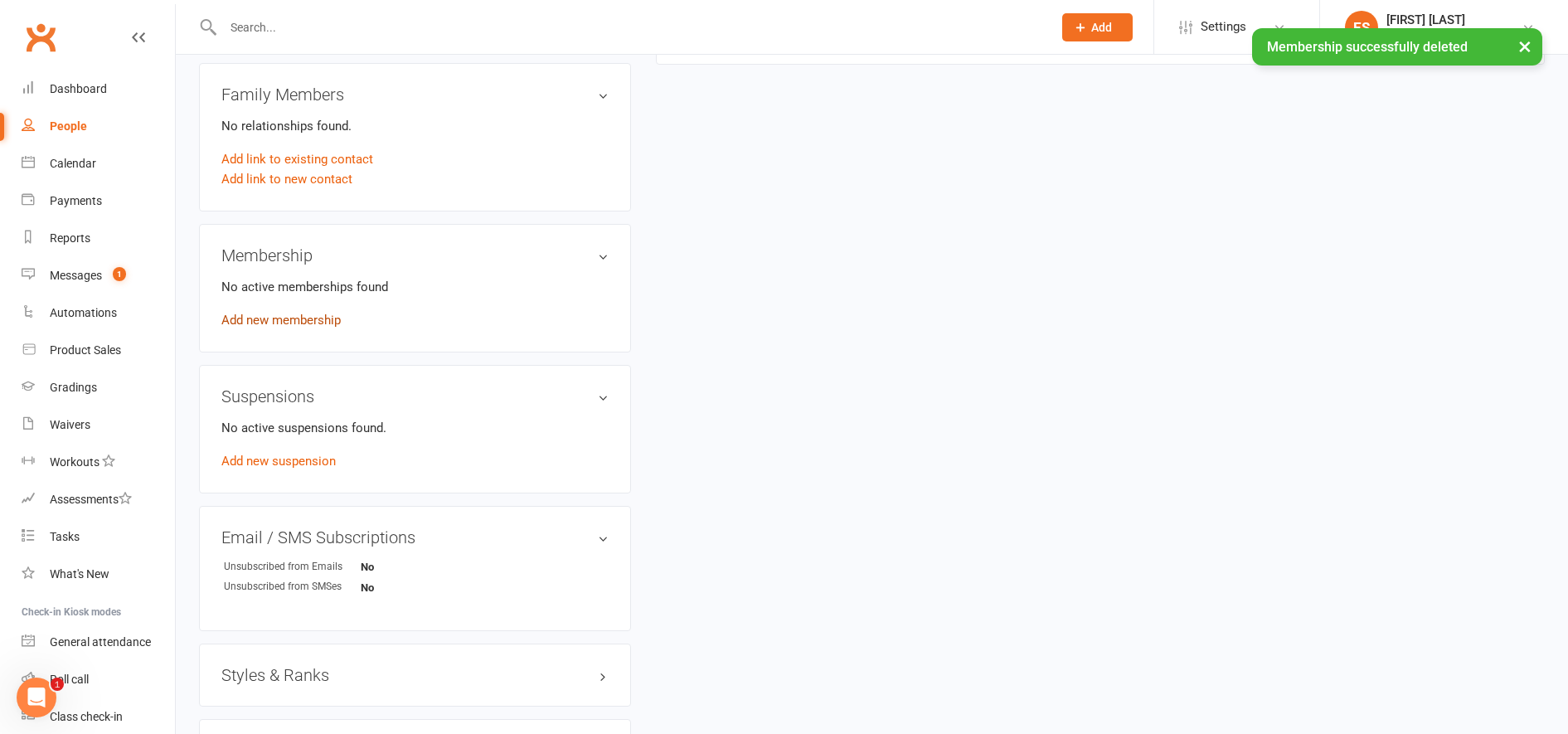 click on "Add new membership" at bounding box center [281, 320] 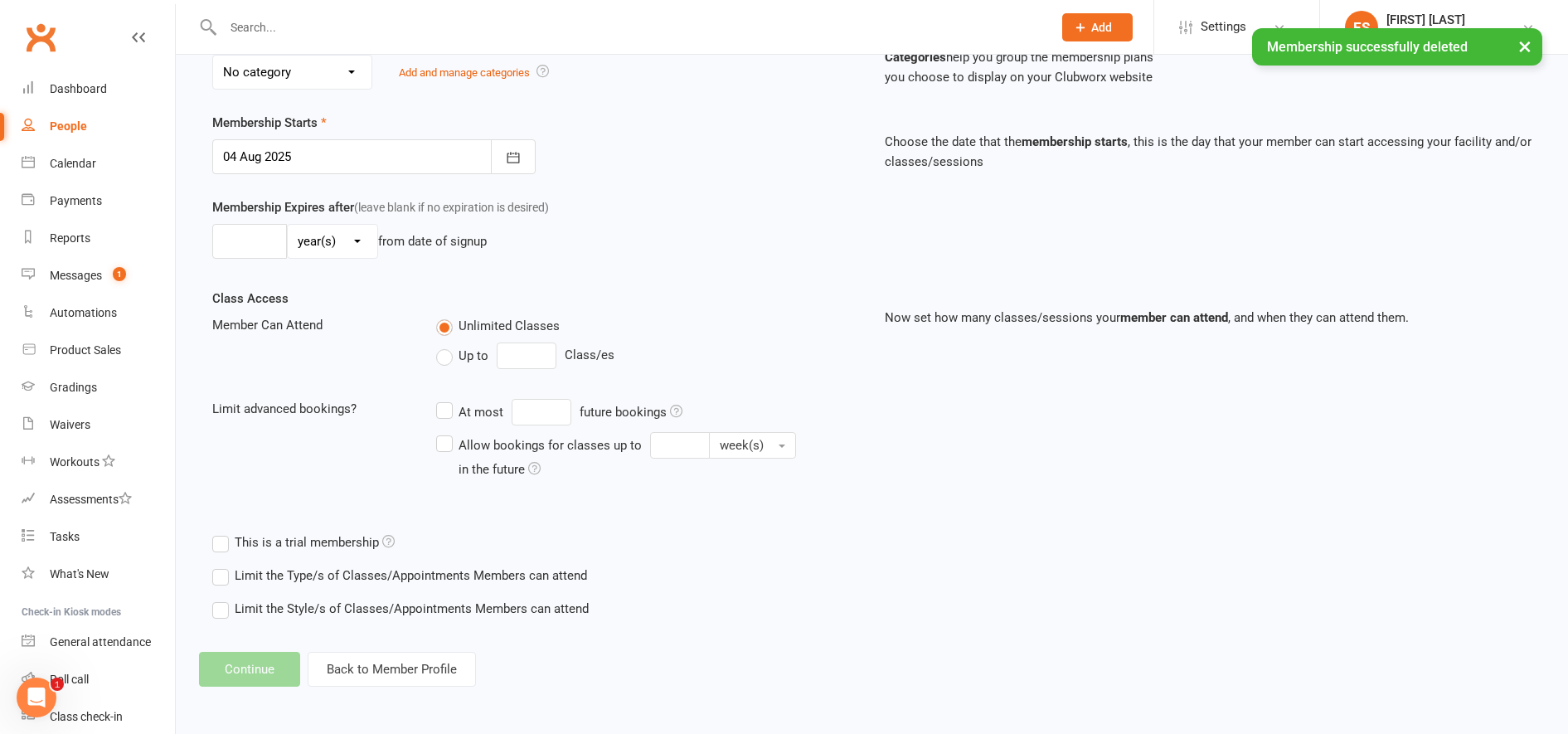 scroll, scrollTop: 0, scrollLeft: 0, axis: both 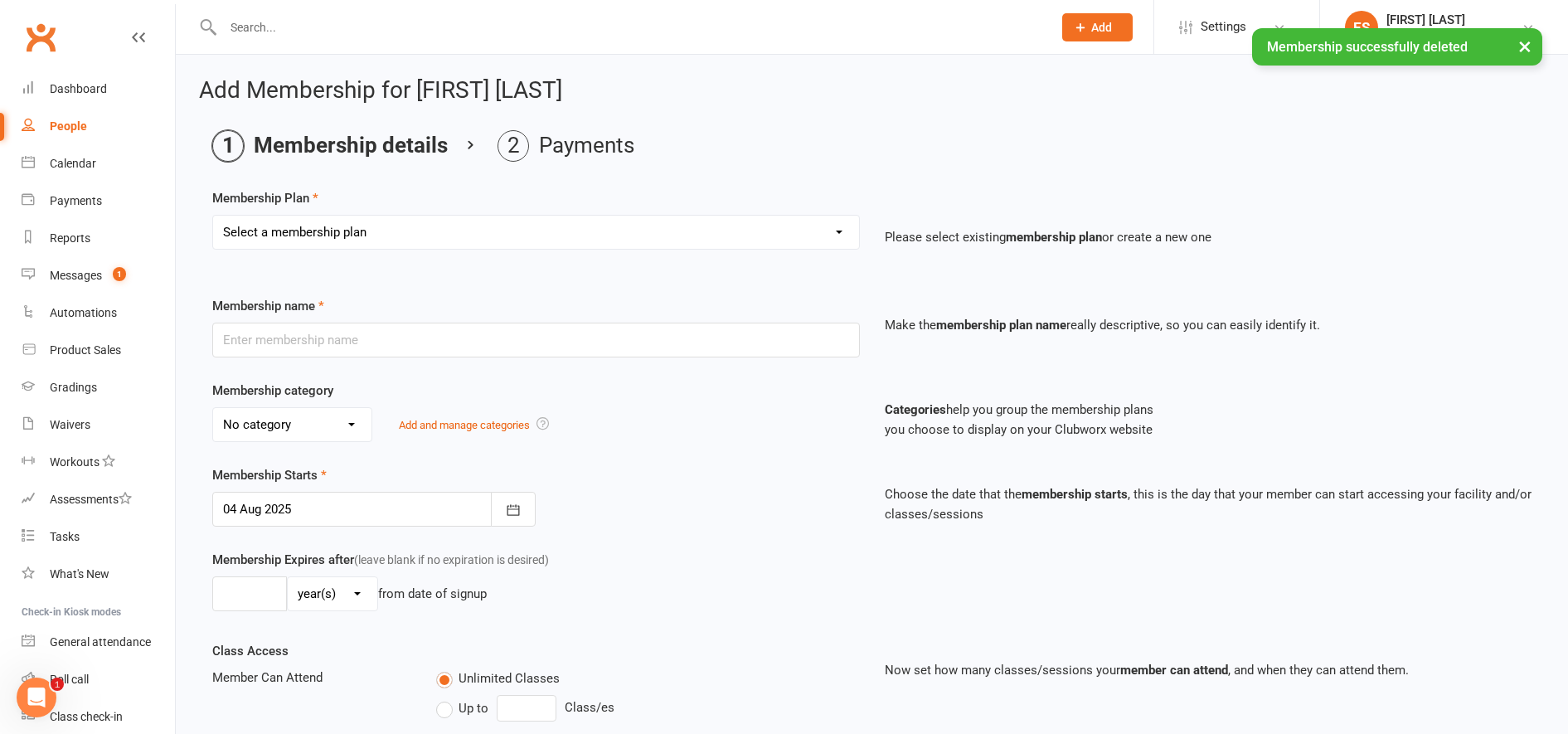 click on "Select a membership plan Create new Membership Plan KIDS 6 MONTHS (2 SESSIONS P/W) KIDS 12 MONTHS (1 SESSION P/W) KIDS 12 MONTHS (2 SESSIONS P/W) JNR FIGHT TEAM 12 MONTHS (INVITE ONLY) SNR FIGHT TEAM 12 MONTHS (INVITE ONLY) POST COVID- ADULTS 12 MONTHS (3 SESSIONS P/W) 8 WEEK 2021 CHALLENGE (WEEKLY D/DEBIT) 8 WEEK 2021 CHALLENGE (WEEKLY D/DEBIT CURRENT MEMBERS) KIDS 1 DAY PER WEEK JNR FIGHT TEAM 6-9yrs (INVITE ONLY) JNR FIGHT TEAM 10-14yrs (INVITE ONLY) SNR FIGHT TEAM 15yrs plus (INVITE ONLY) 2 WEEKS FOR $49 UNLIMITED SESSIONS PER WEEK Up to 4 SESSIONS PER WEEK Up to 2 SESSIONS PER WEEK 1 SESSIONS PER WEEK 2 WEEKS FOR $39 (1 payment of $78) 10 Session Pass" at bounding box center (536, 232) 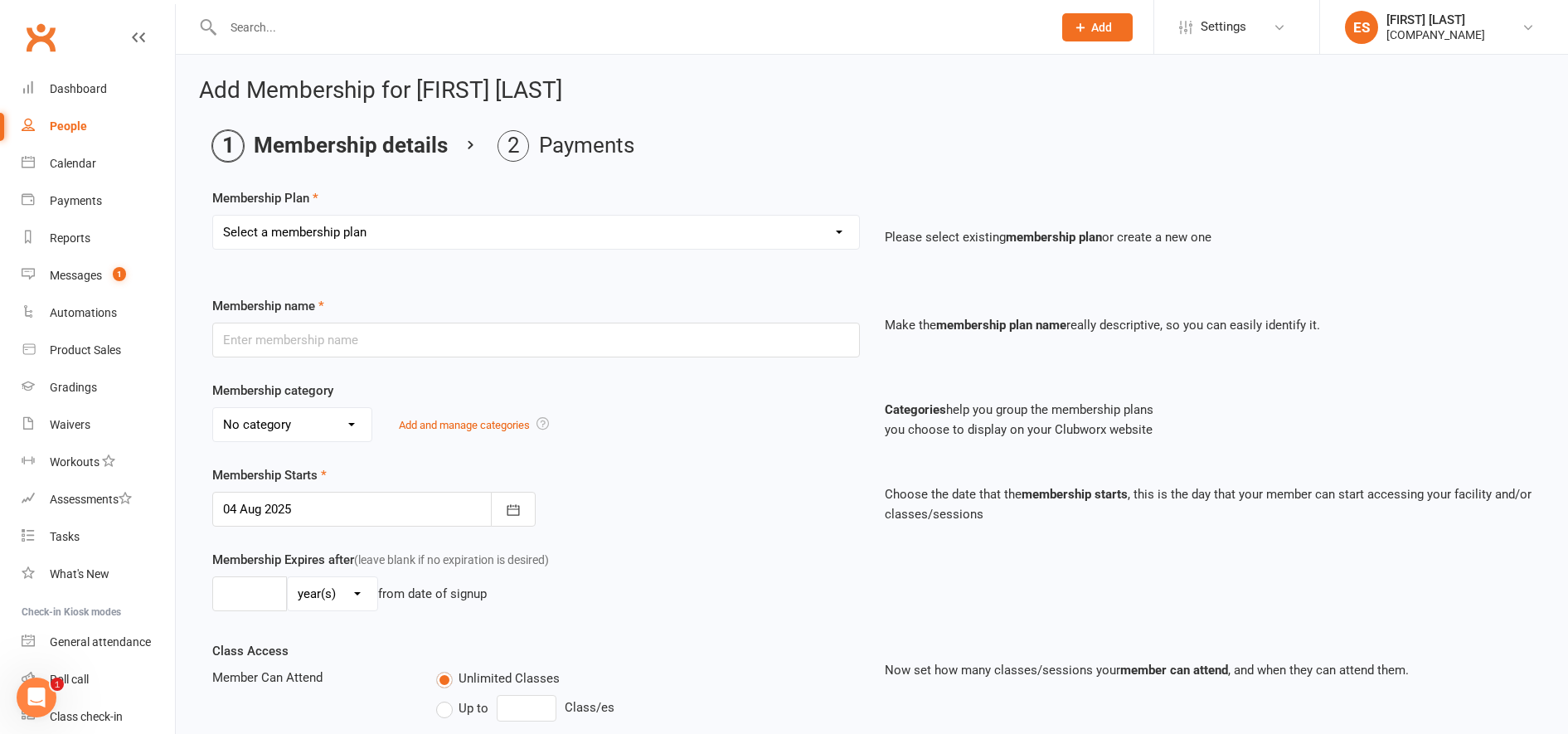 select on "17" 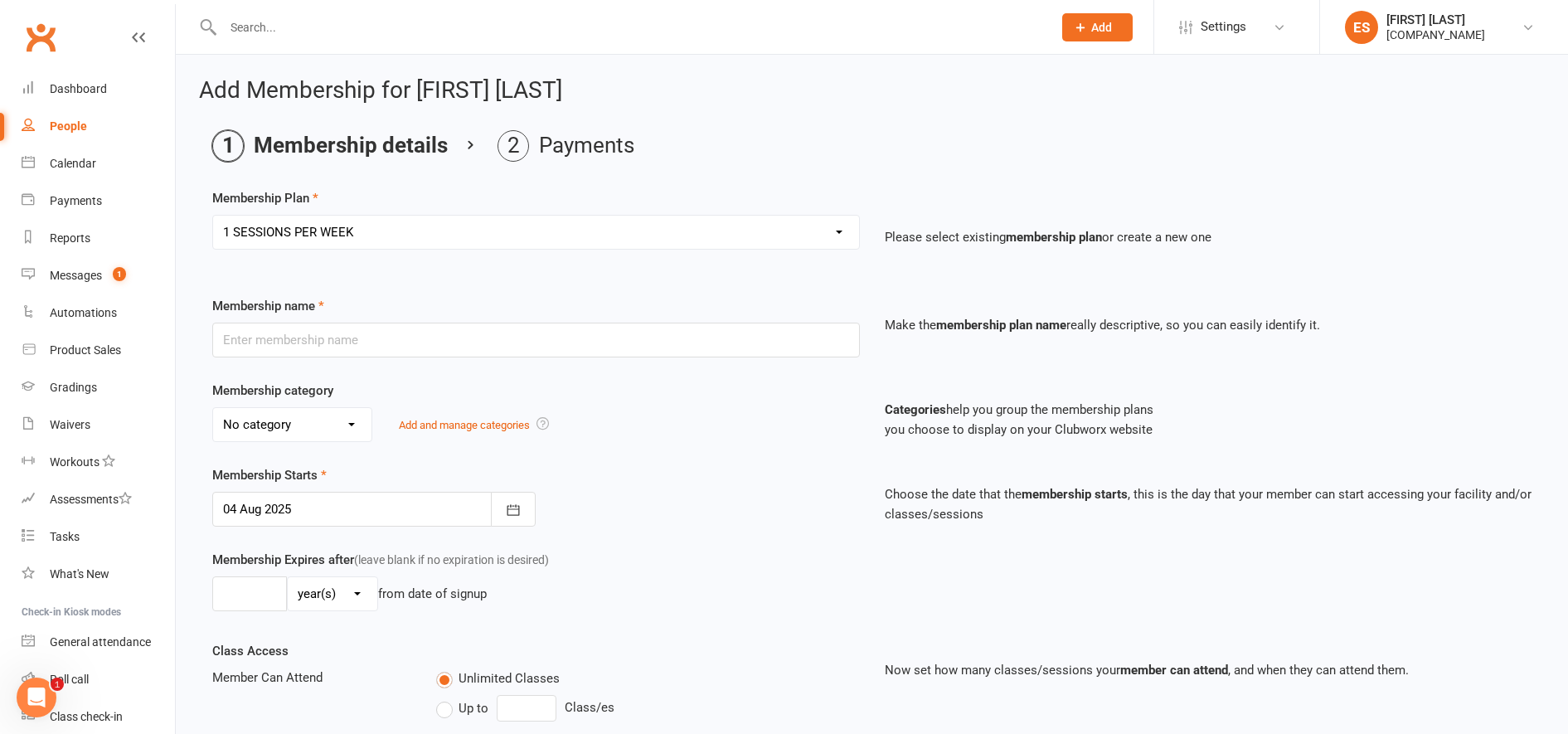 click on "Select a membership plan Create new Membership Plan KIDS 6 MONTHS (2 SESSIONS P/W) KIDS 12 MONTHS (1 SESSION P/W) KIDS 12 MONTHS (2 SESSIONS P/W) JNR FIGHT TEAM 12 MONTHS (INVITE ONLY) SNR FIGHT TEAM 12 MONTHS (INVITE ONLY) POST COVID- ADULTS 12 MONTHS (3 SESSIONS P/W) 8 WEEK 2021 CHALLENGE (WEEKLY D/DEBIT) 8 WEEK 2021 CHALLENGE (WEEKLY D/DEBIT CURRENT MEMBERS) KIDS 1 DAY PER WEEK JNR FIGHT TEAM 6-9yrs (INVITE ONLY) JNR FIGHT TEAM 10-14yrs (INVITE ONLY) SNR FIGHT TEAM 15yrs plus (INVITE ONLY) 2 WEEKS FOR $49 UNLIMITED SESSIONS PER WEEK Up to 4 SESSIONS PER WEEK Up to 2 SESSIONS PER WEEK 1 SESSIONS PER WEEK 2 WEEKS FOR $39 (1 payment of $78) 10 Session Pass" at bounding box center (536, 232) 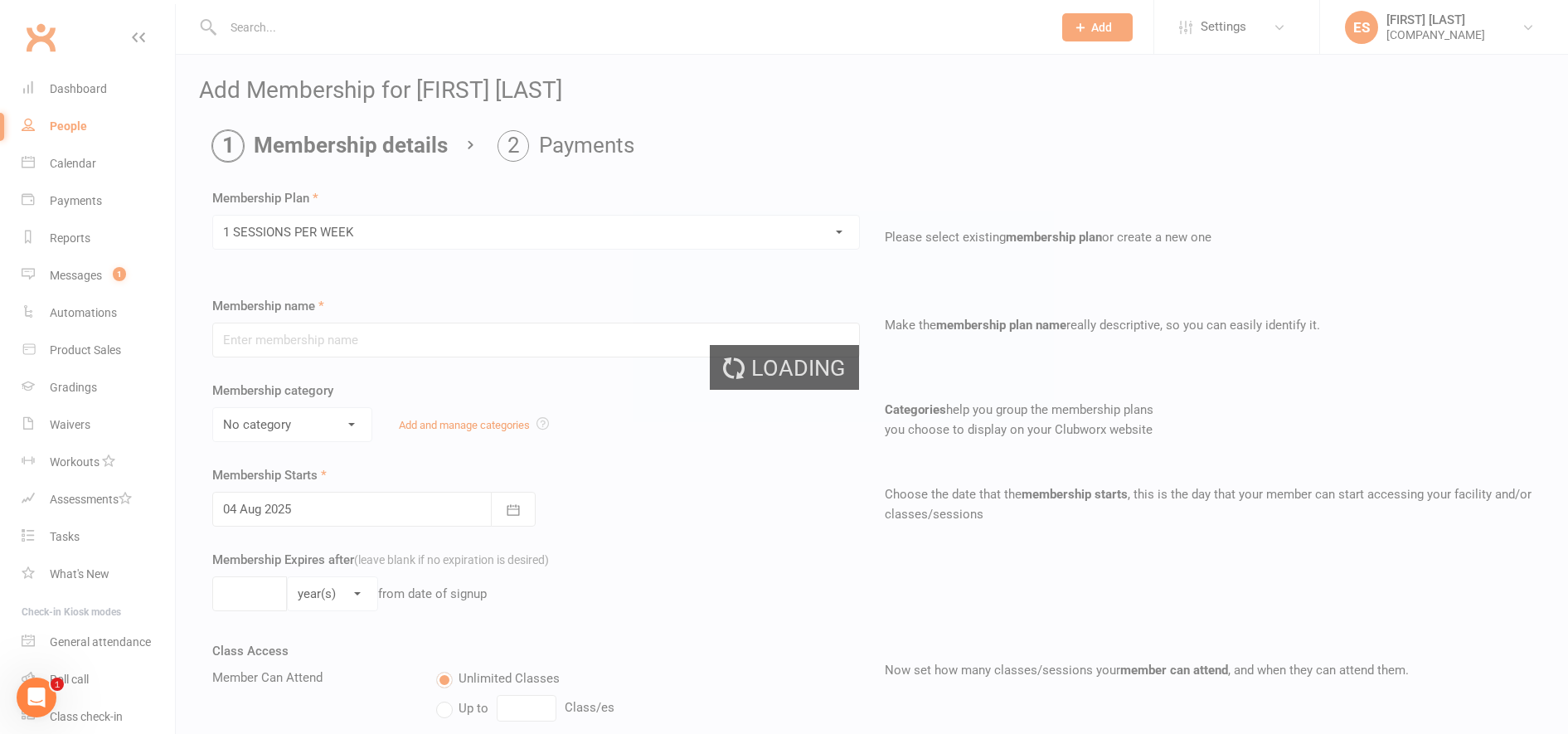 type on "1 SESSIONS PER WEEK" 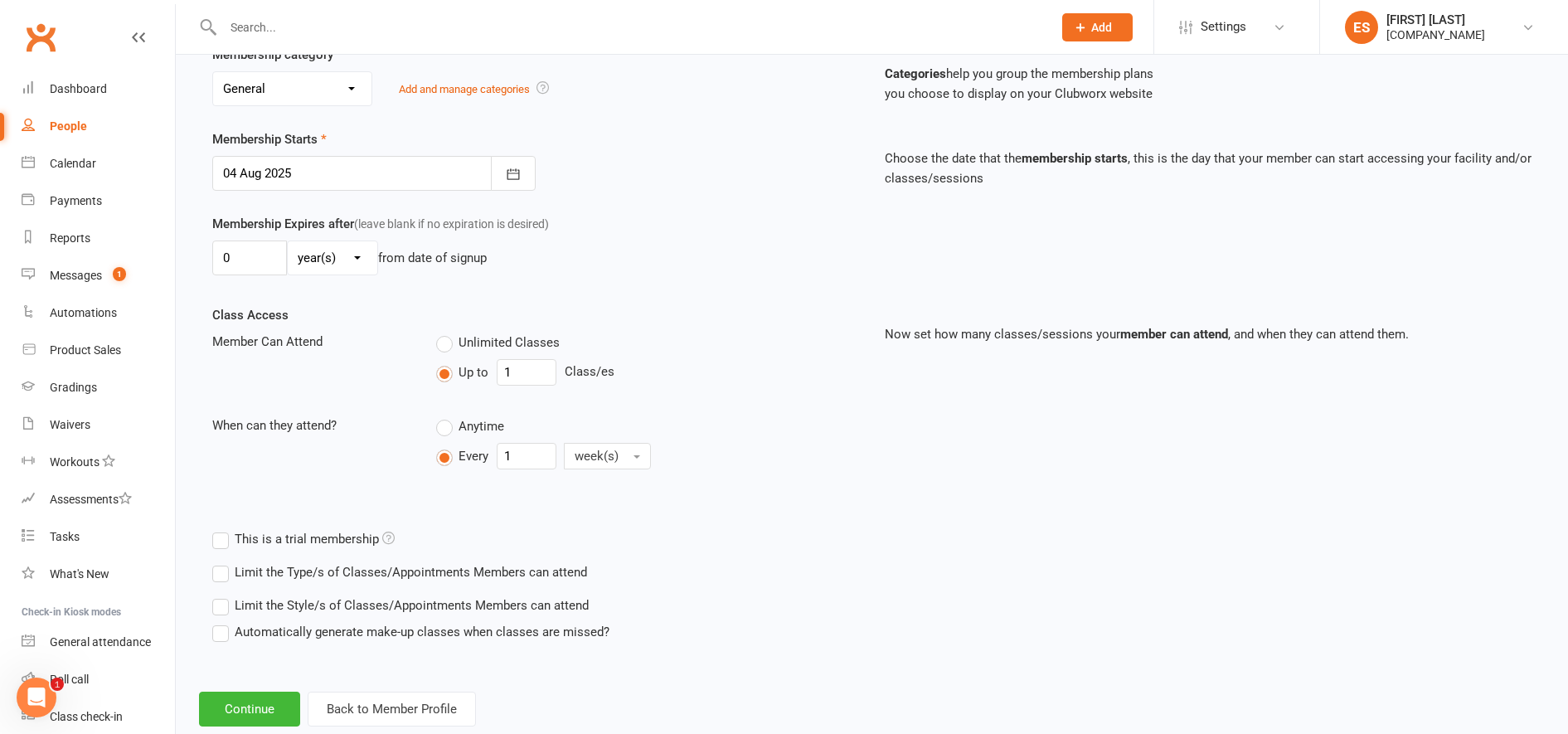 scroll, scrollTop: 376, scrollLeft: 0, axis: vertical 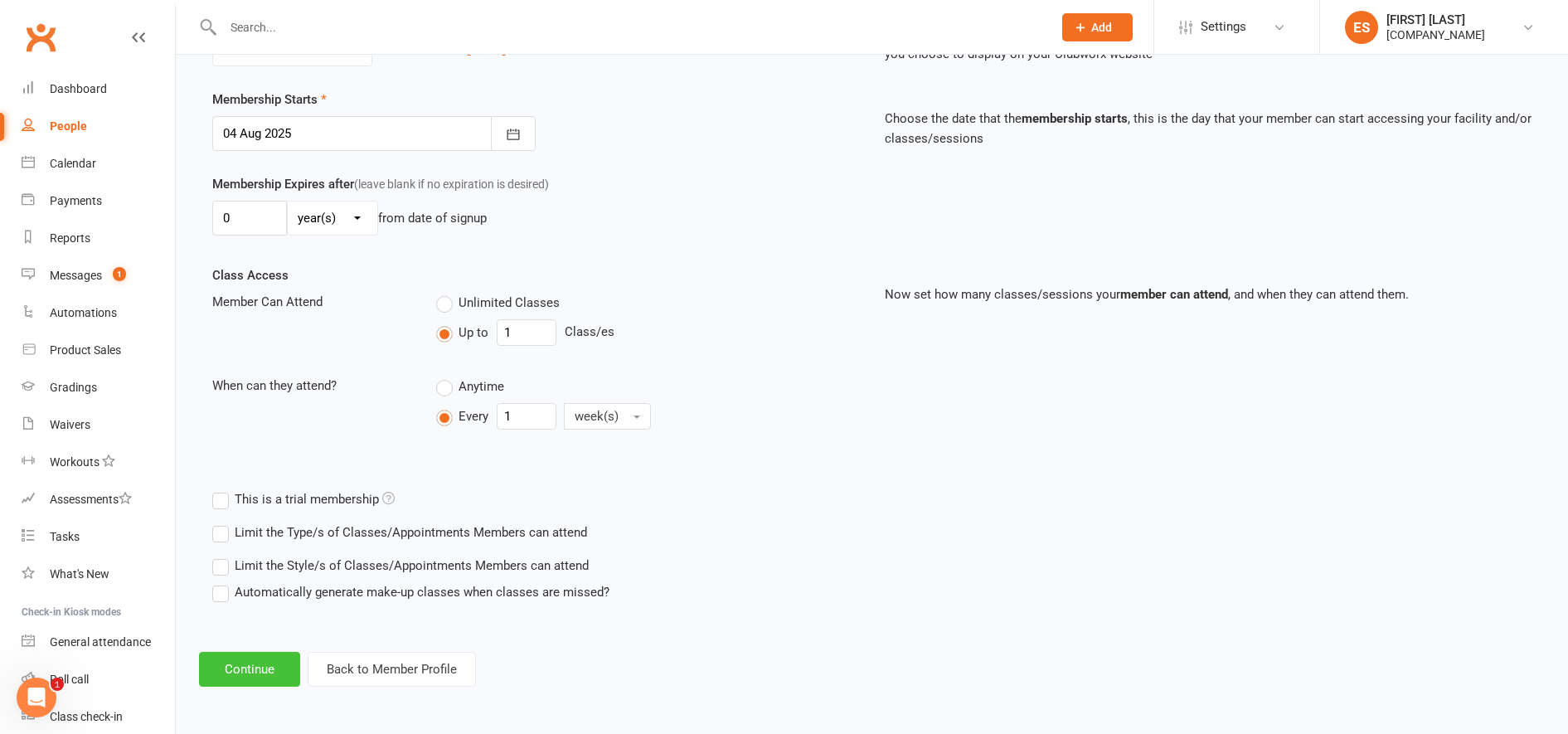 click on "Continue" at bounding box center [250, 669] 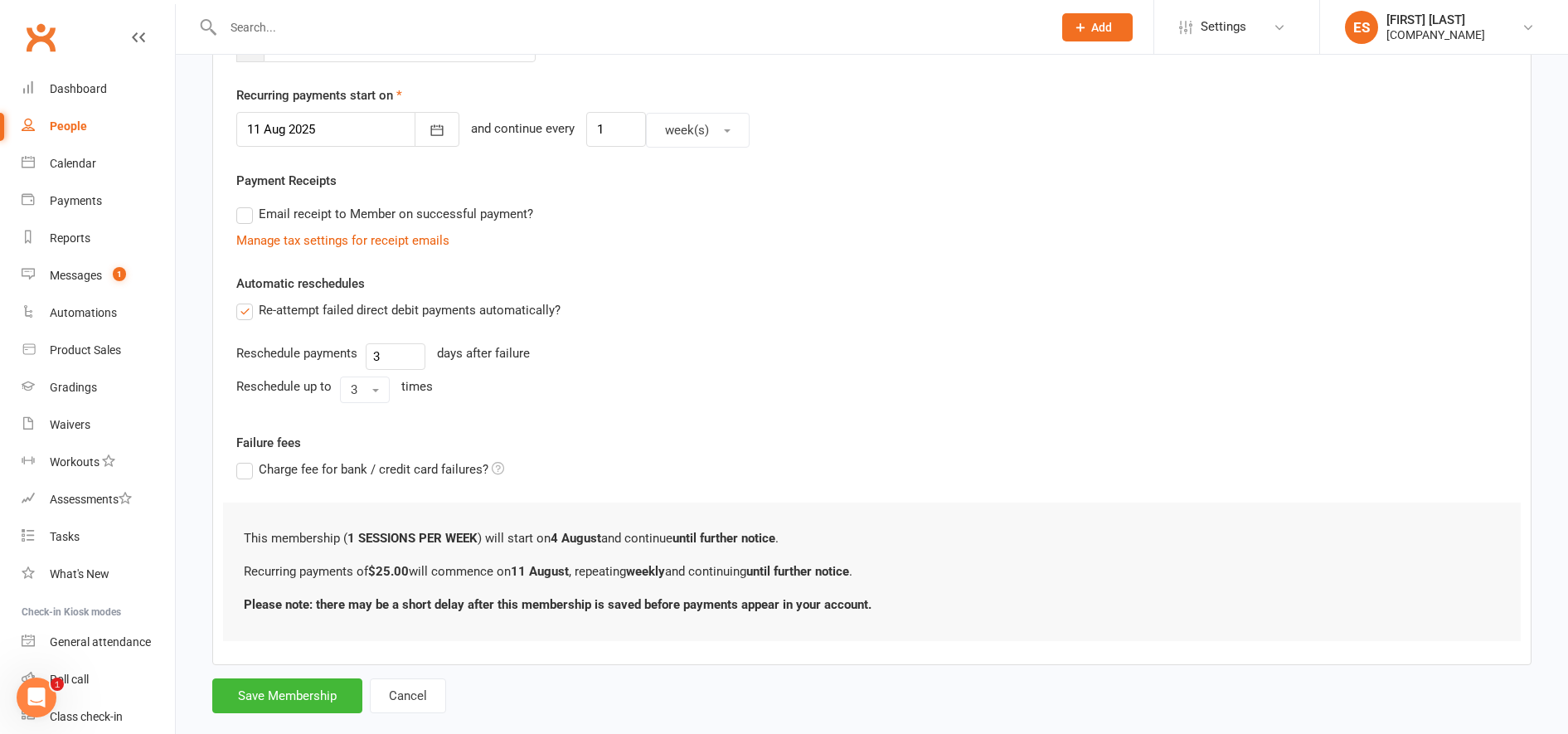 scroll, scrollTop: 0, scrollLeft: 0, axis: both 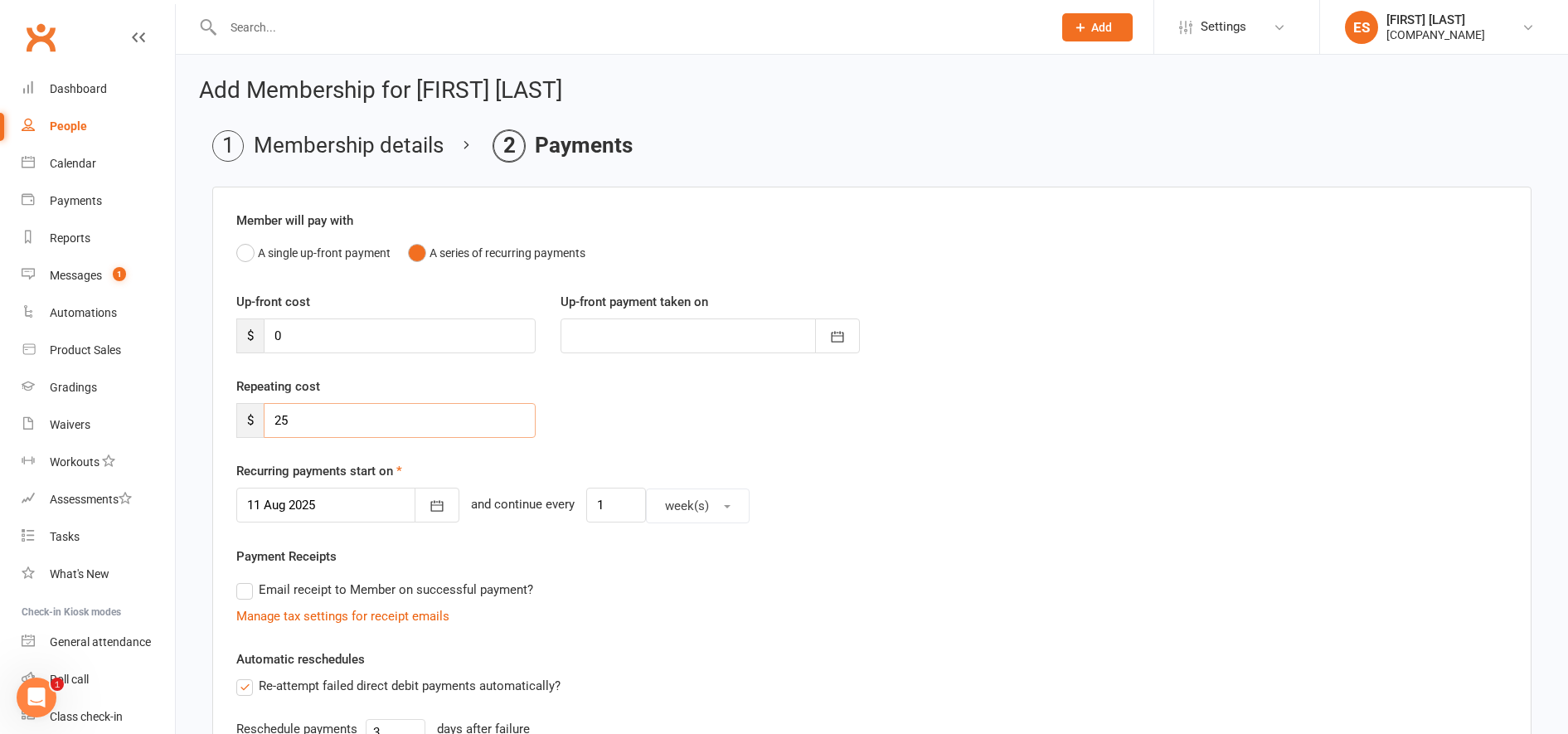 click on "25" at bounding box center [400, 420] 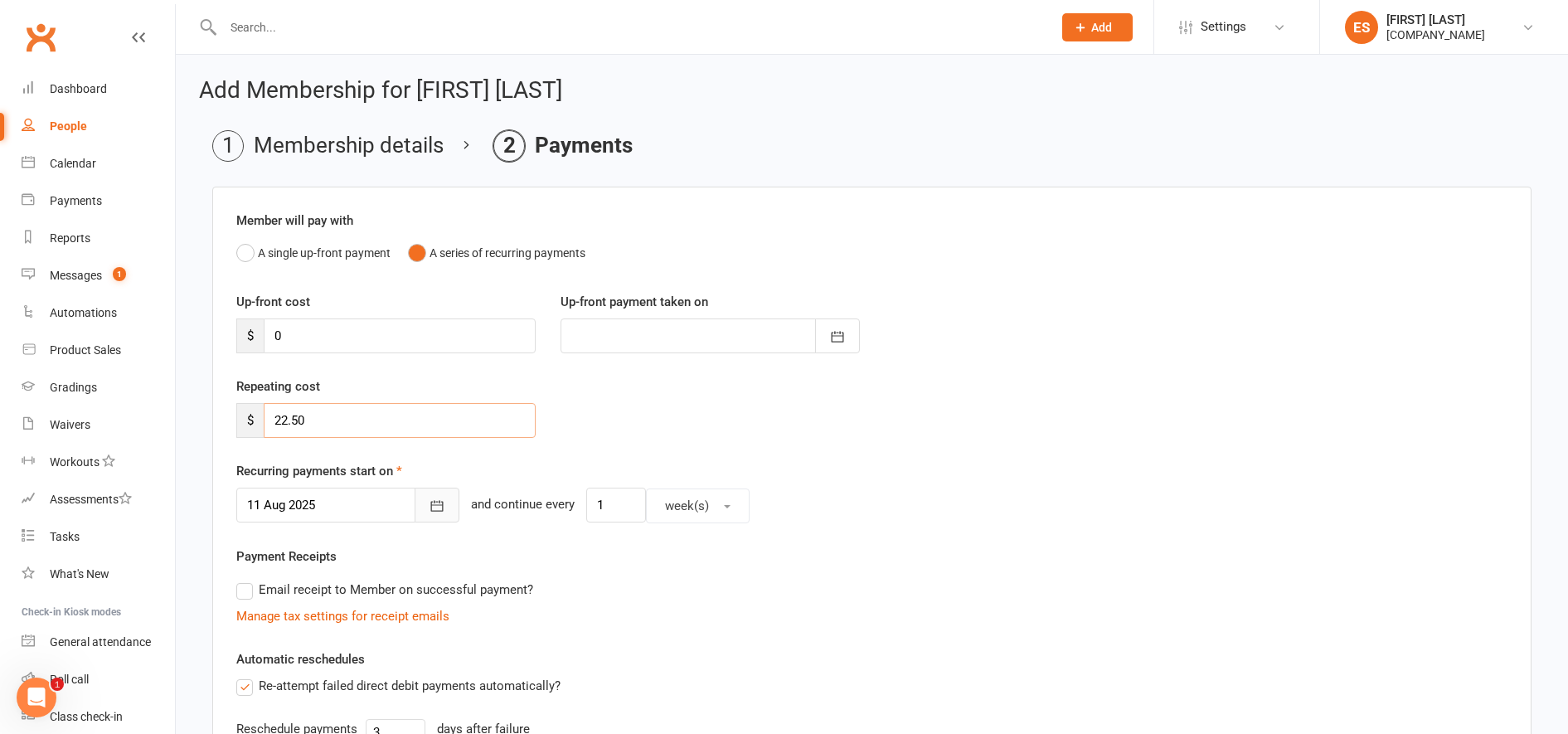 type on "22.50" 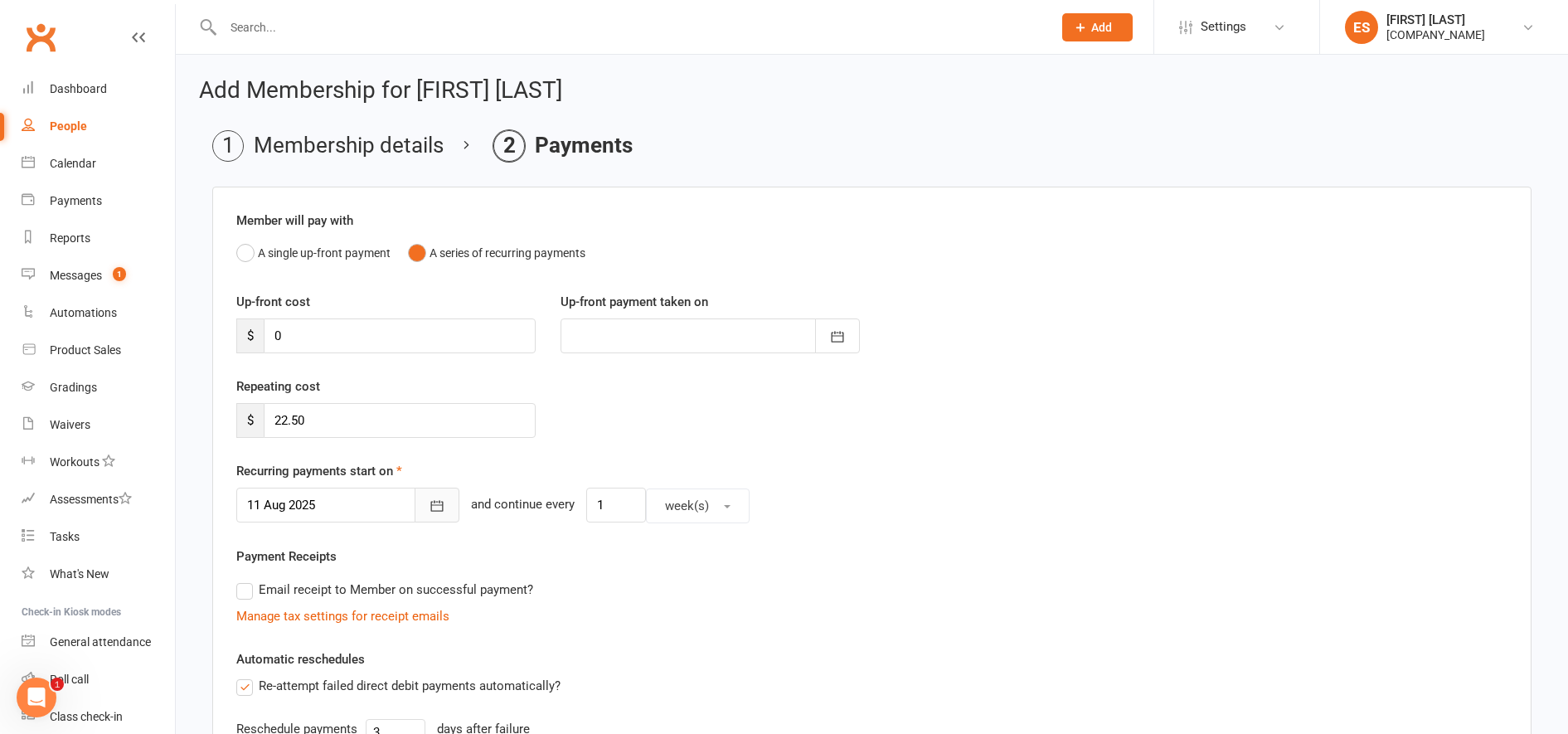 click 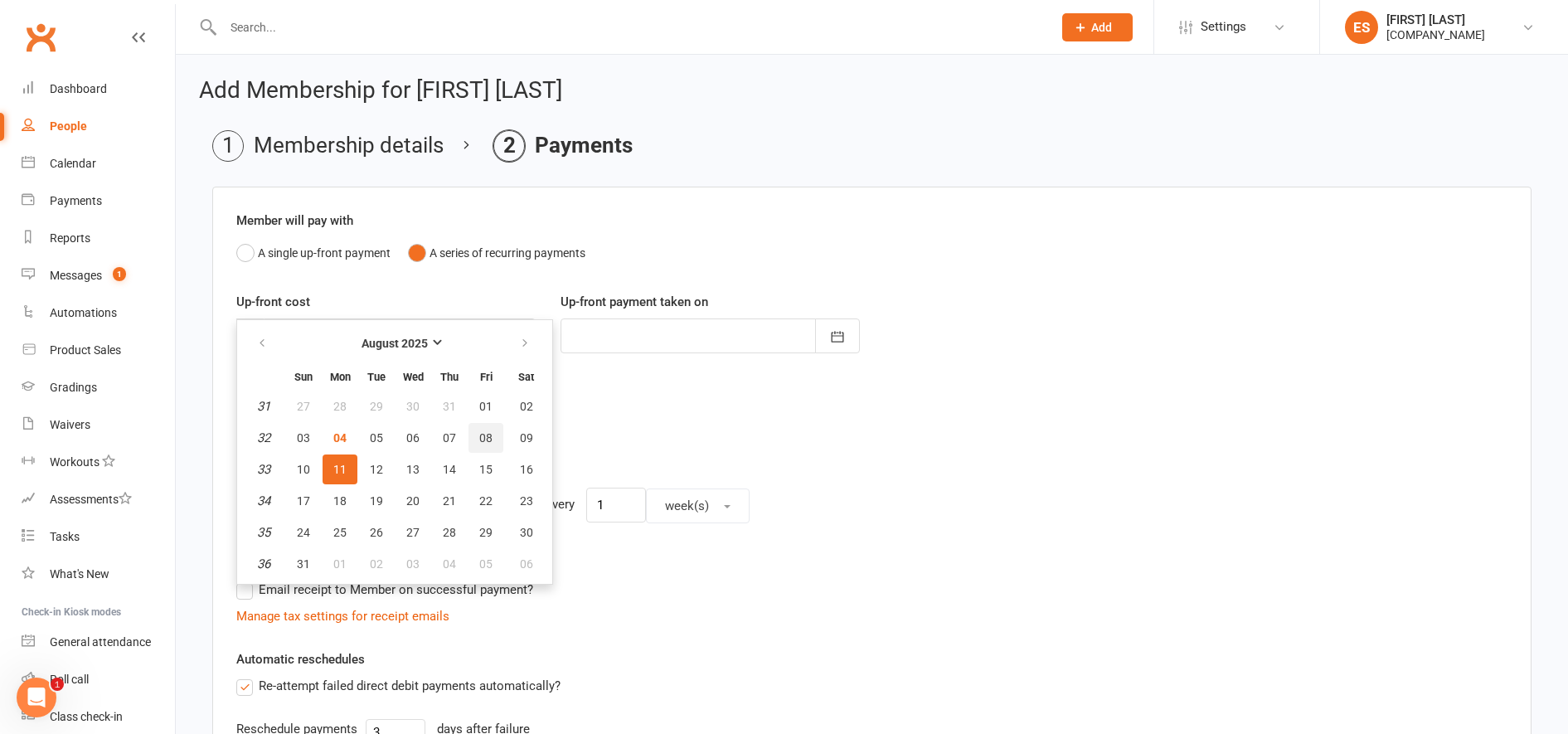 click on "08" at bounding box center [486, 438] 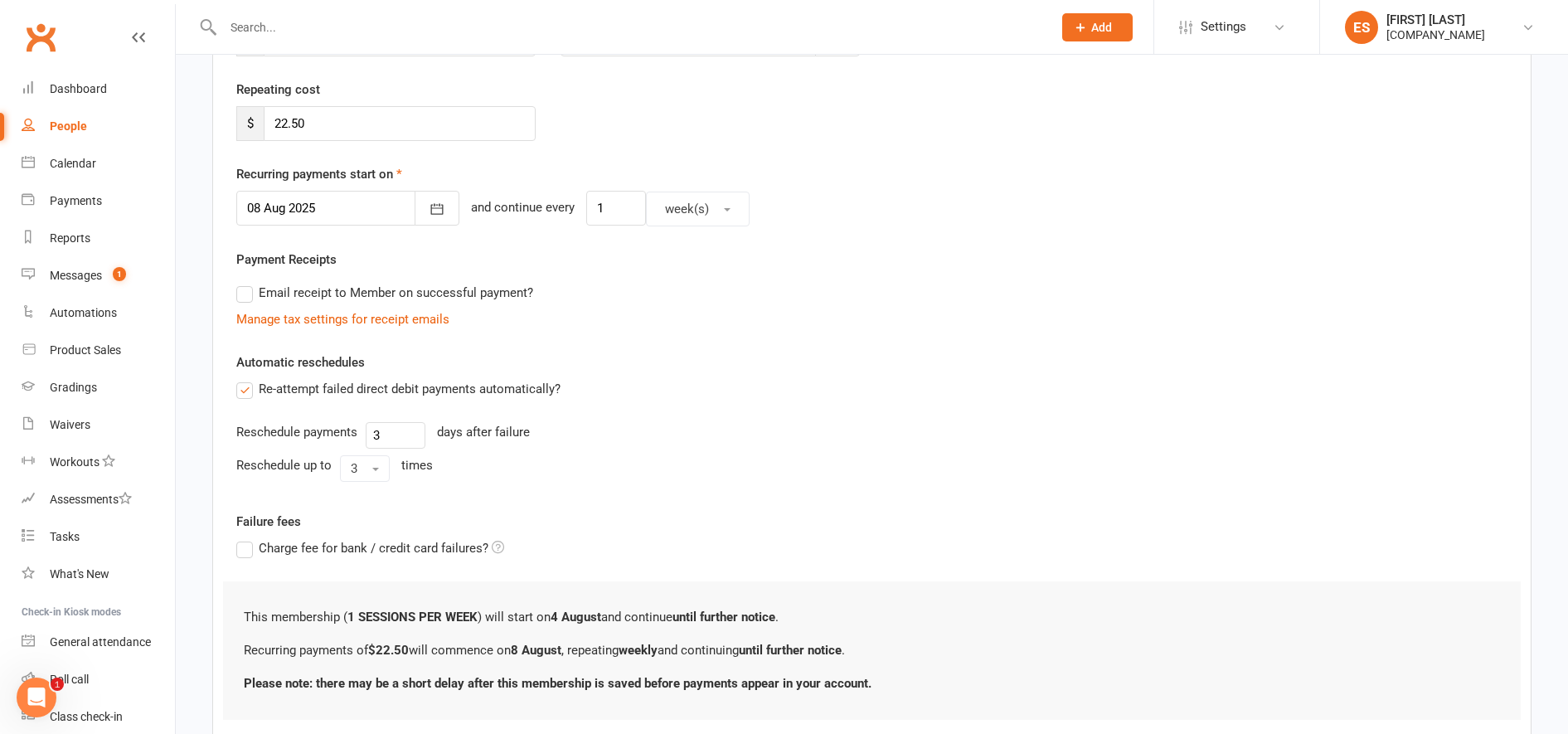 scroll, scrollTop: 266, scrollLeft: 0, axis: vertical 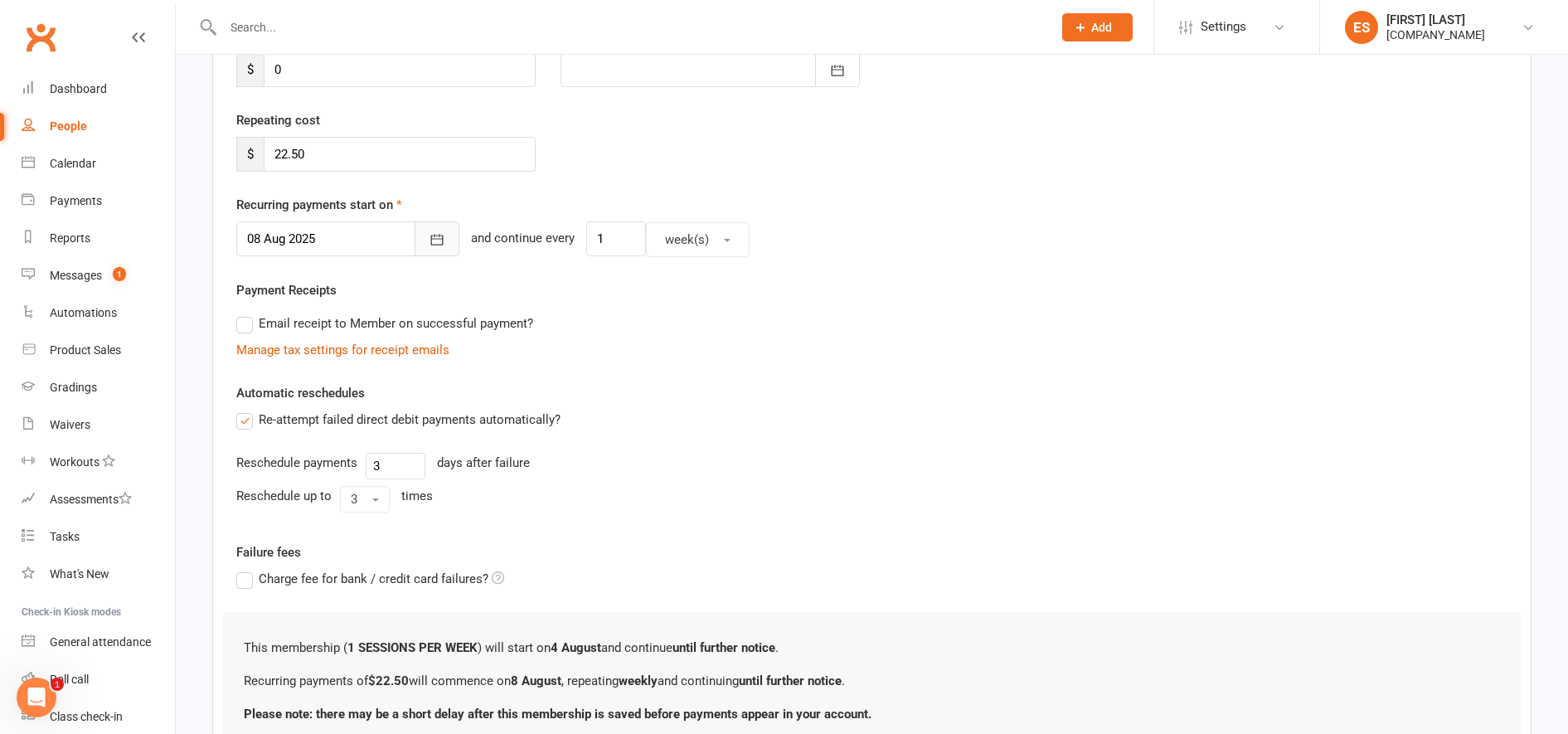 click 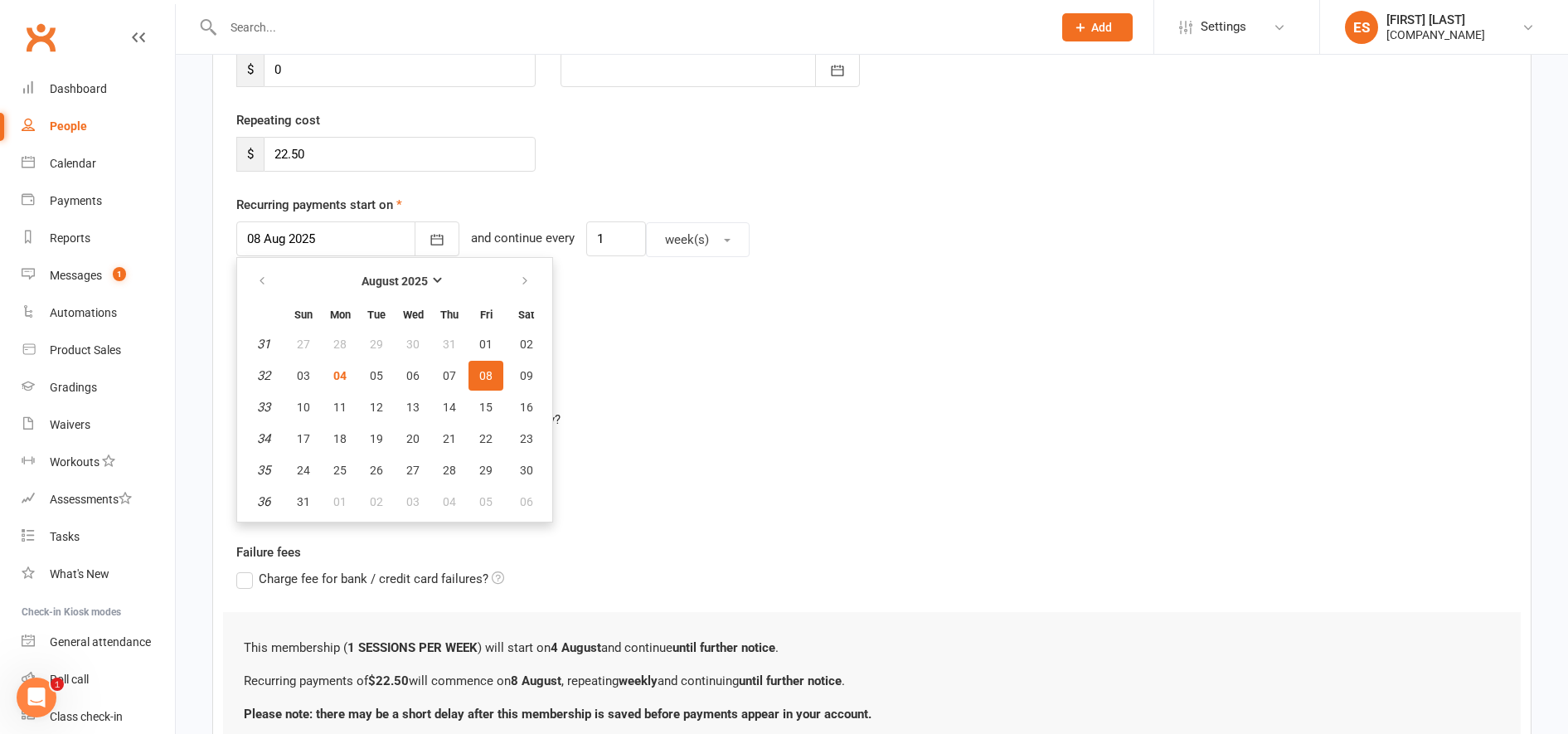 click on "Reschedule payments [NUMBER] days after failure" at bounding box center (871, 466) 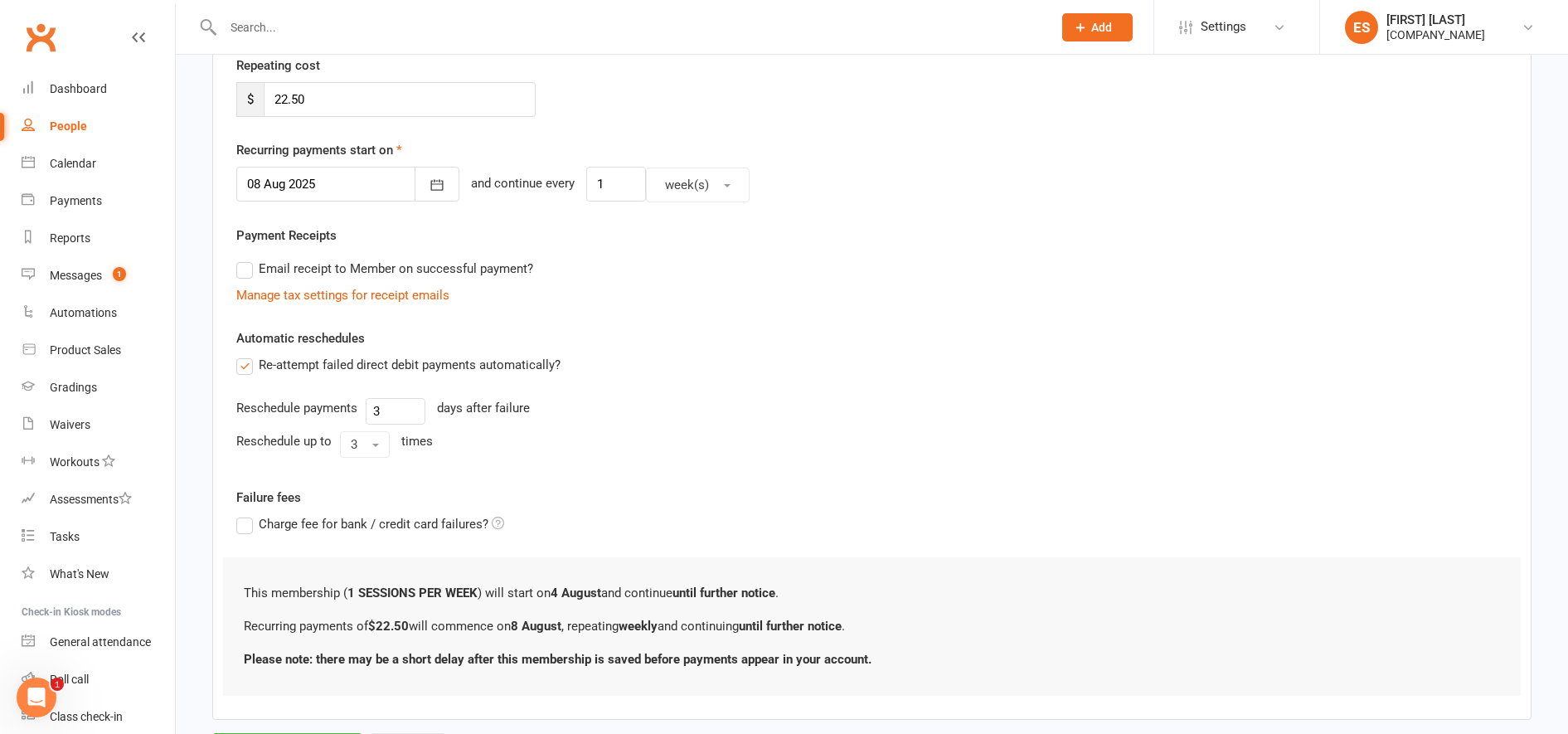 scroll, scrollTop: 406, scrollLeft: 0, axis: vertical 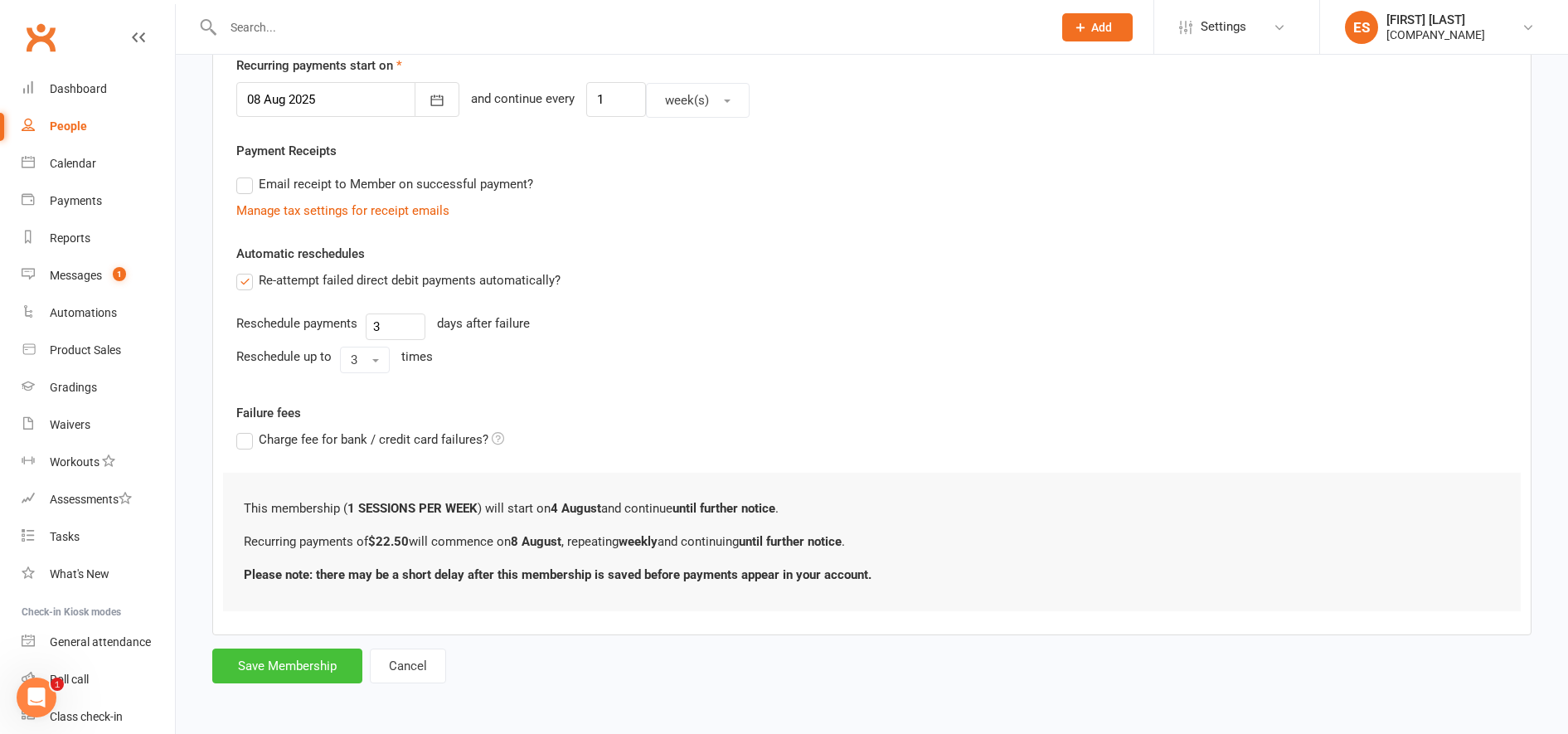 click on "Save Membership" at bounding box center [287, 666] 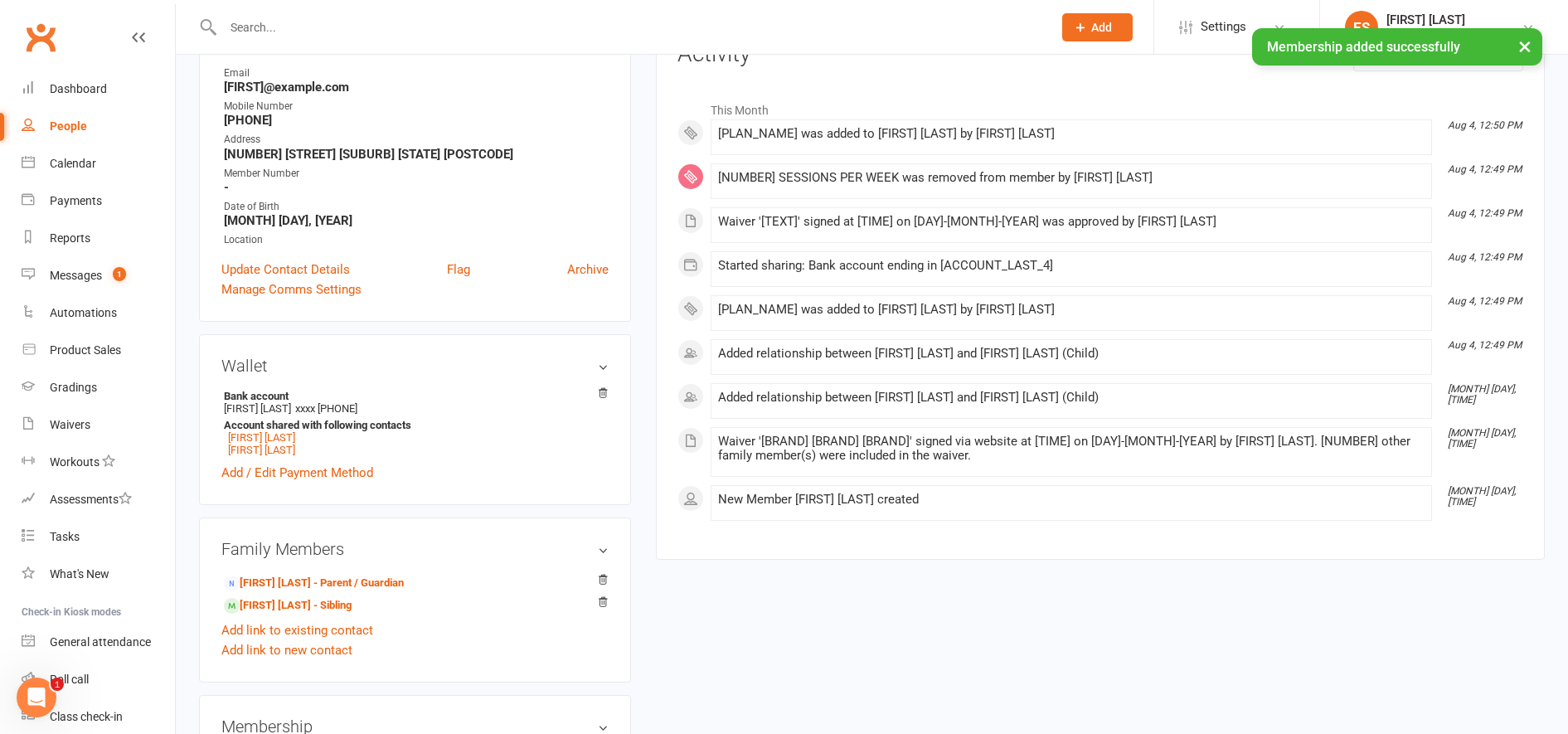 scroll, scrollTop: 231, scrollLeft: 0, axis: vertical 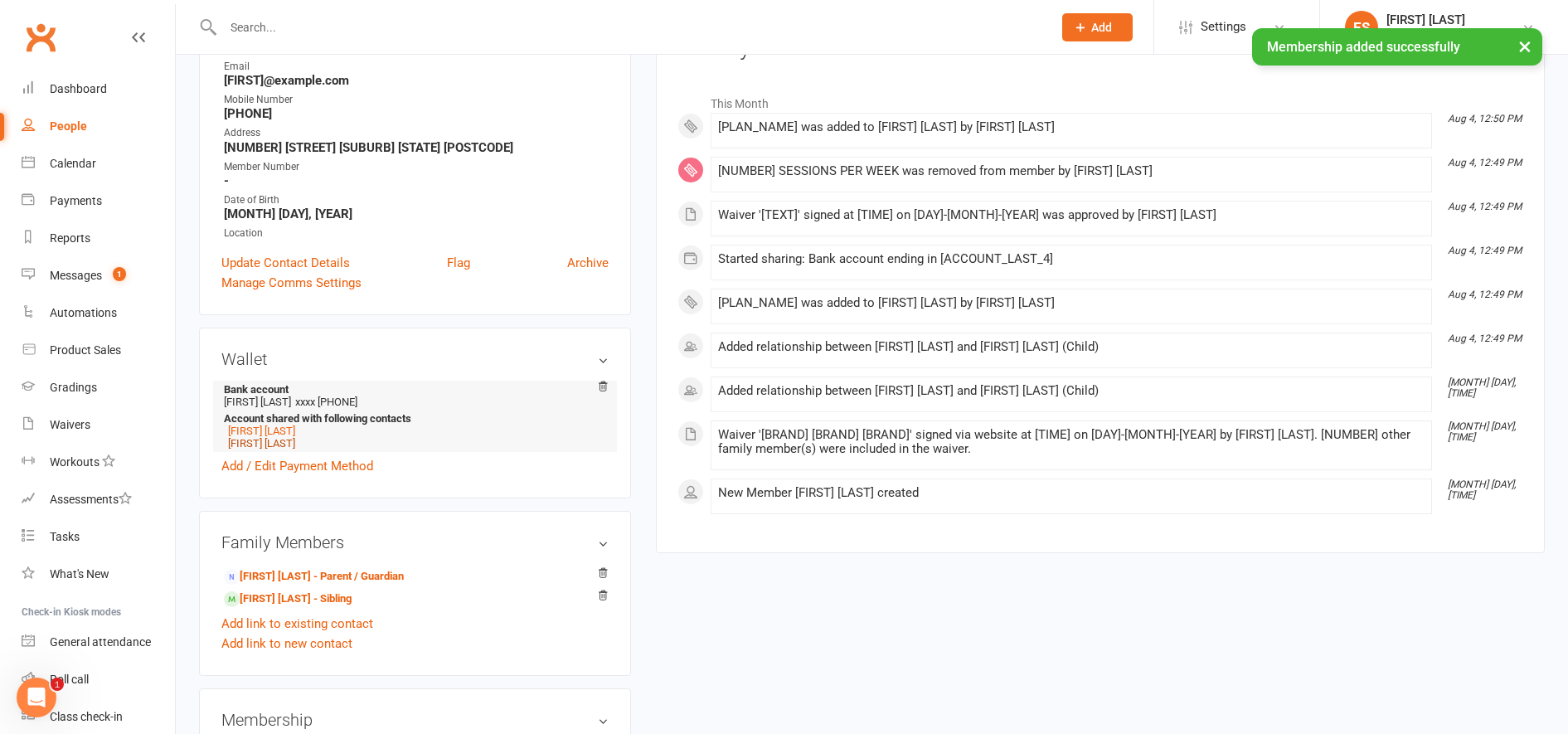 click on "[FIRST] [LAST]" at bounding box center (261, 443) 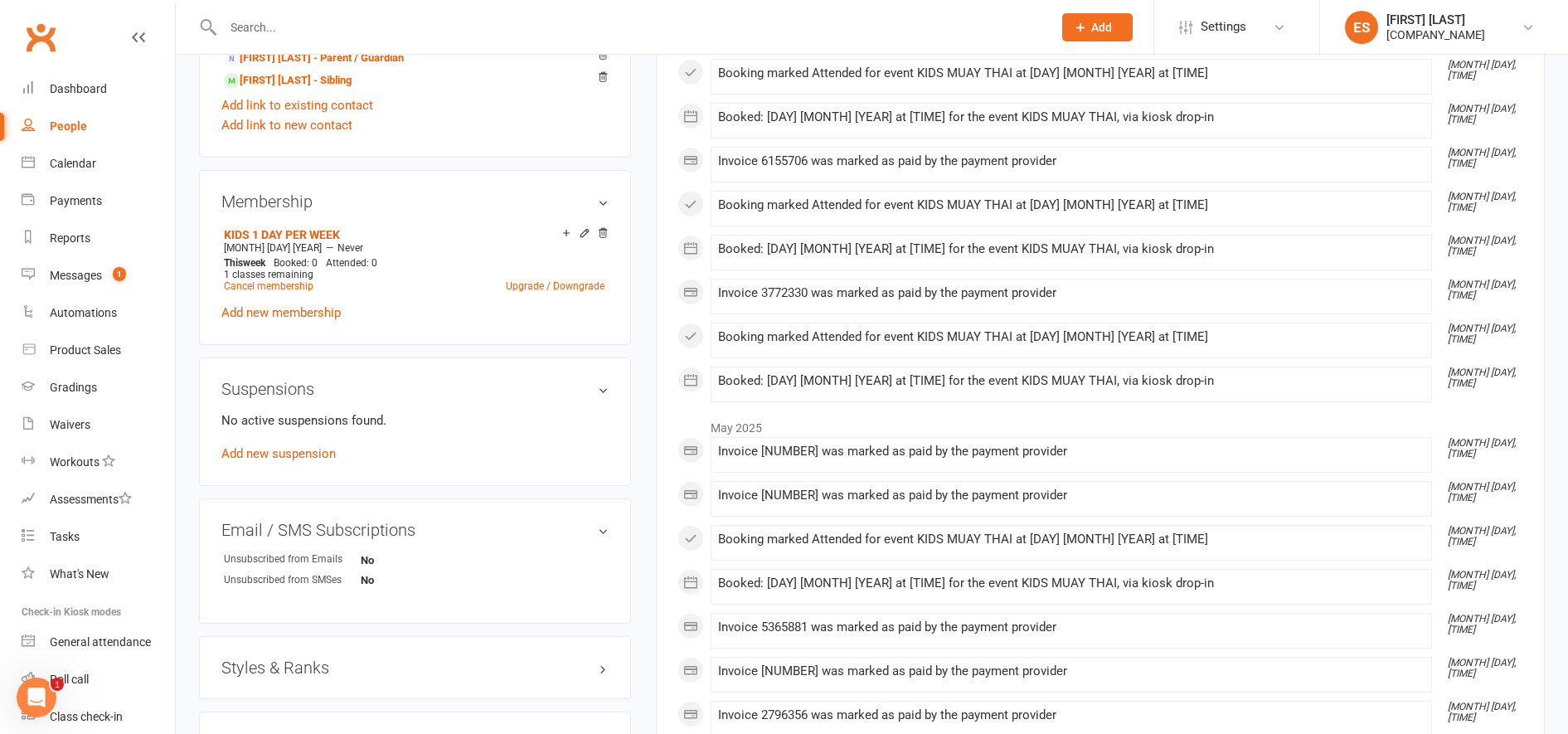 scroll, scrollTop: 732, scrollLeft: 0, axis: vertical 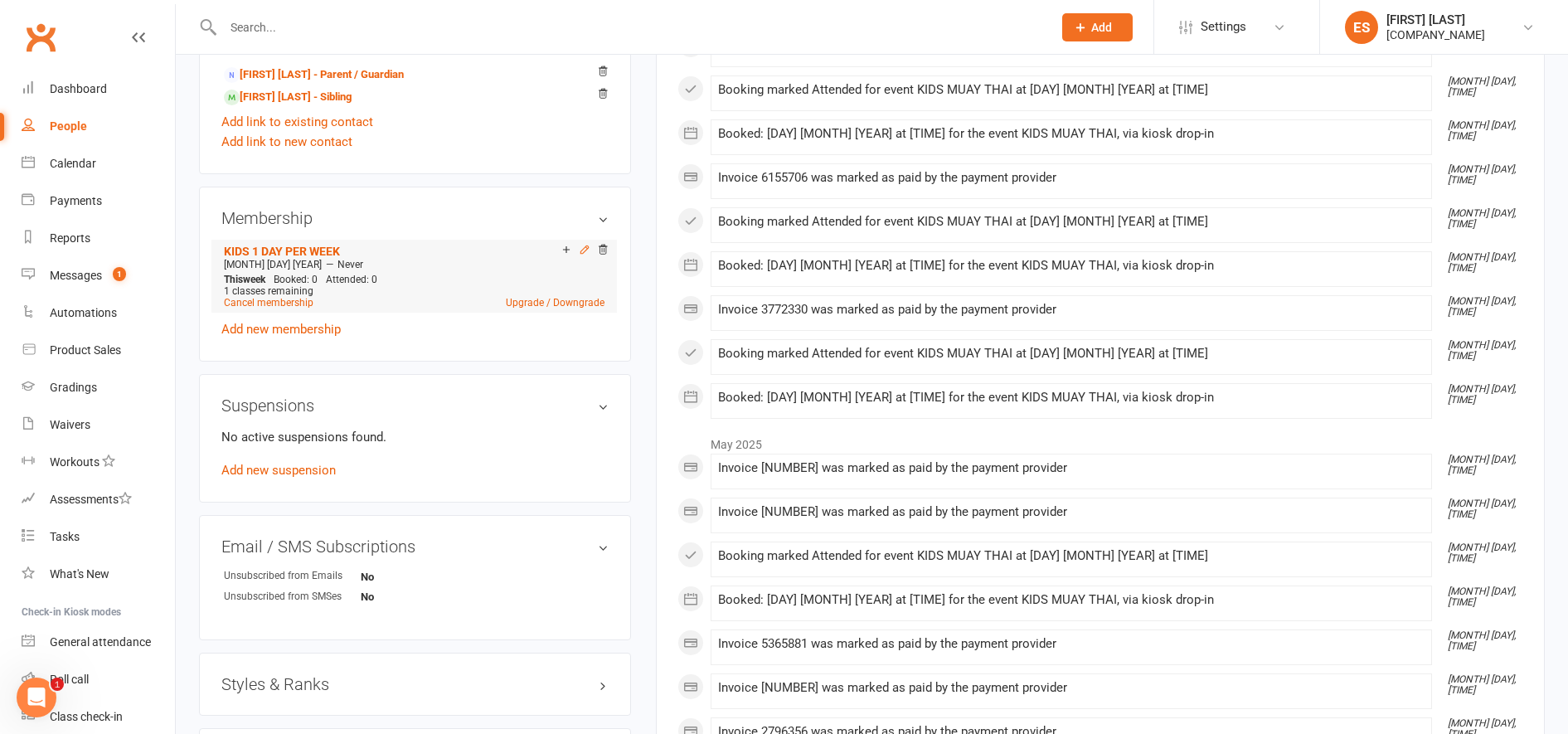 click 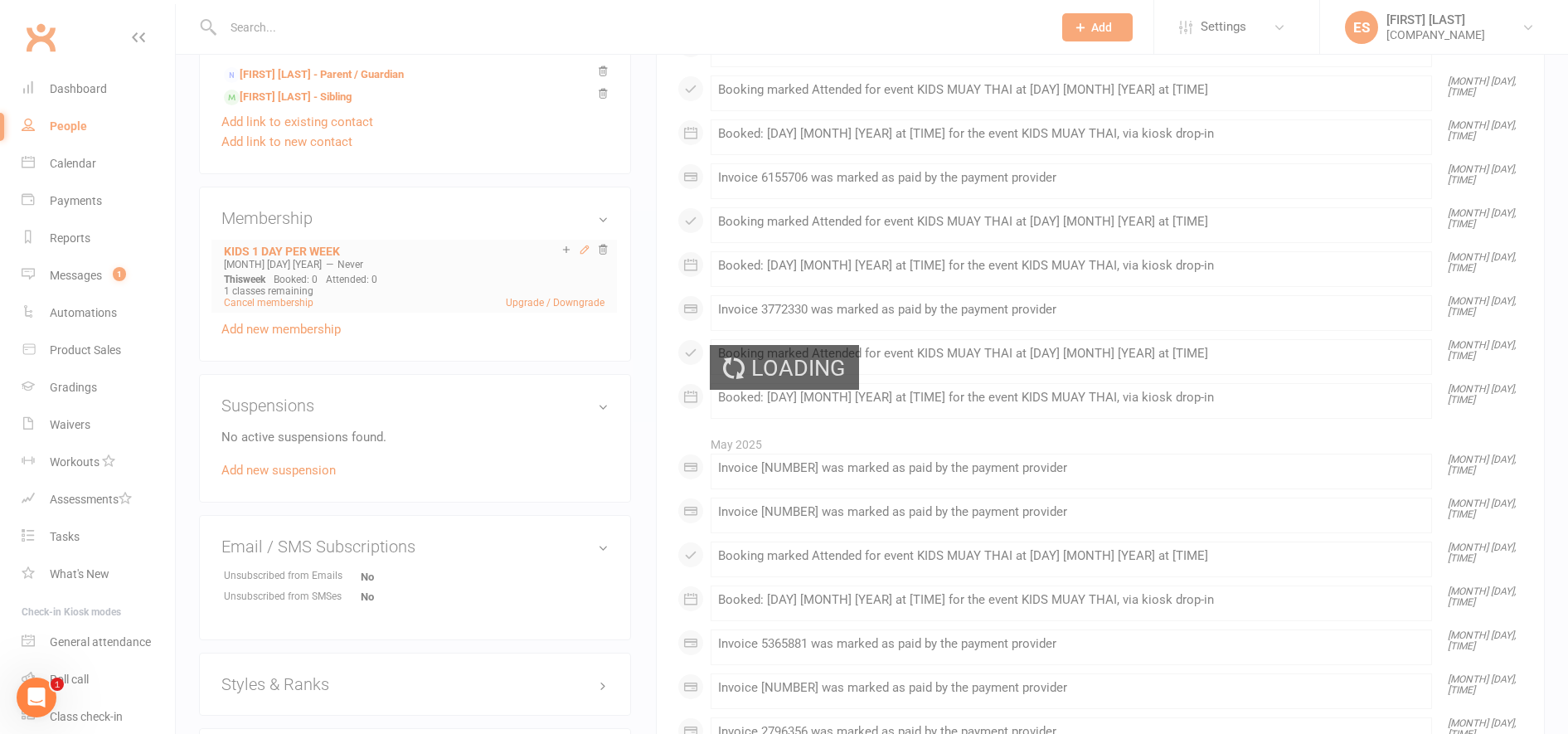 scroll, scrollTop: 0, scrollLeft: 0, axis: both 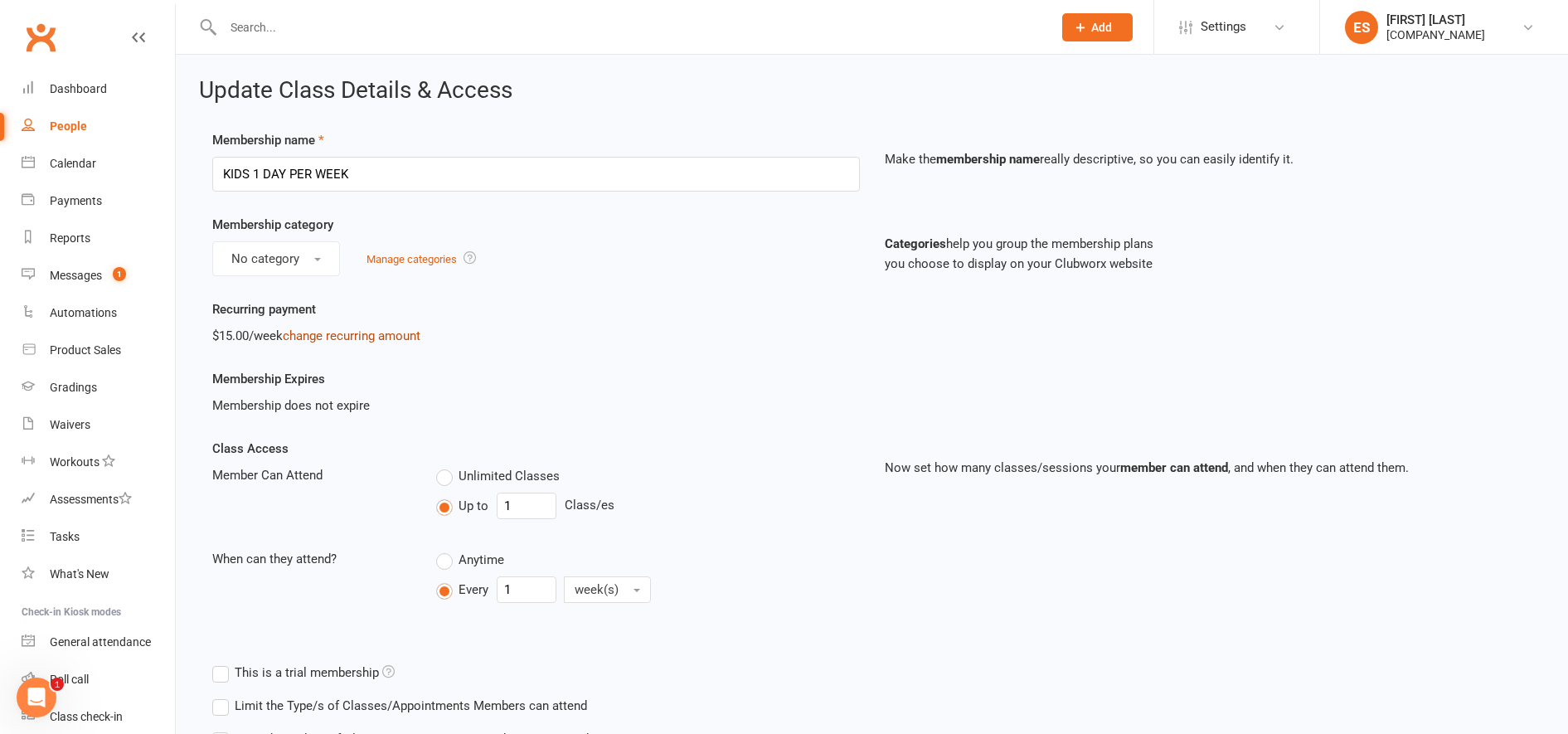 click on "change recurring amount" at bounding box center (352, 336) 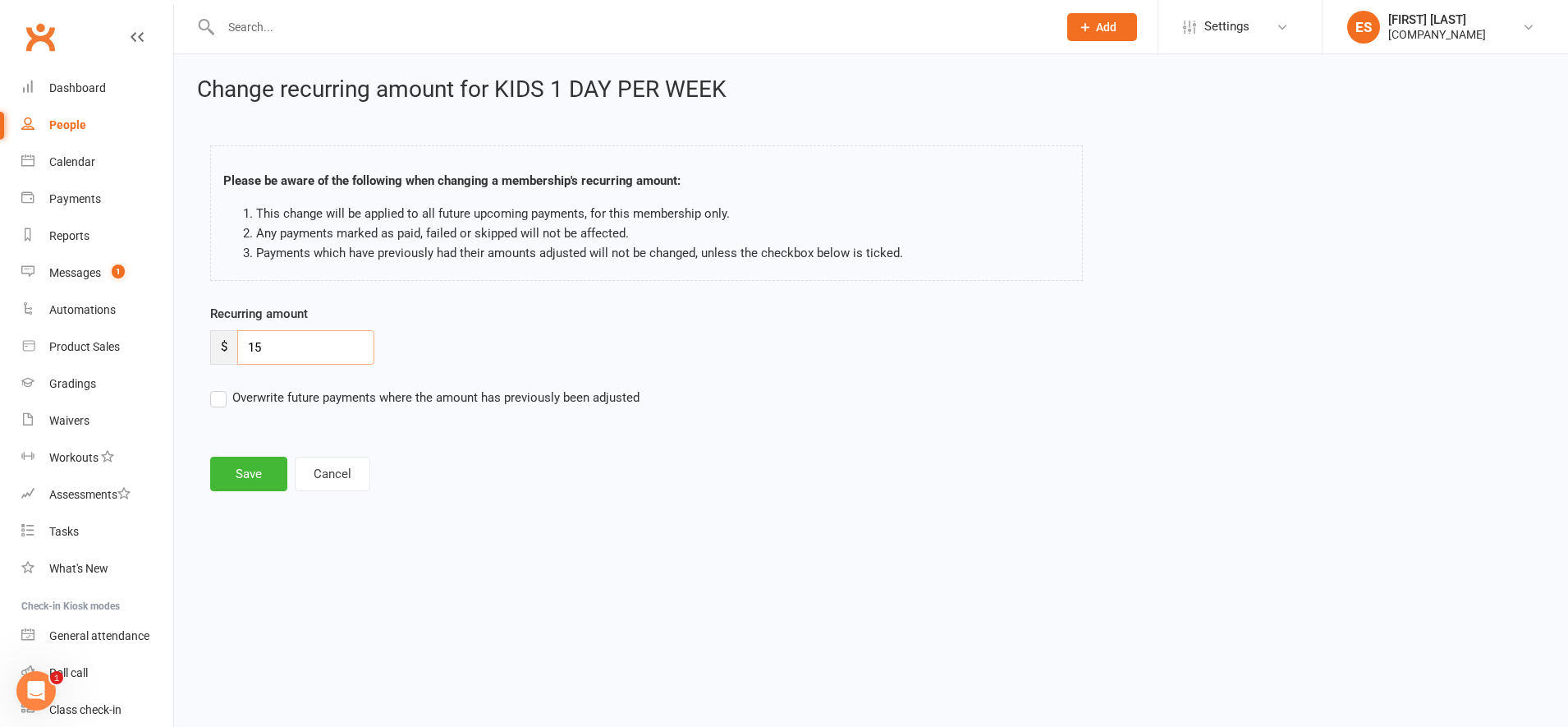 click on "15" at bounding box center [305, 347] 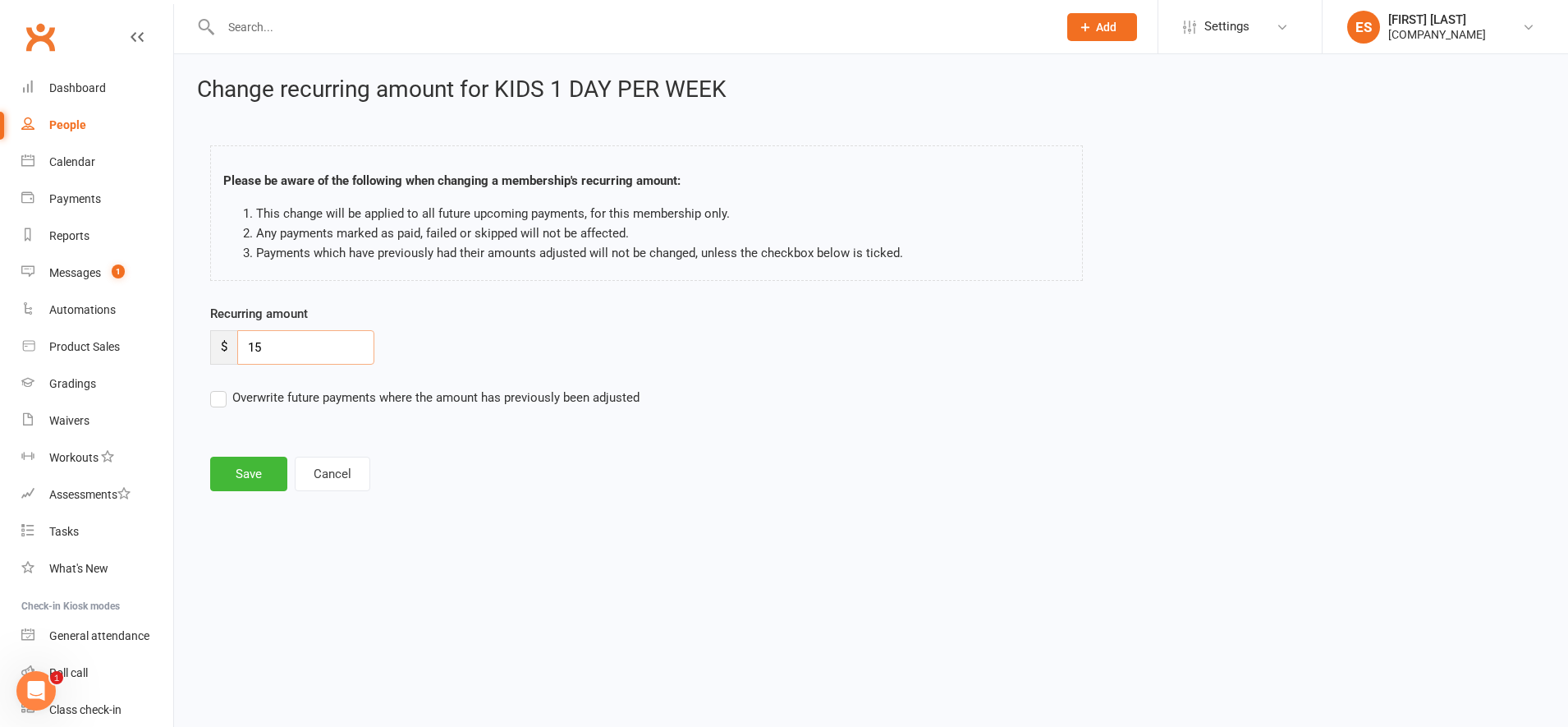 type on "1" 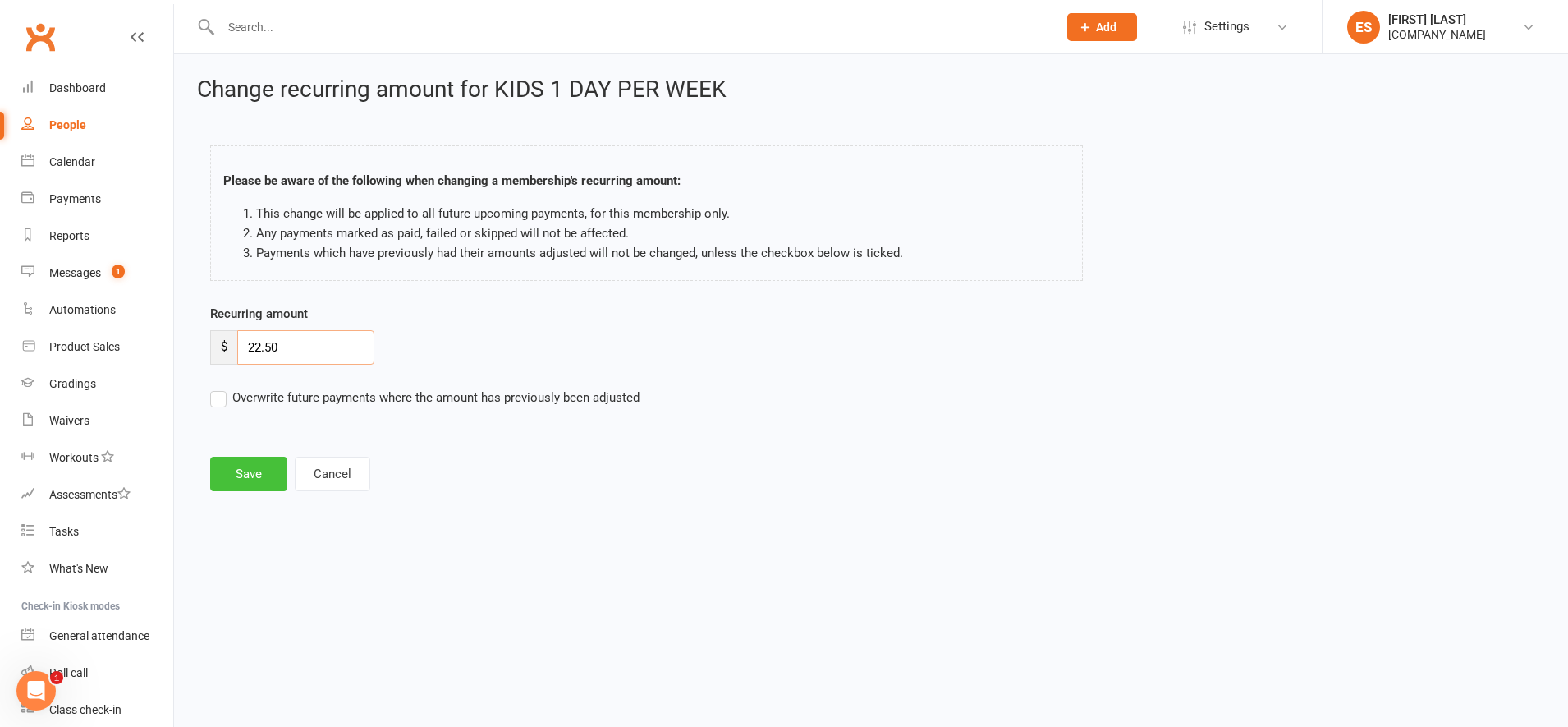 type on "22.50" 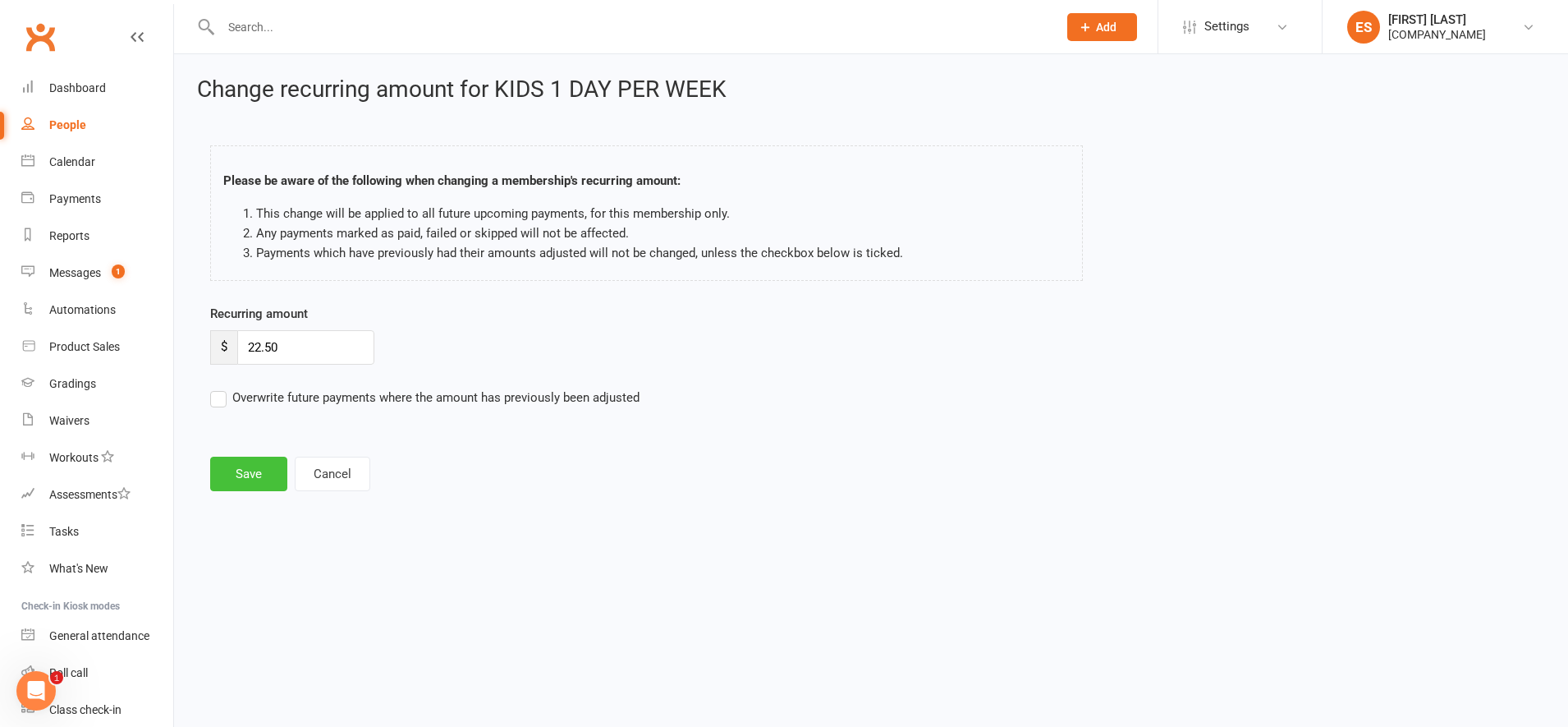 click on "Save" at bounding box center [249, 474] 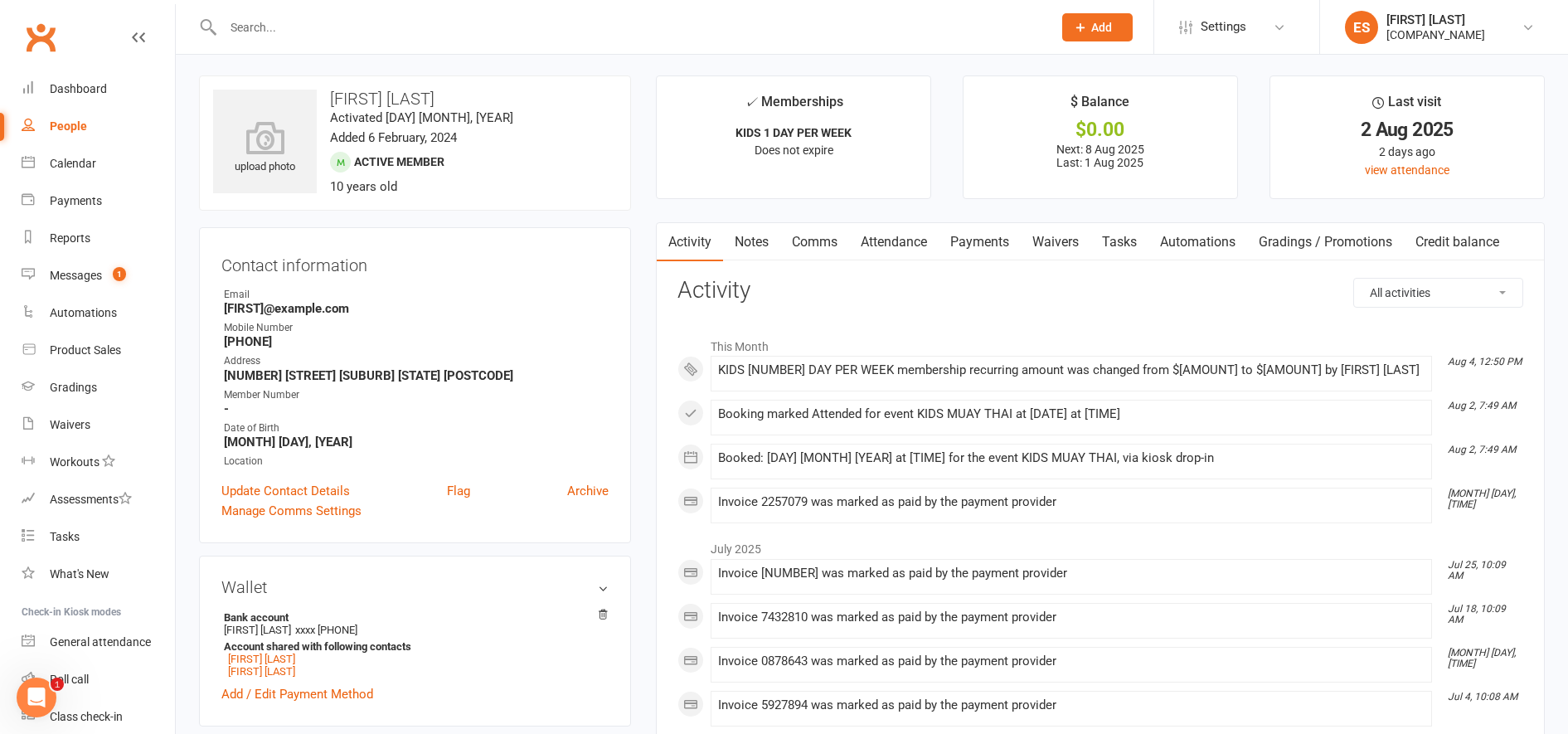 scroll, scrollTop: 0, scrollLeft: 0, axis: both 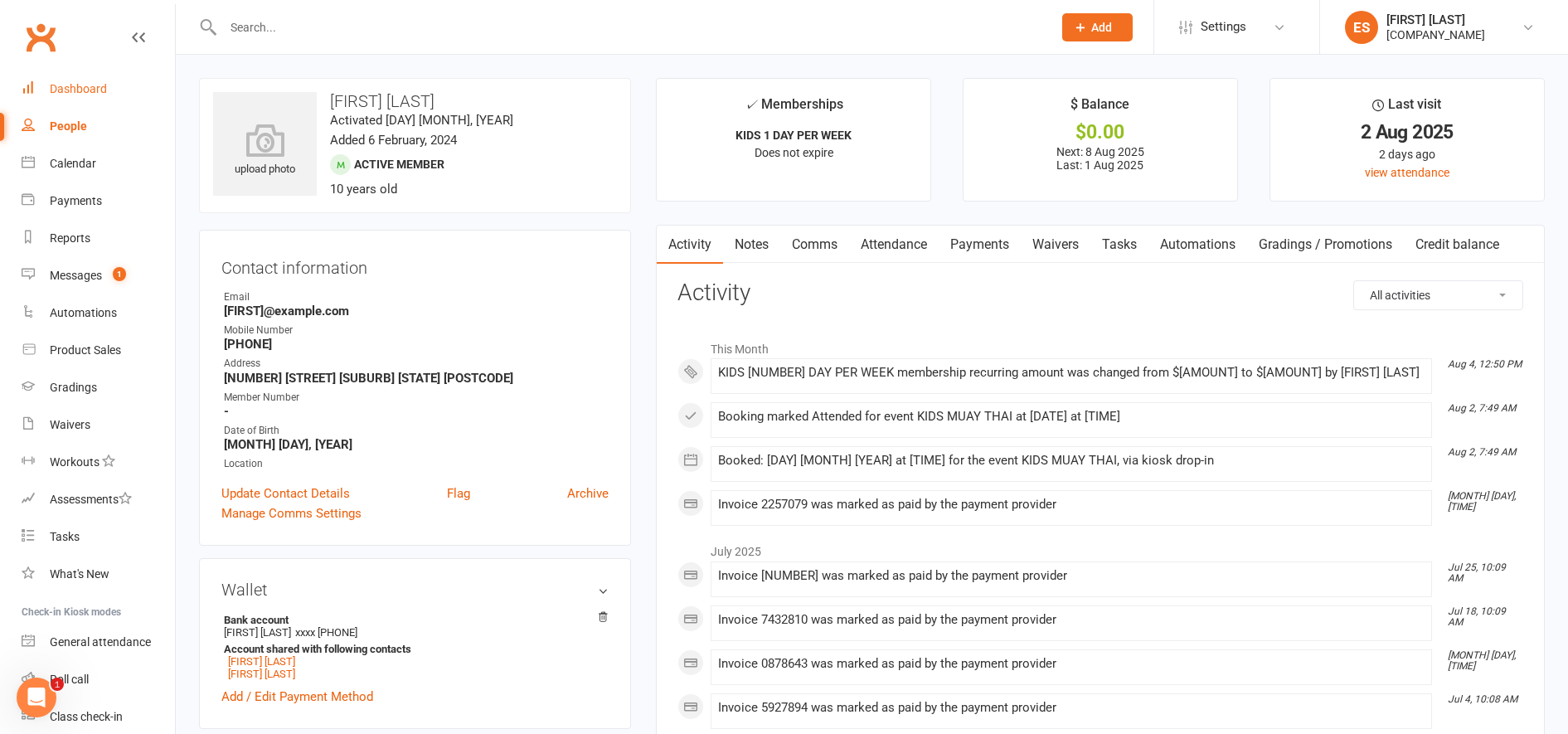 click on "Dashboard" at bounding box center [78, 89] 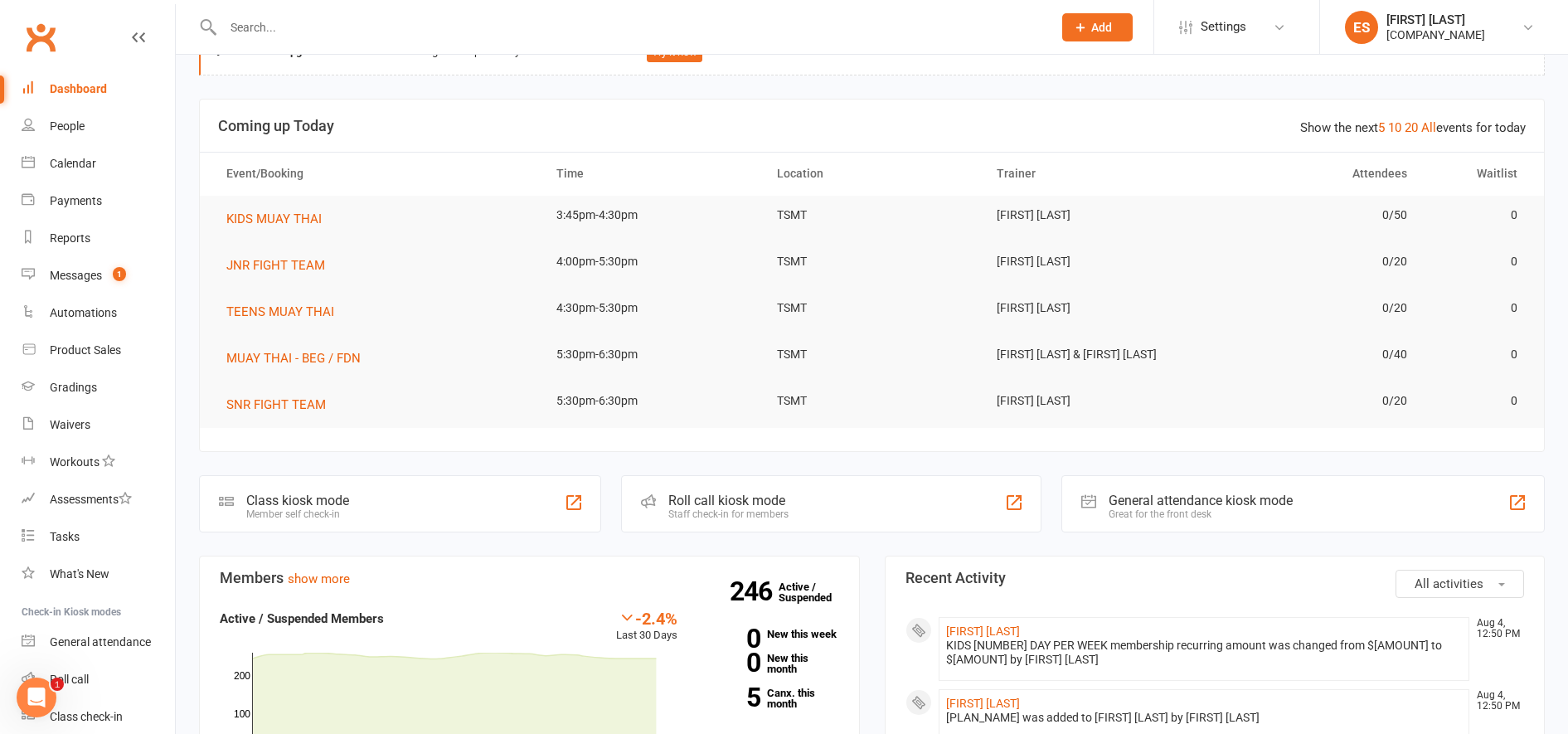 scroll, scrollTop: 0, scrollLeft: 0, axis: both 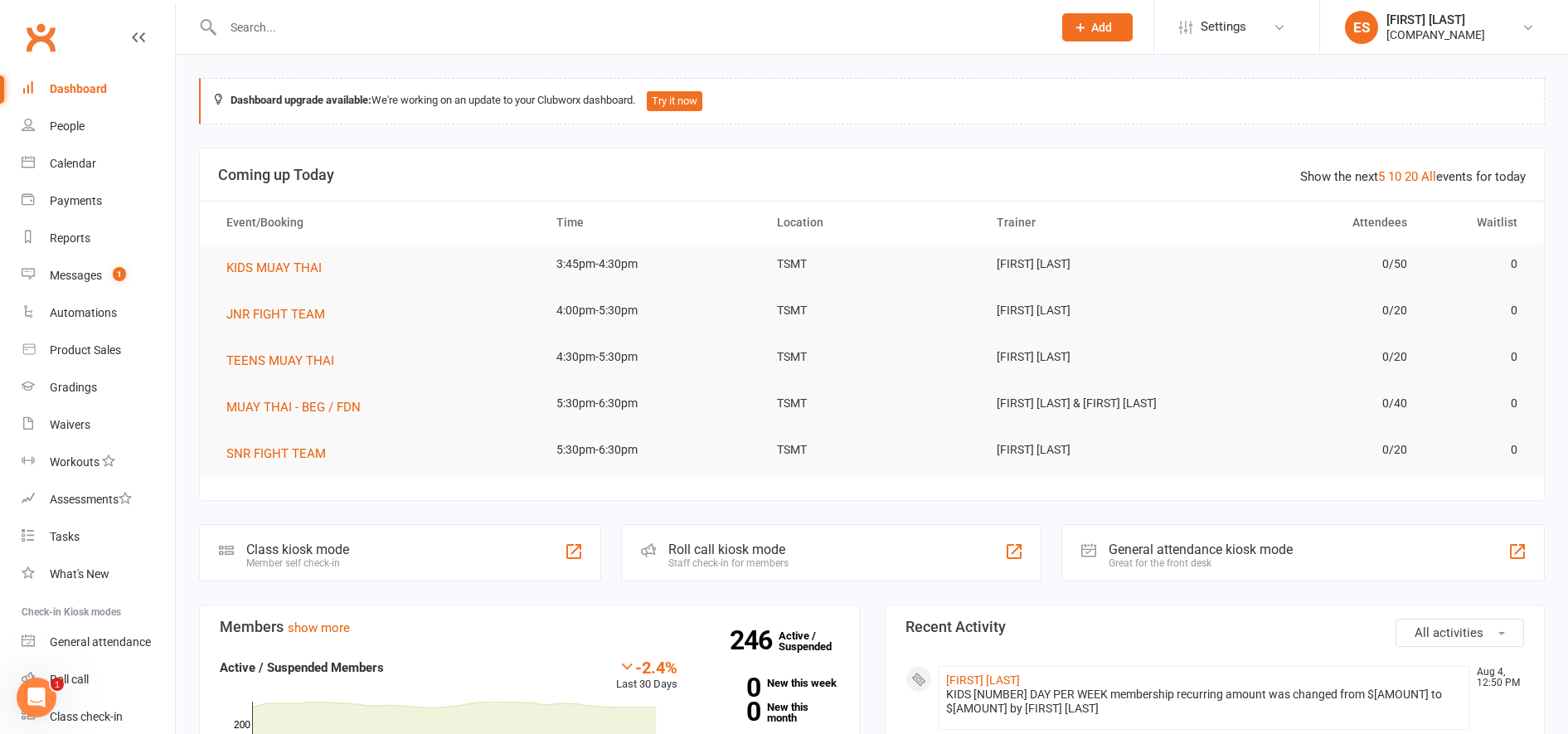 click at bounding box center [629, 27] 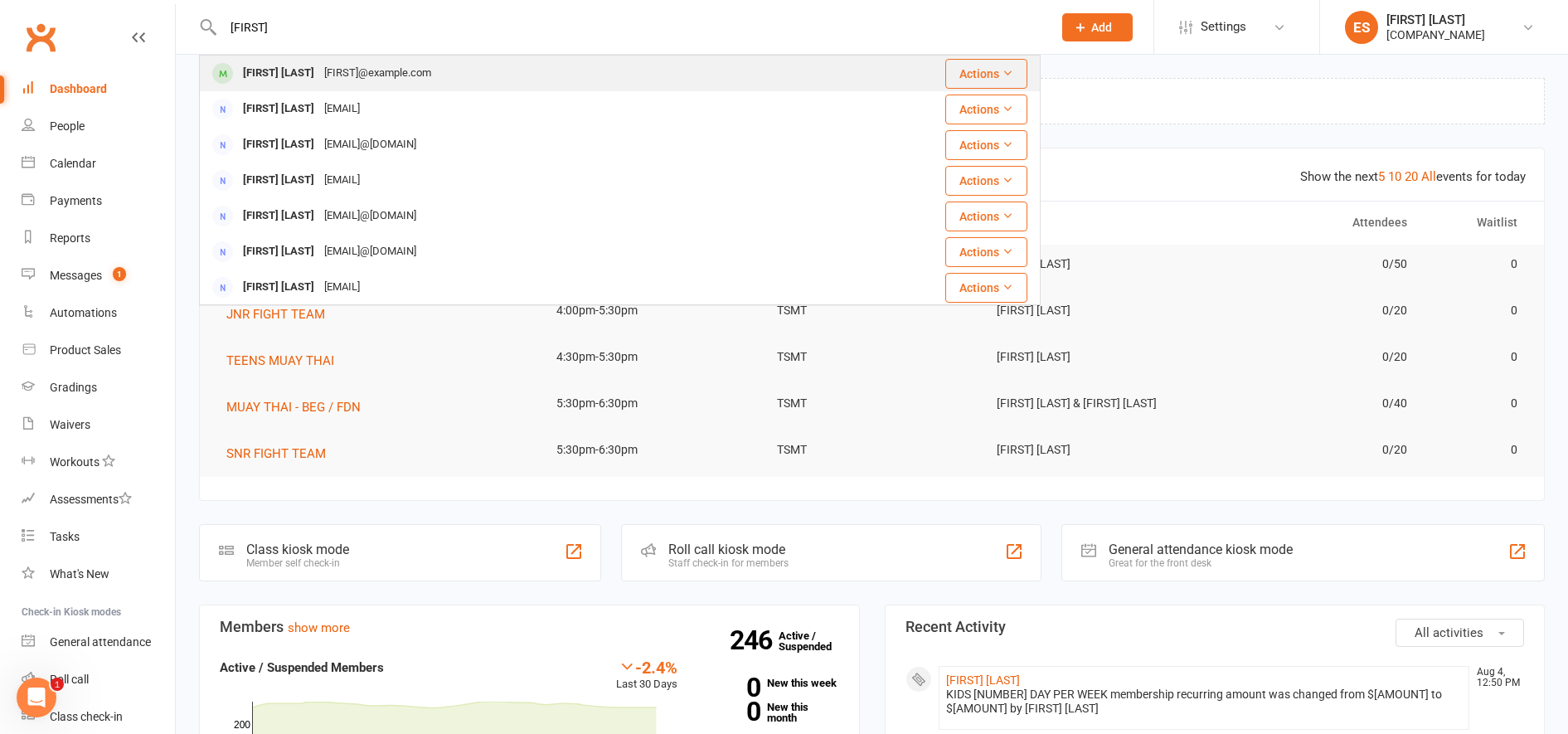 type on "[FIRST]" 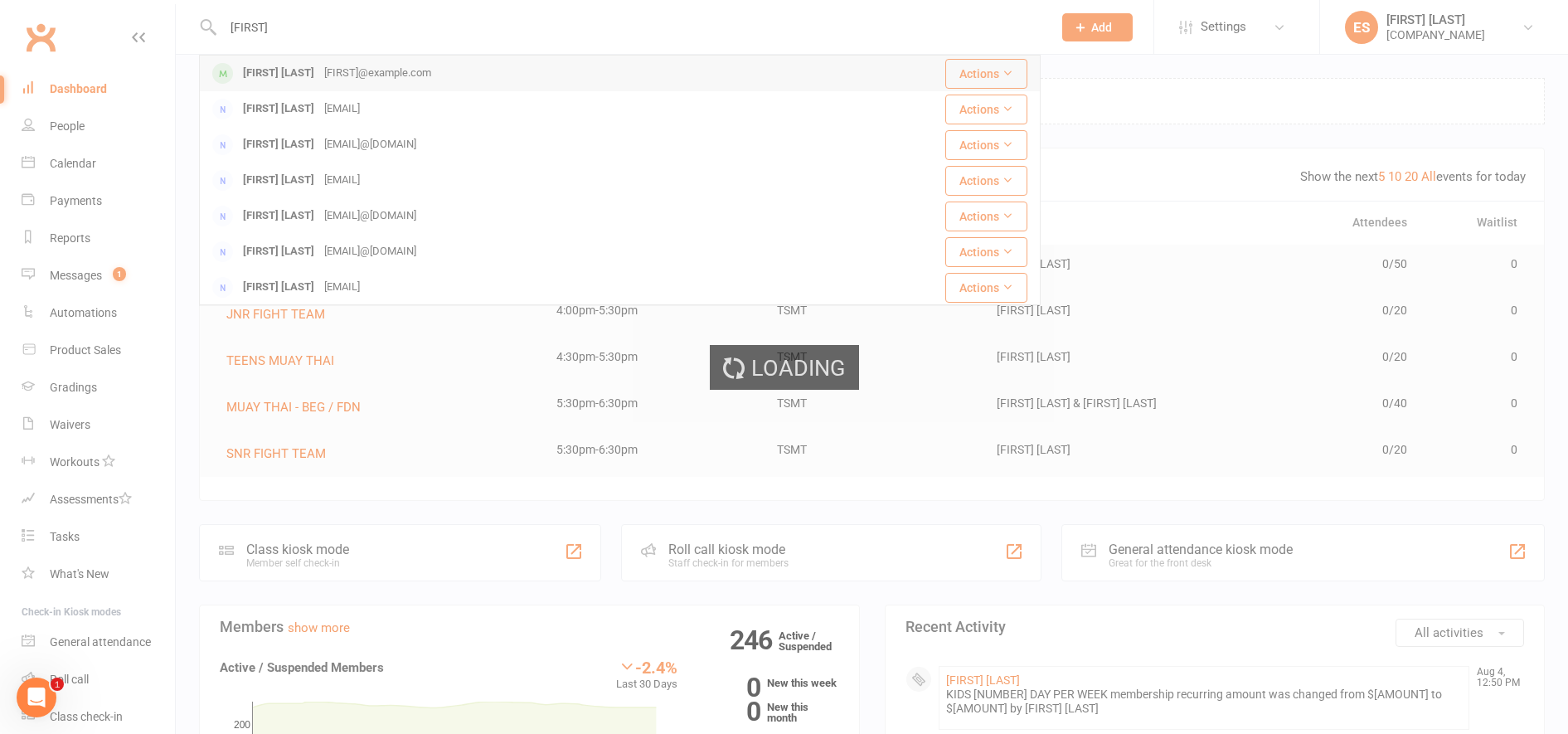 type 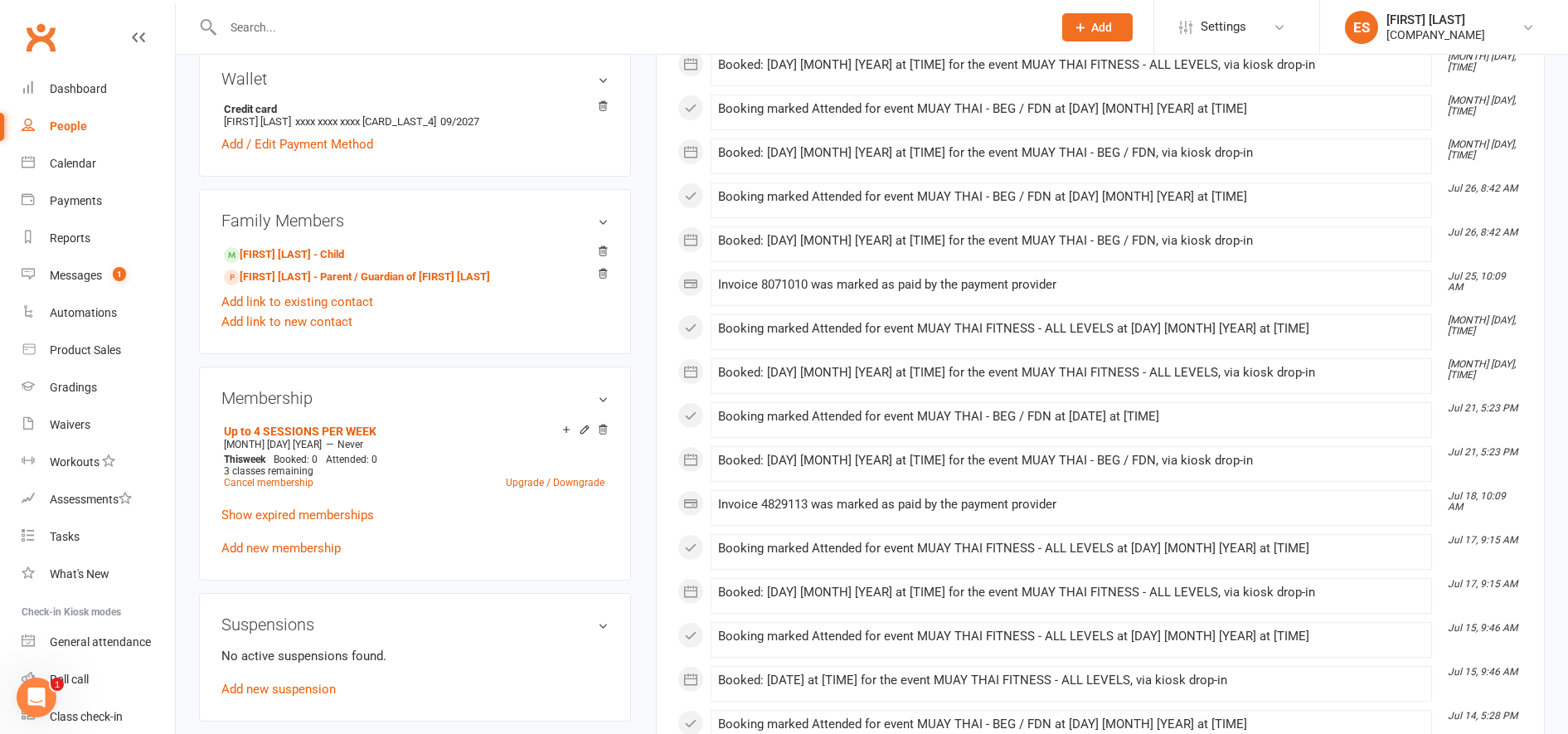 scroll, scrollTop: 512, scrollLeft: 0, axis: vertical 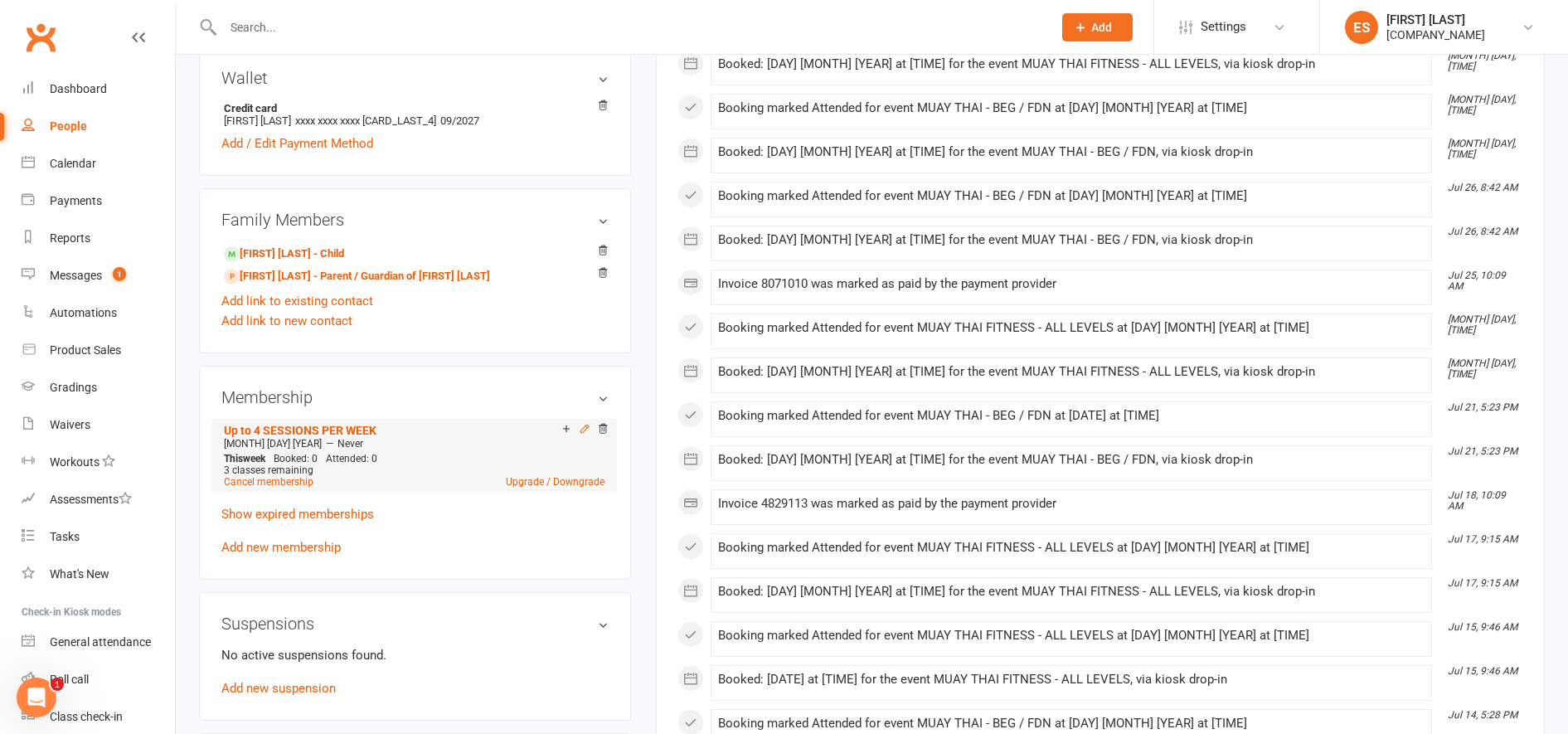 click 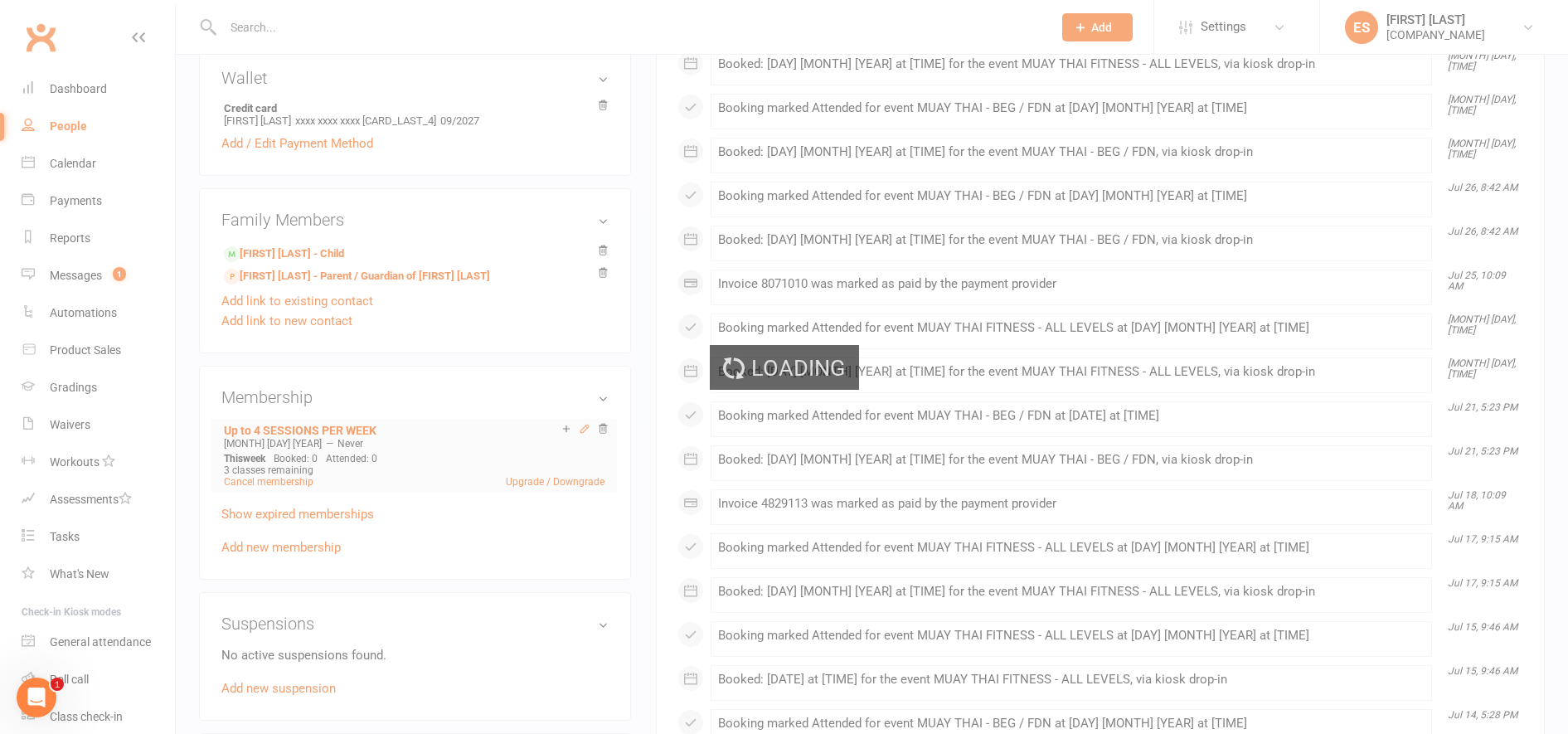 scroll, scrollTop: 0, scrollLeft: 0, axis: both 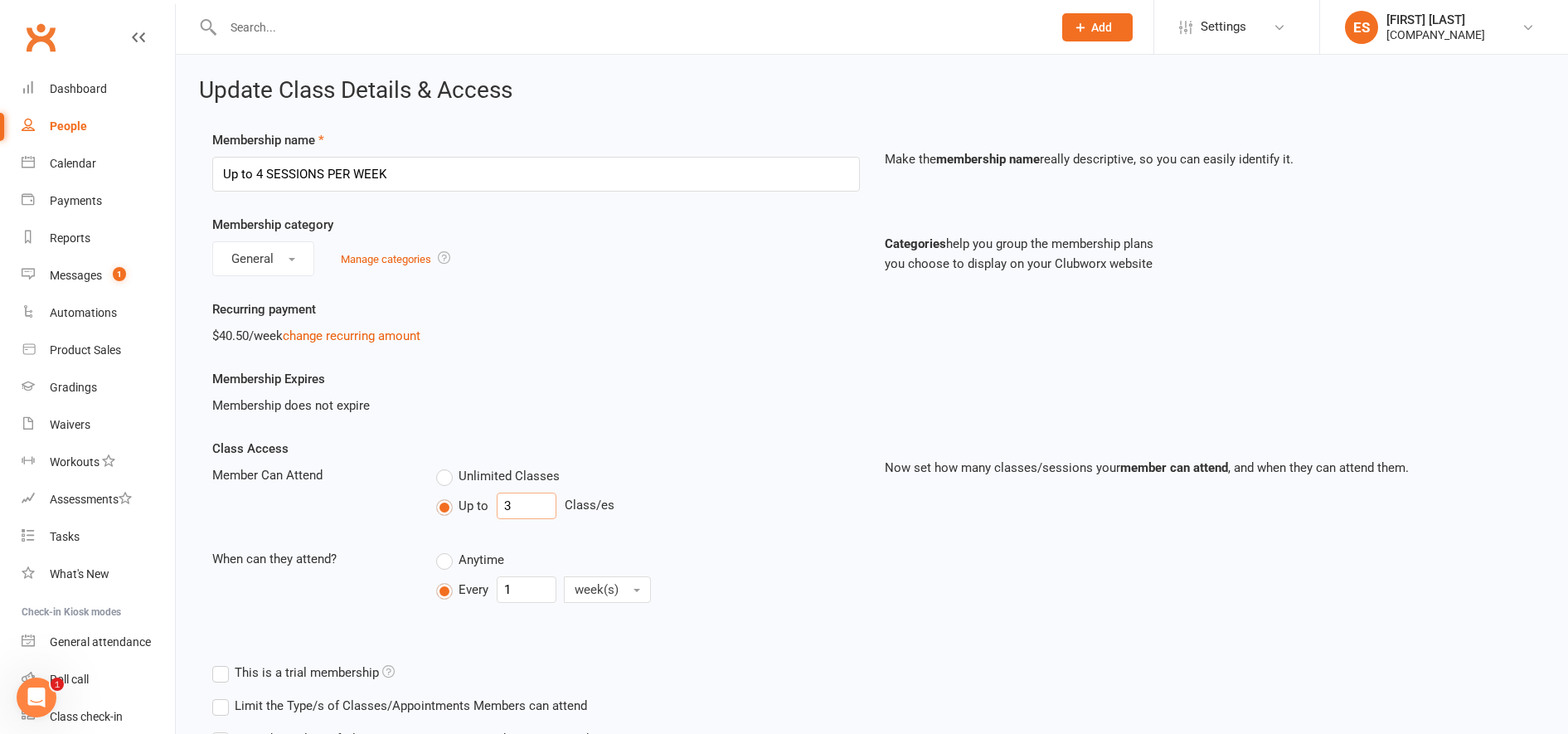 click on "3" at bounding box center (527, 506) 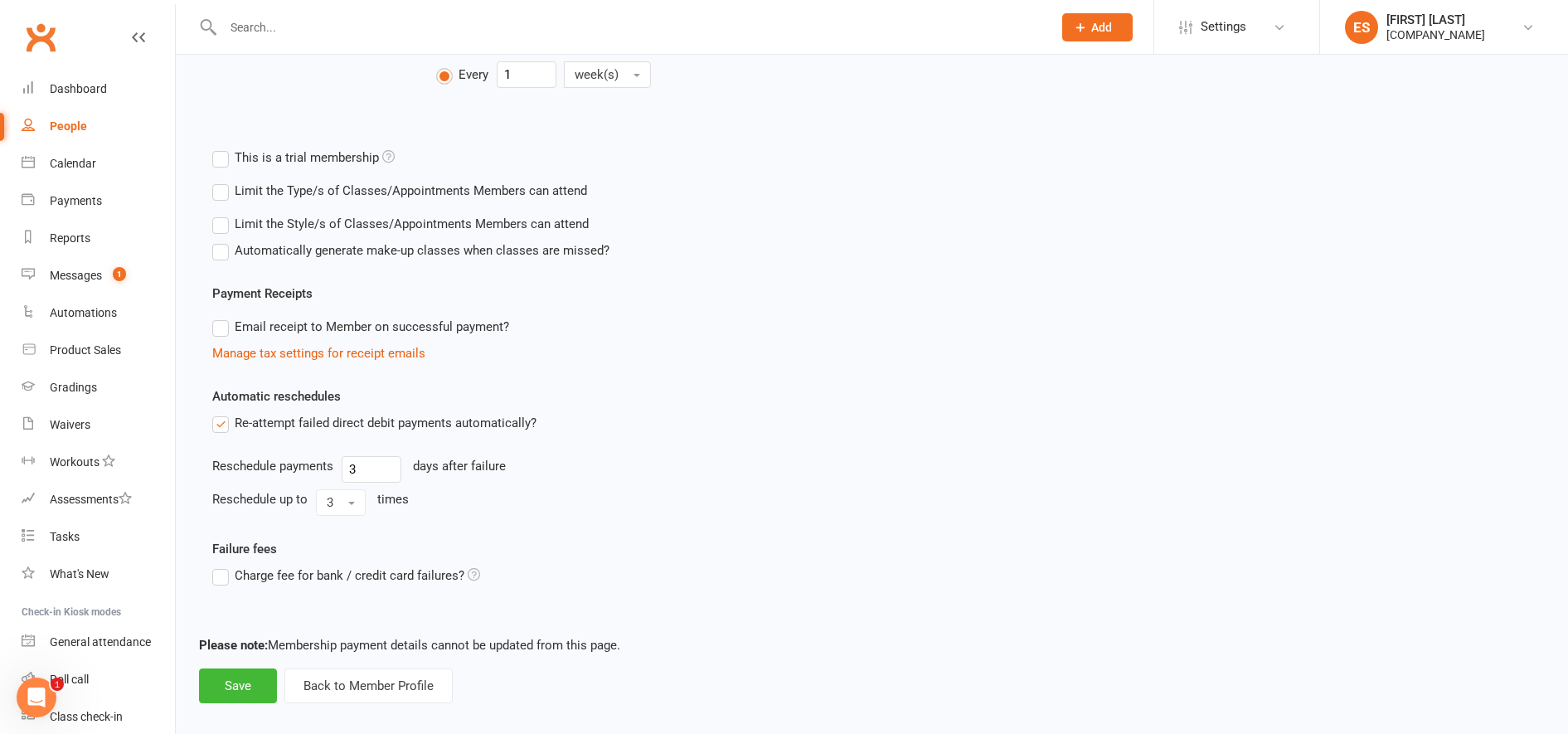 scroll, scrollTop: 532, scrollLeft: 0, axis: vertical 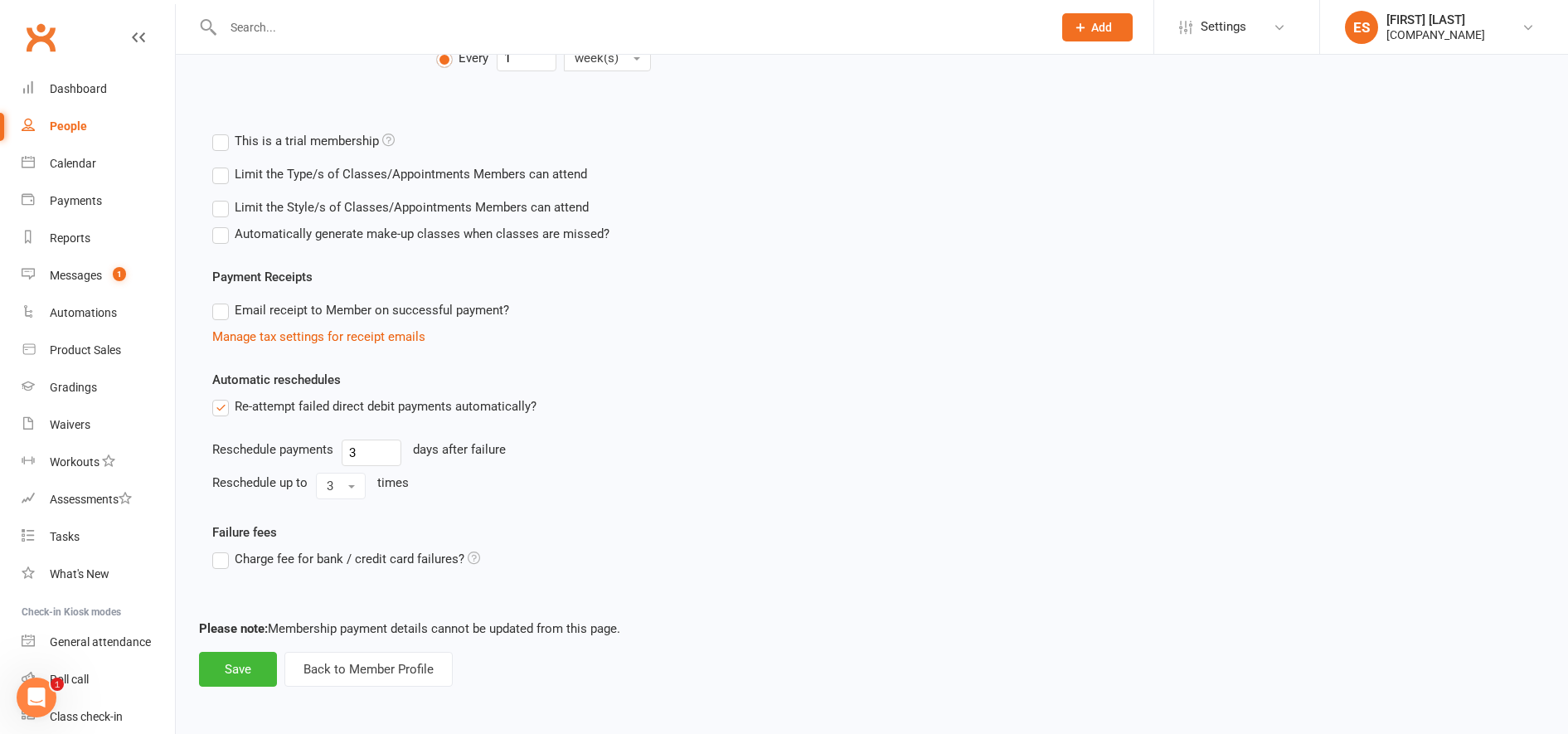 type on "4" 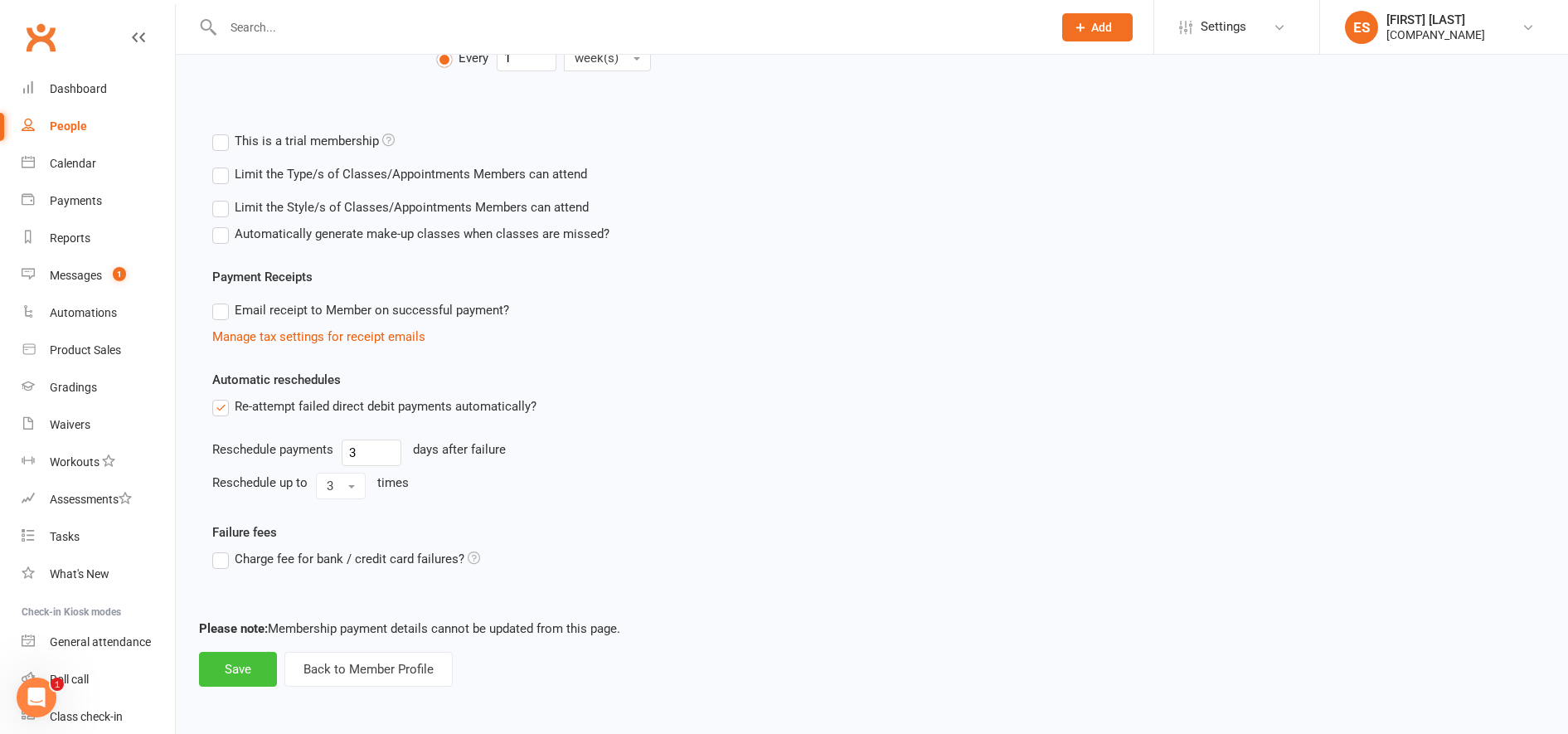 click on "Save" at bounding box center [238, 669] 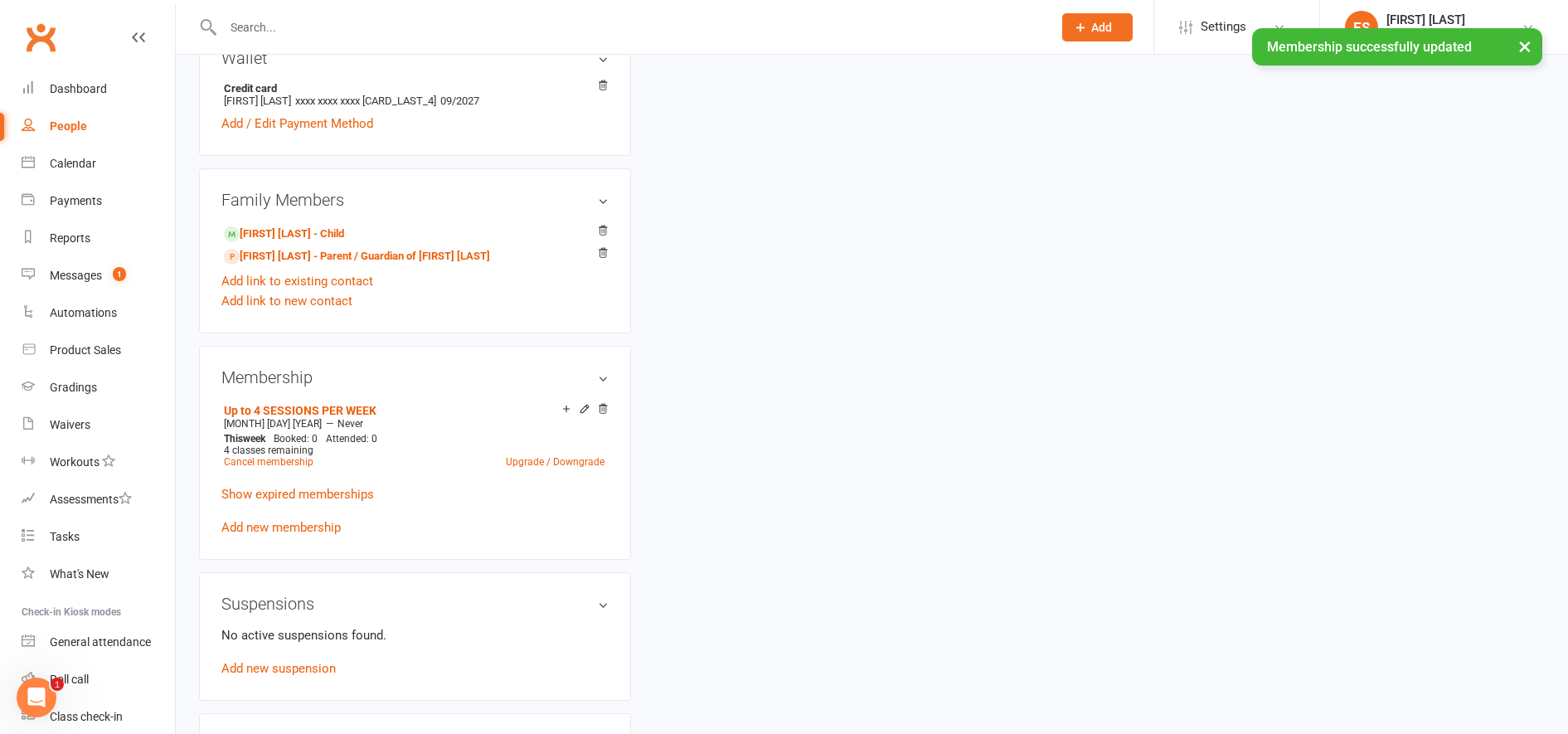 scroll, scrollTop: 0, scrollLeft: 0, axis: both 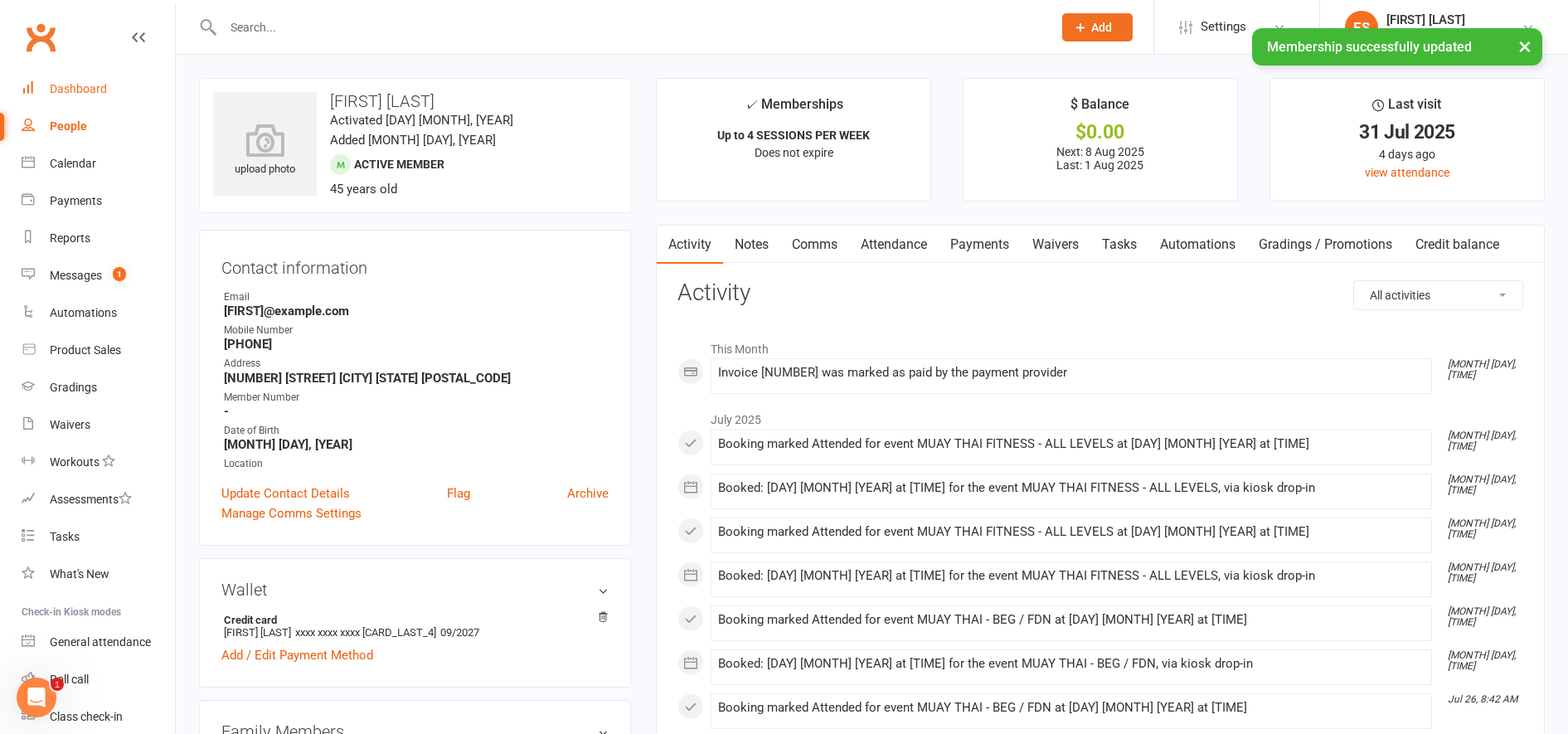 click on "Dashboard" at bounding box center (98, 89) 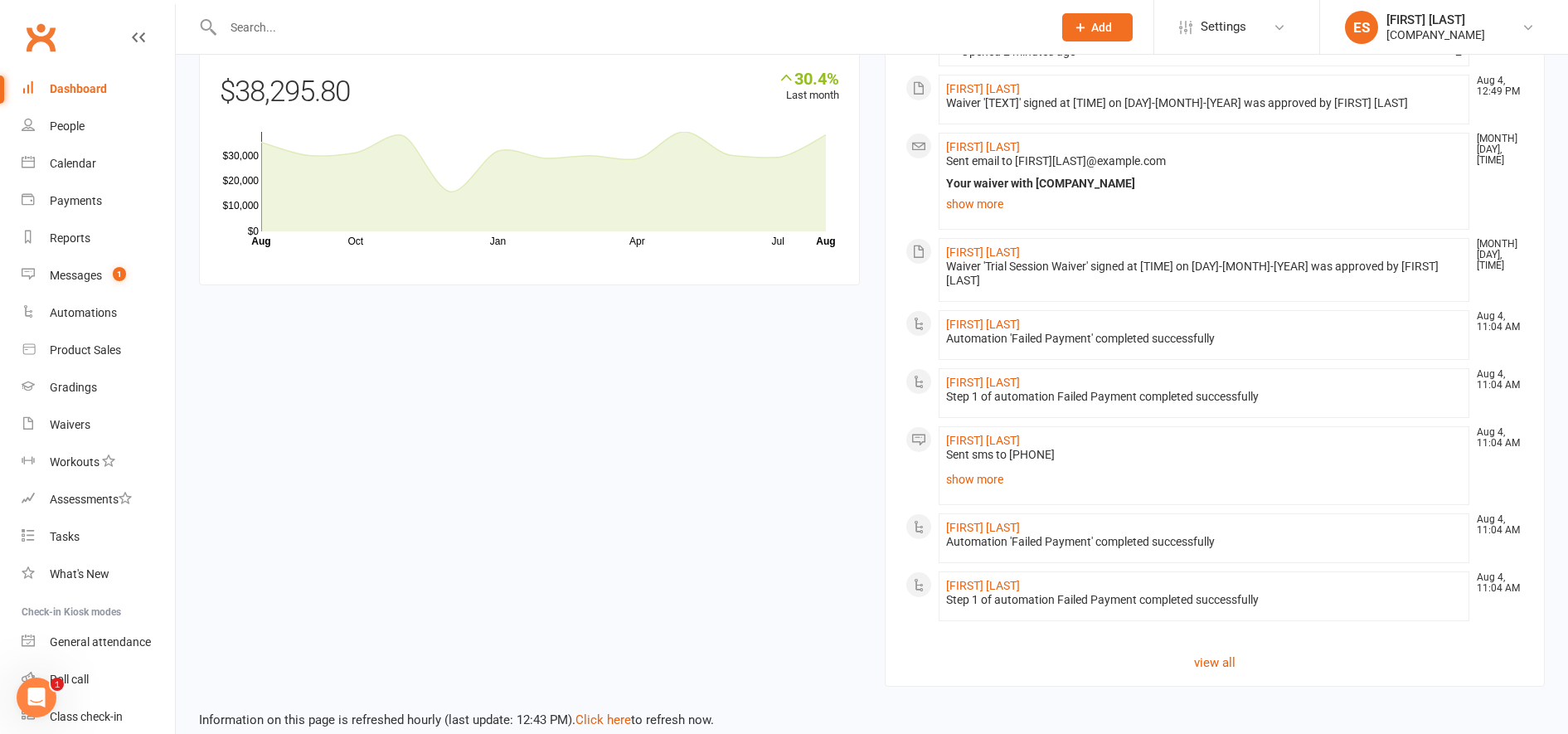 scroll, scrollTop: 1431, scrollLeft: 0, axis: vertical 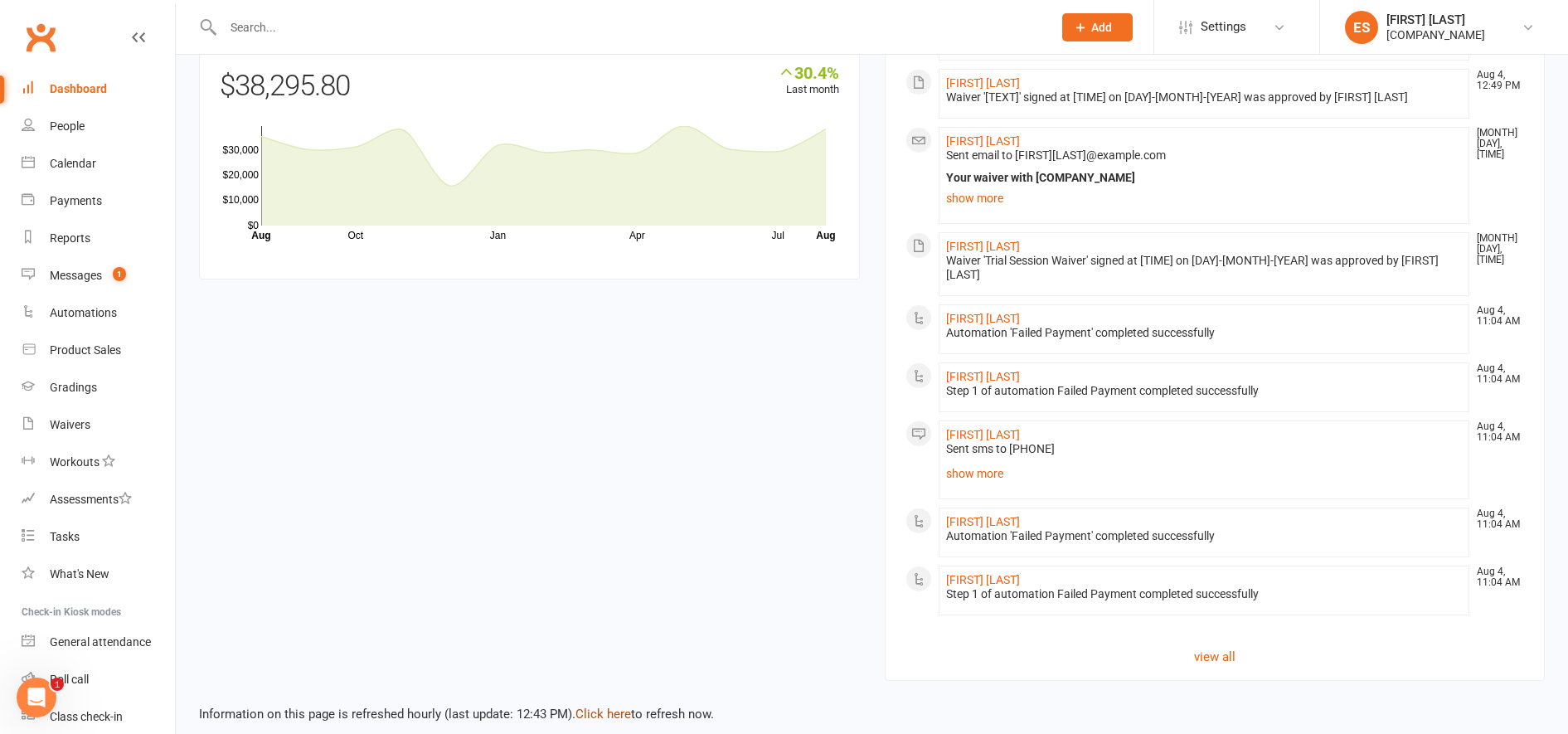 click on "Click here" at bounding box center [603, 714] 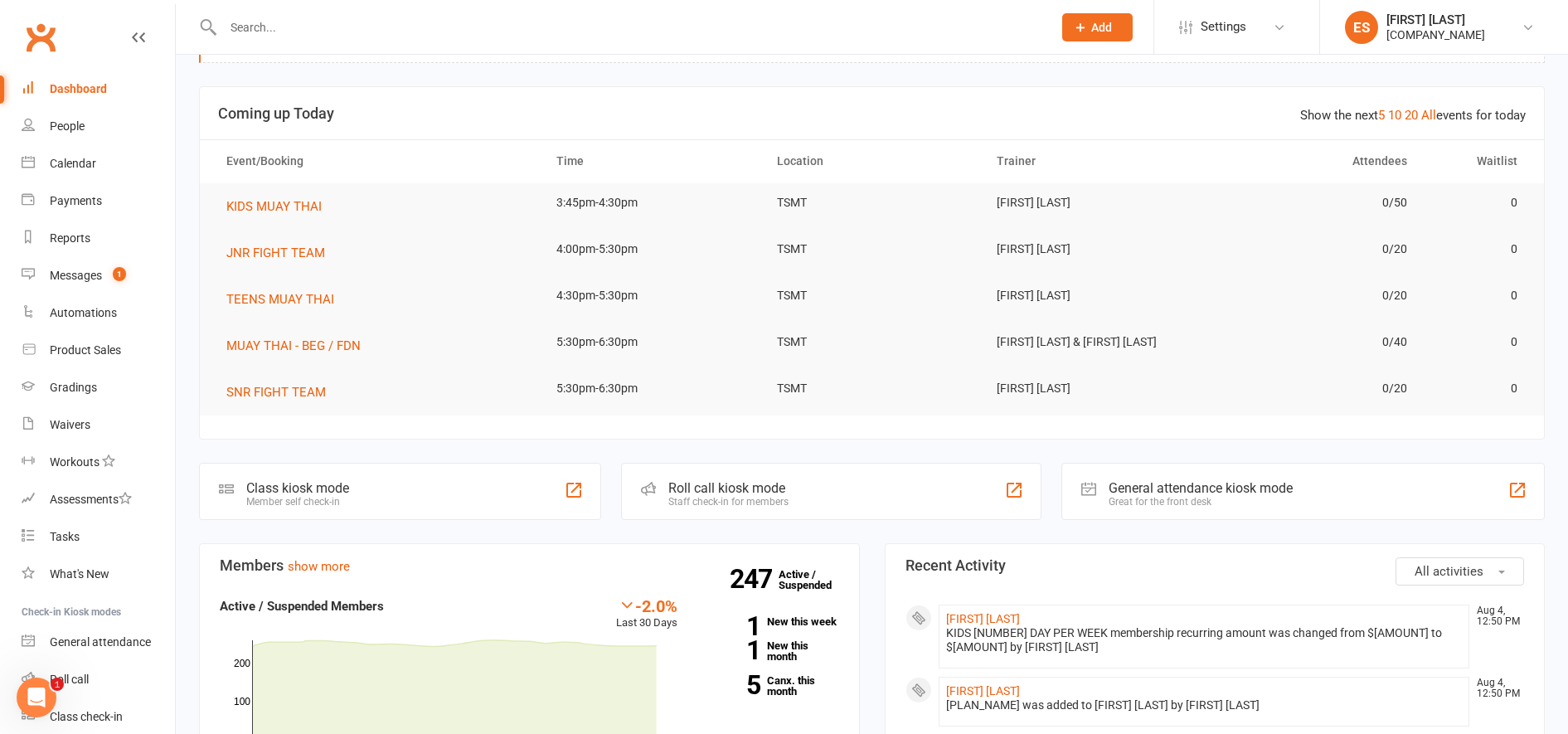 scroll, scrollTop: 0, scrollLeft: 0, axis: both 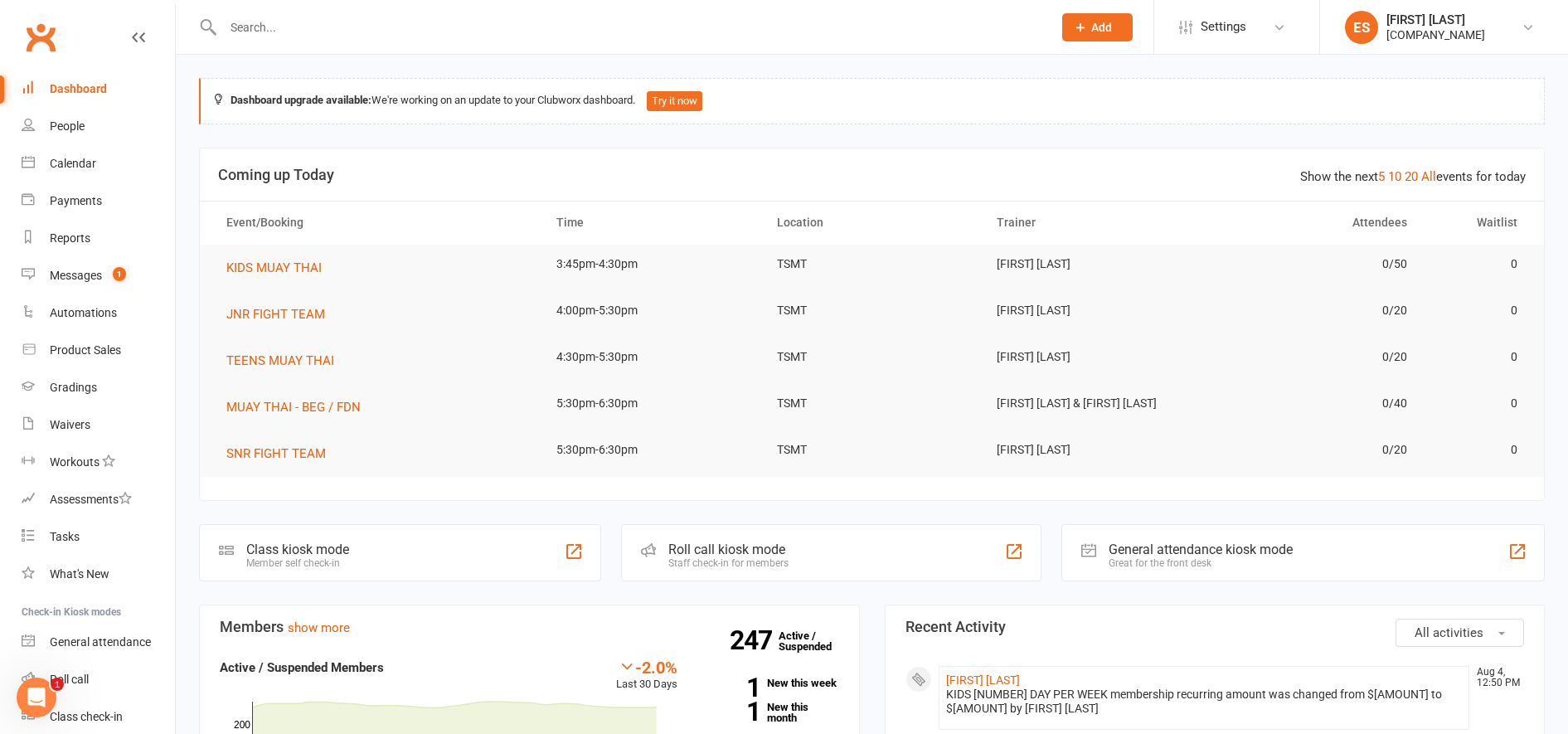 click at bounding box center [629, 27] 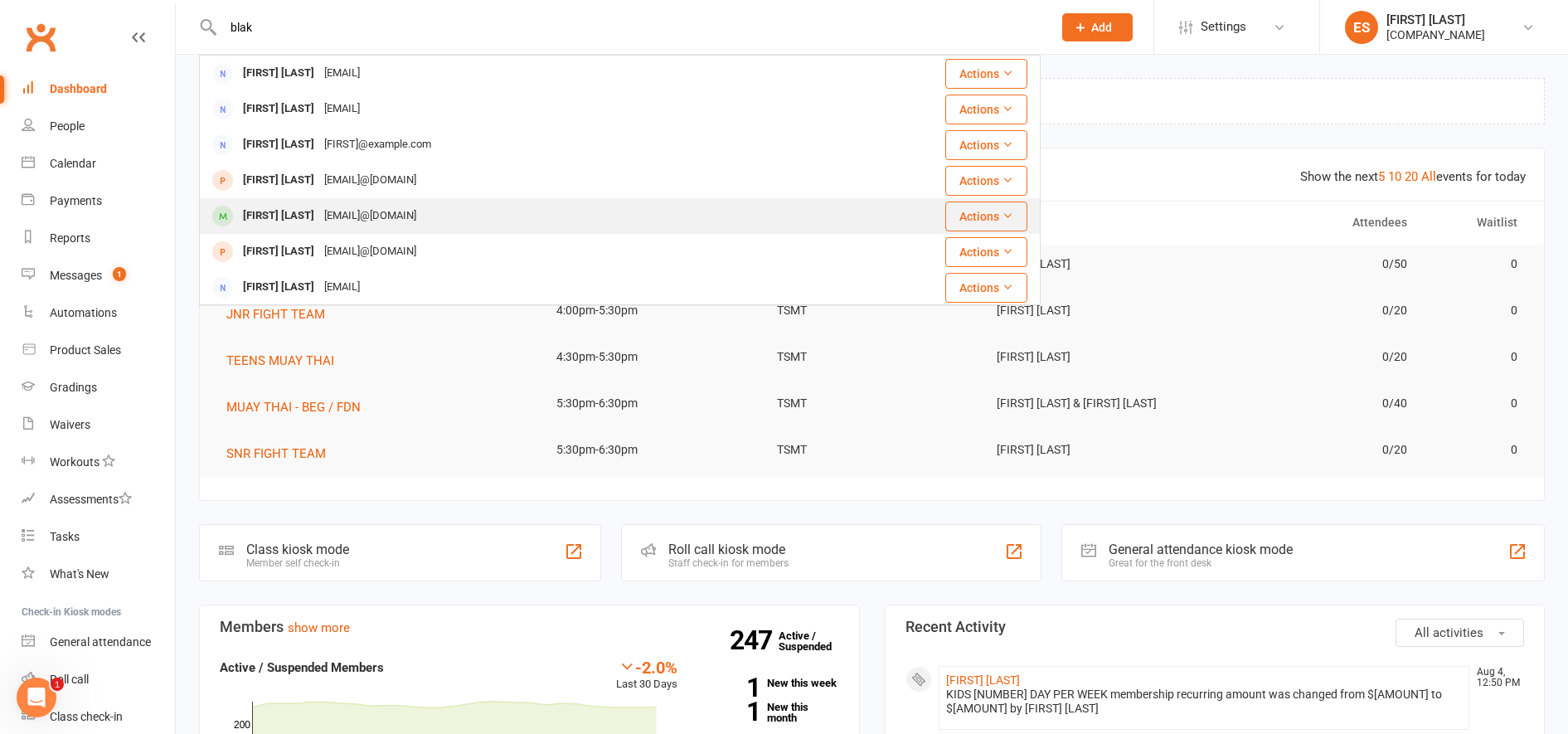 type on "blak" 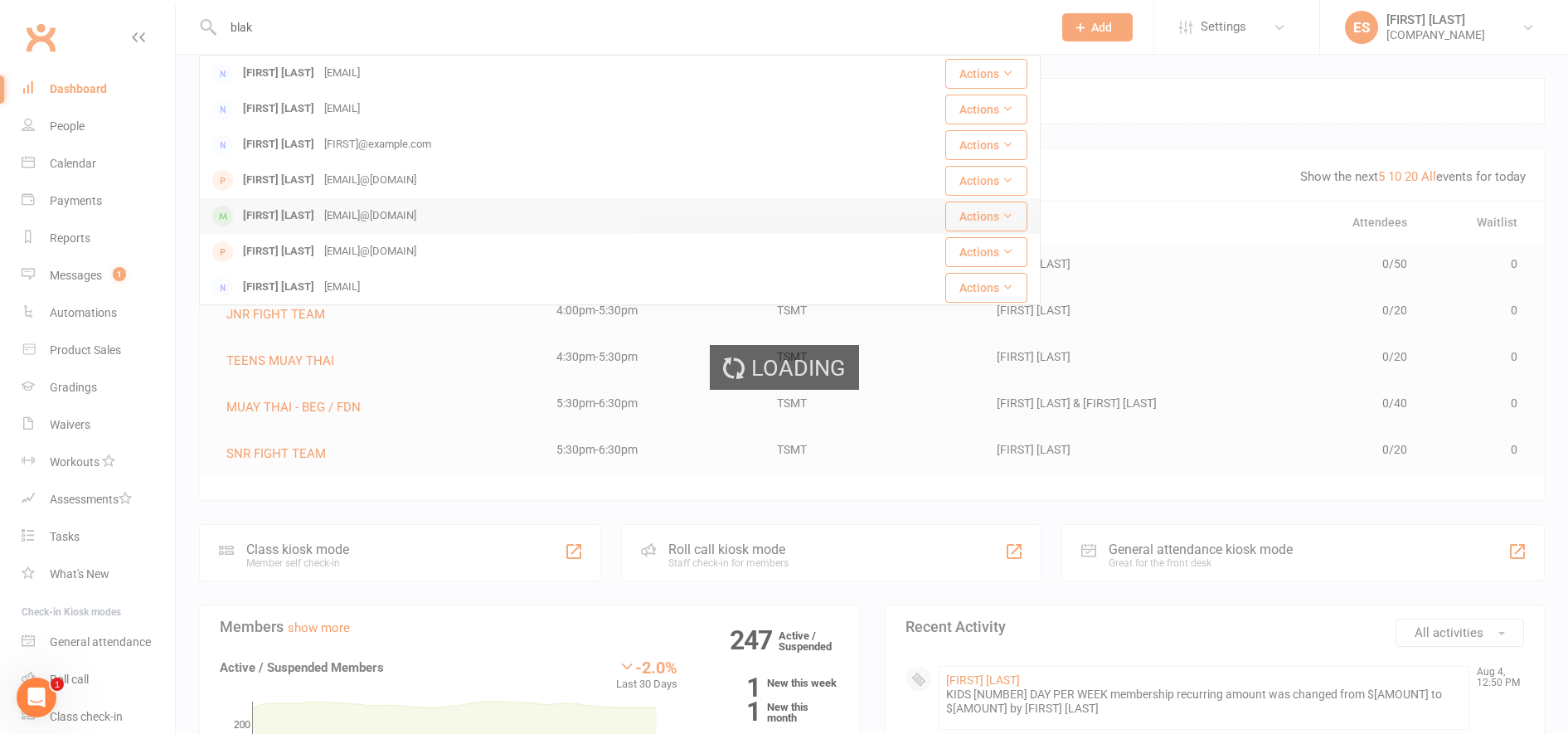 type 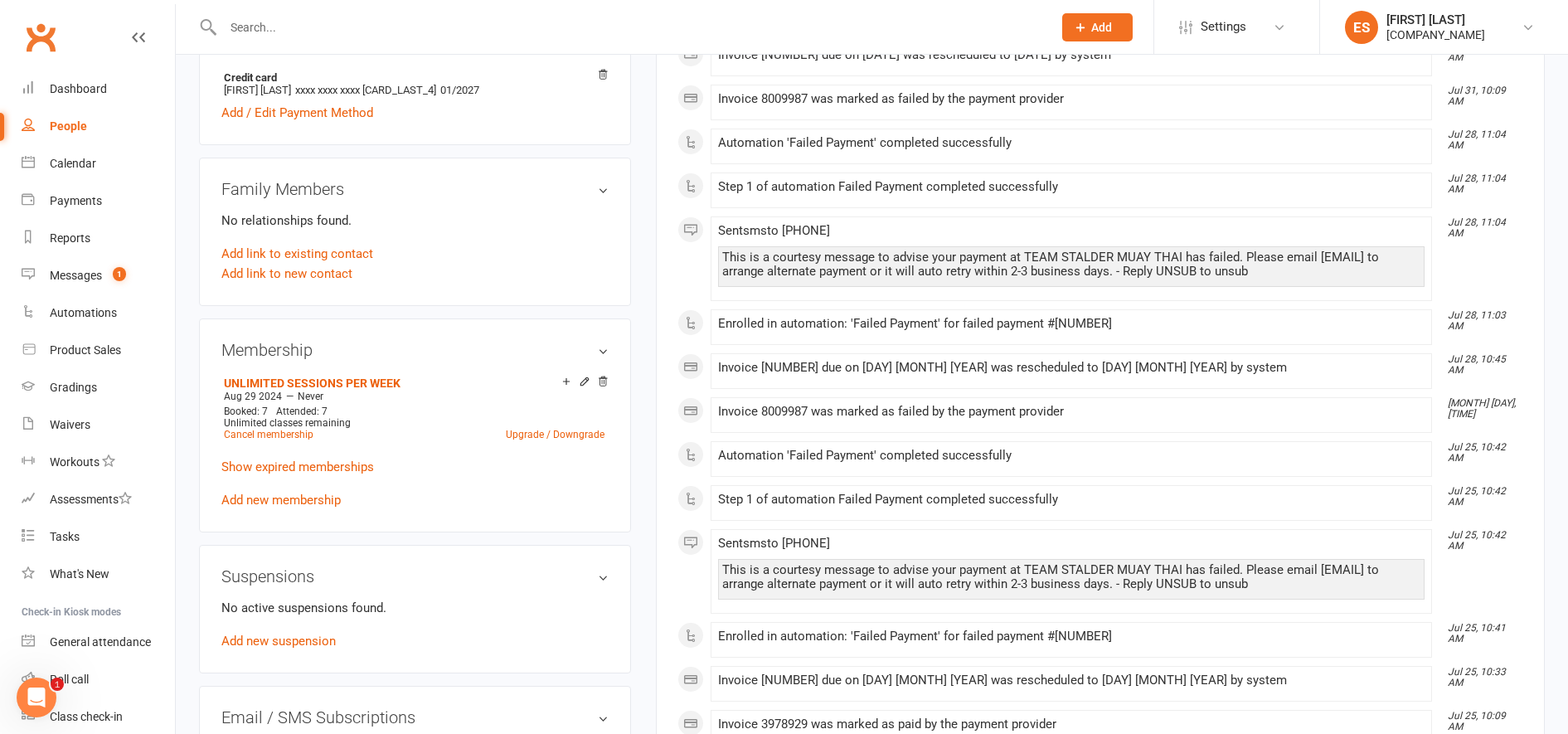 scroll, scrollTop: 543, scrollLeft: 0, axis: vertical 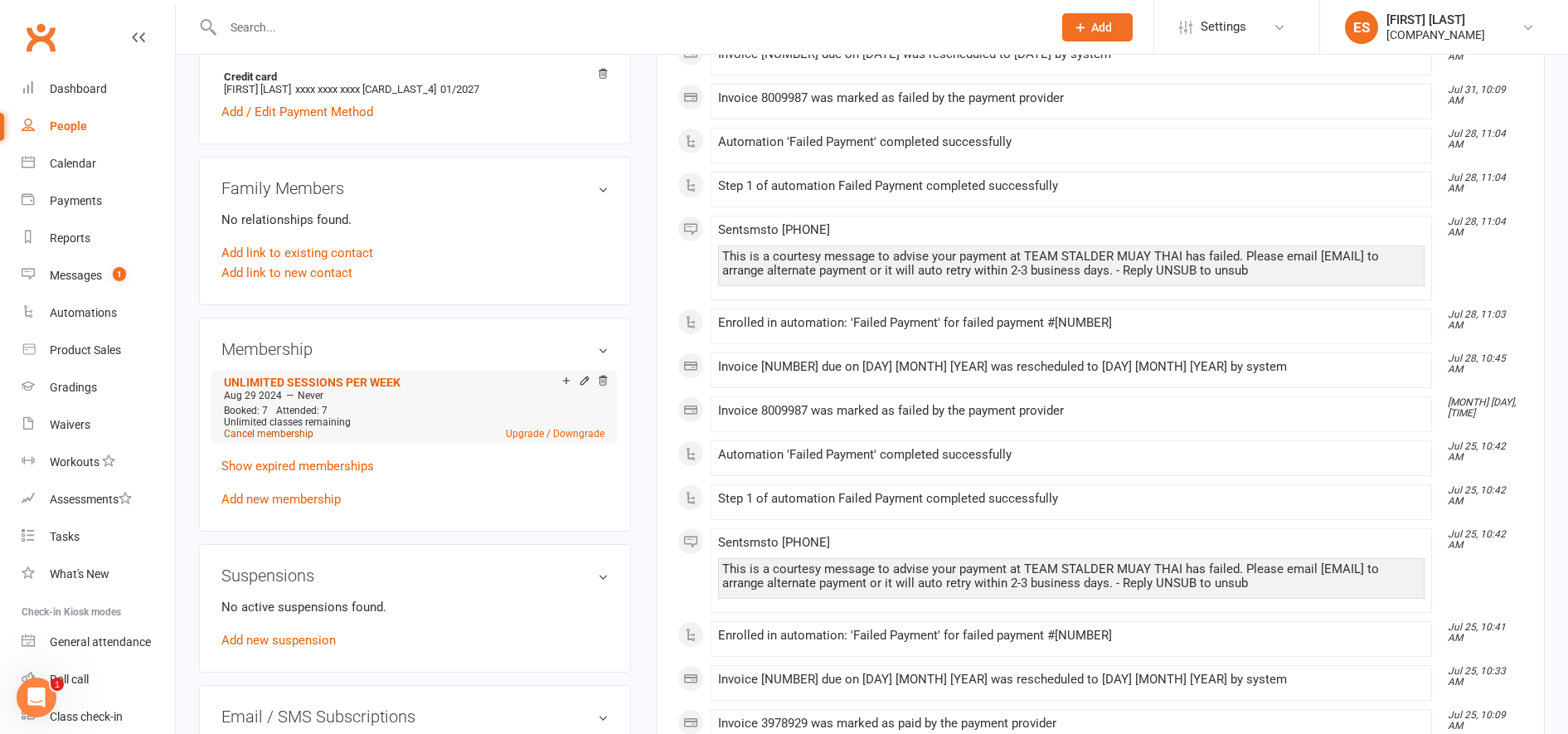 click on "Cancel membership" at bounding box center (269, 434) 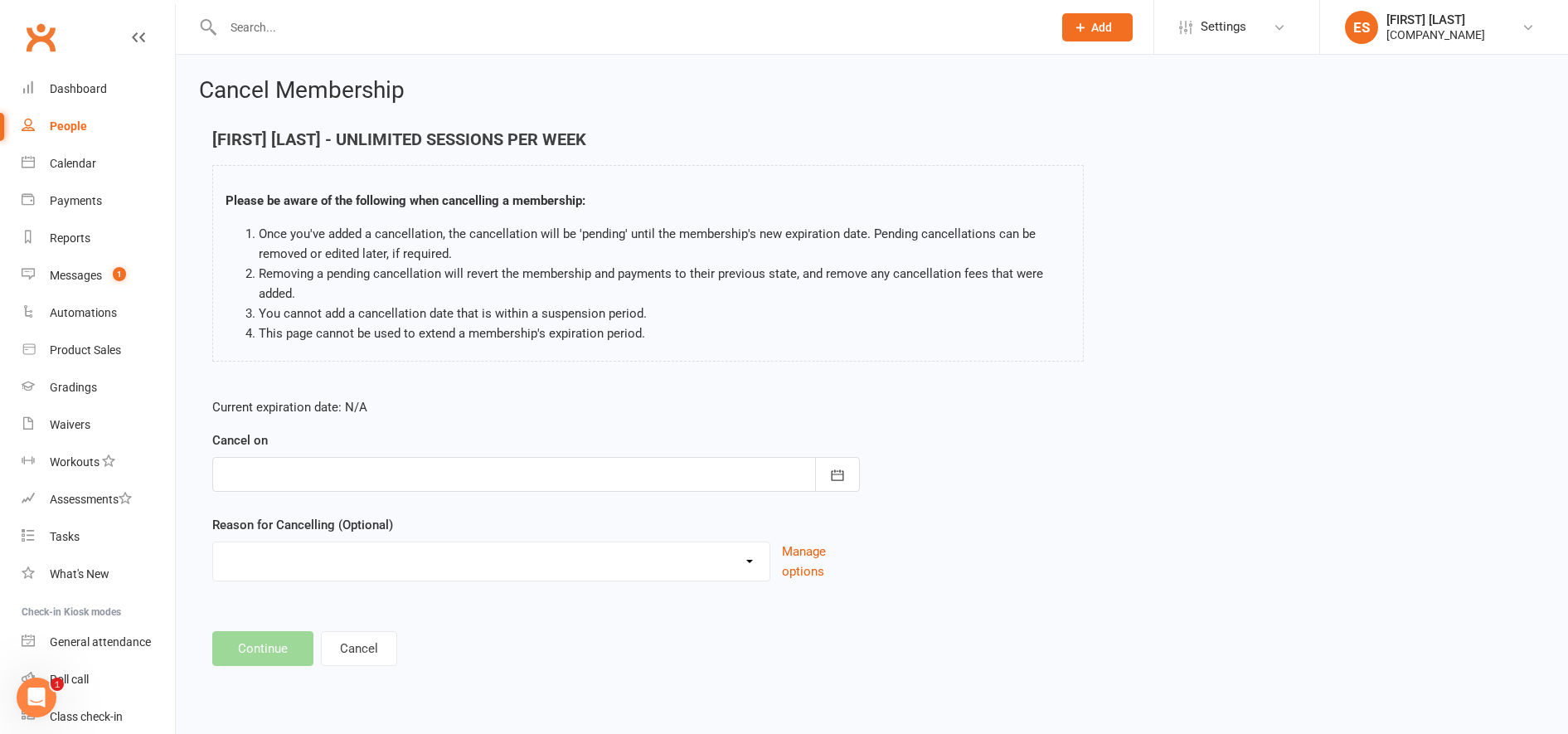 scroll, scrollTop: 0, scrollLeft: 0, axis: both 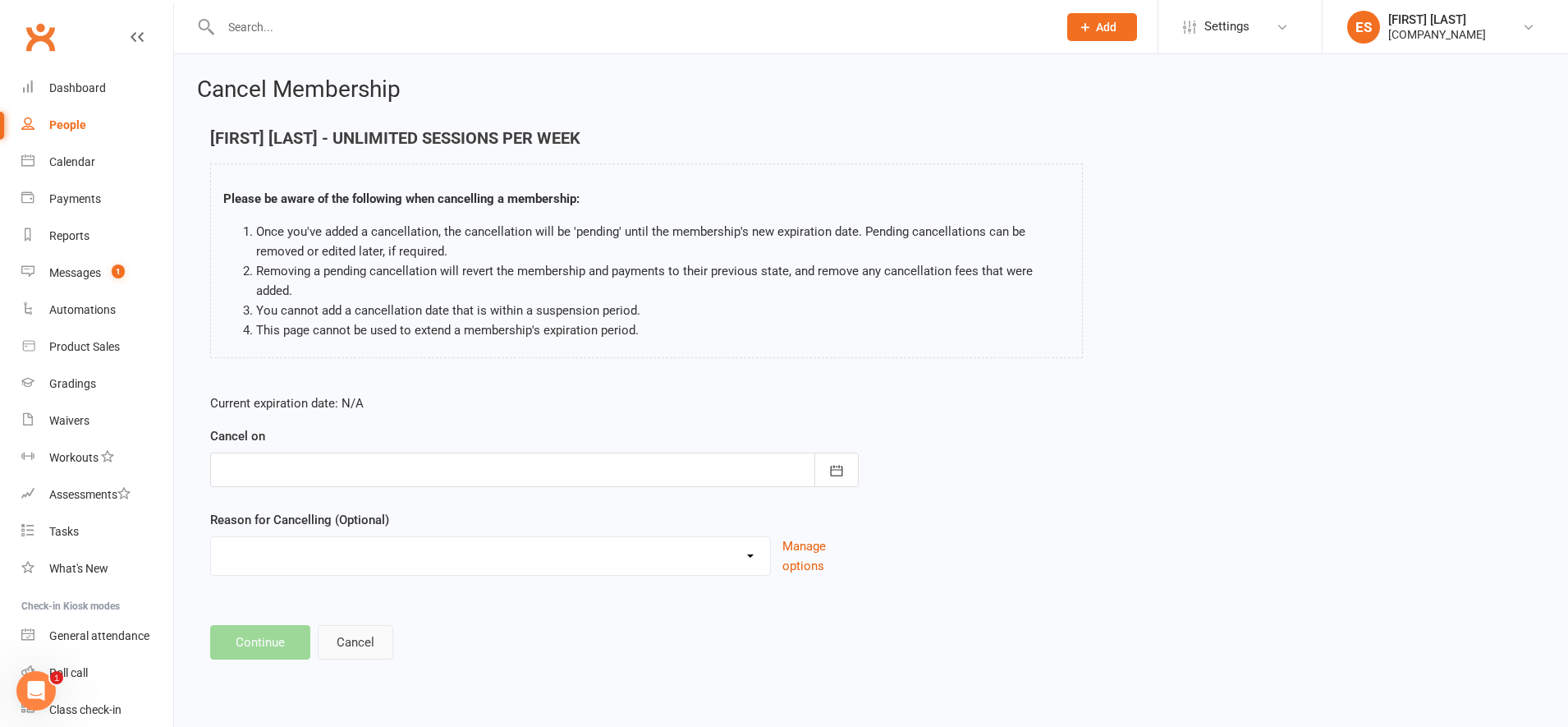 click on "Cancel" at bounding box center [355, 642] 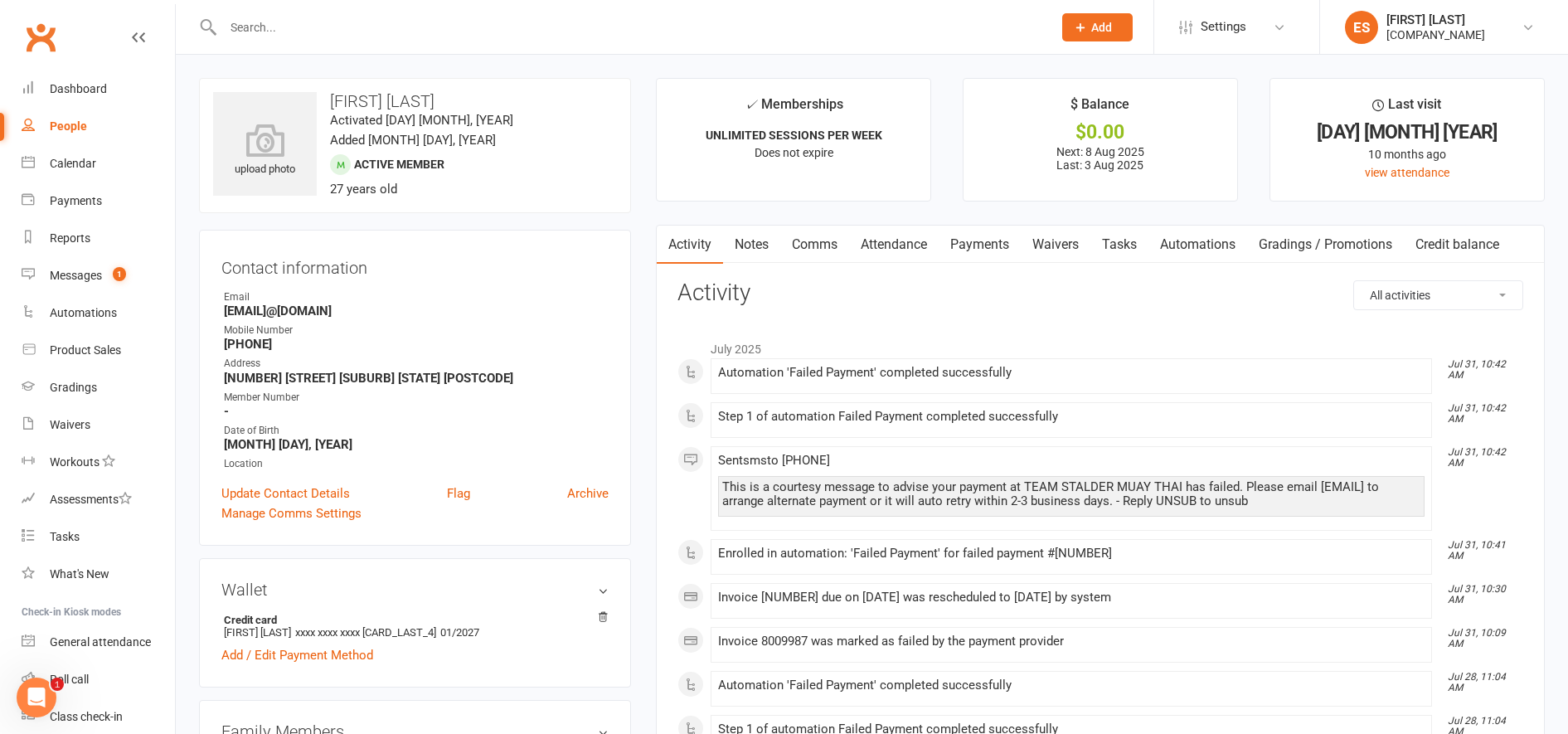 click on "Payments" at bounding box center [979, 245] 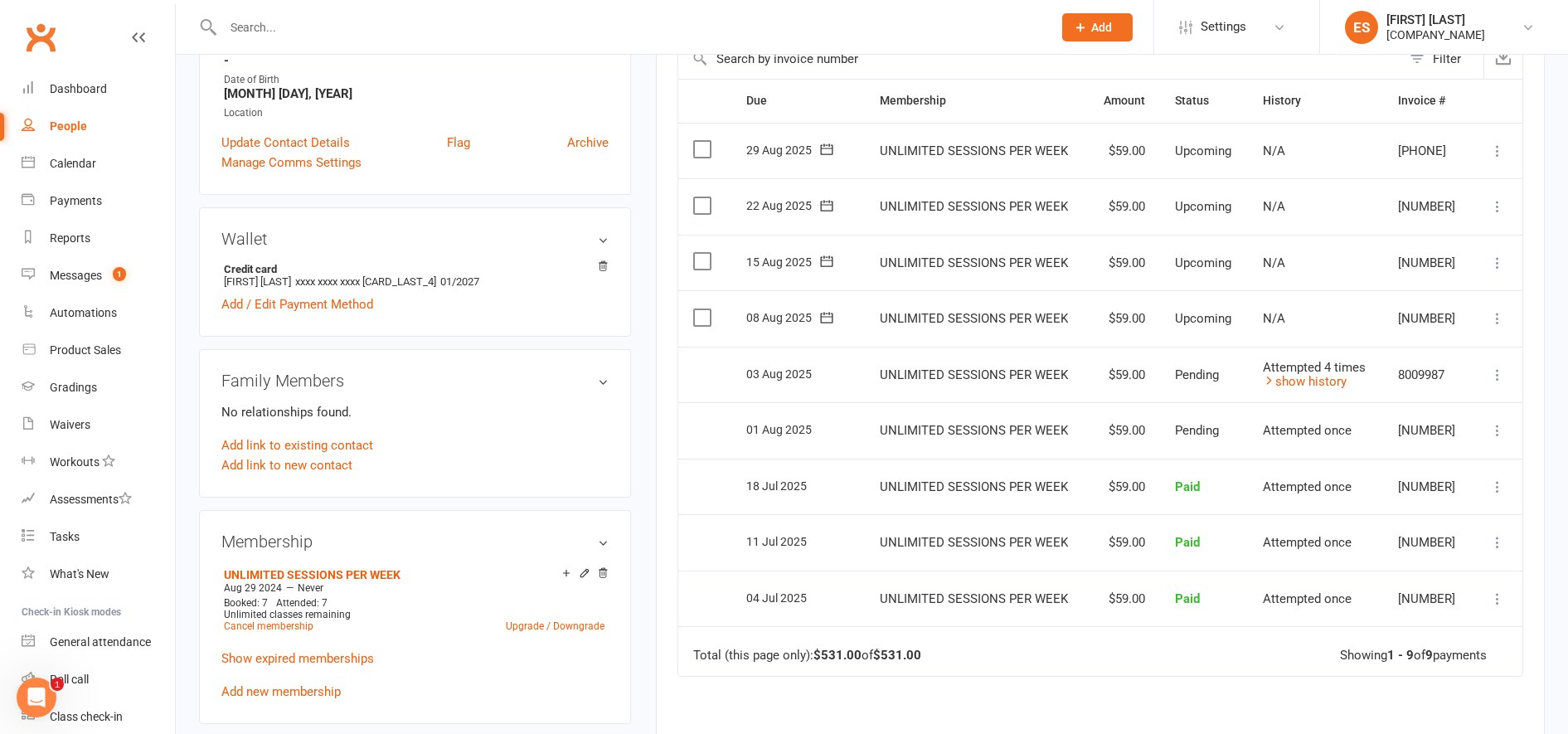 scroll, scrollTop: 352, scrollLeft: 0, axis: vertical 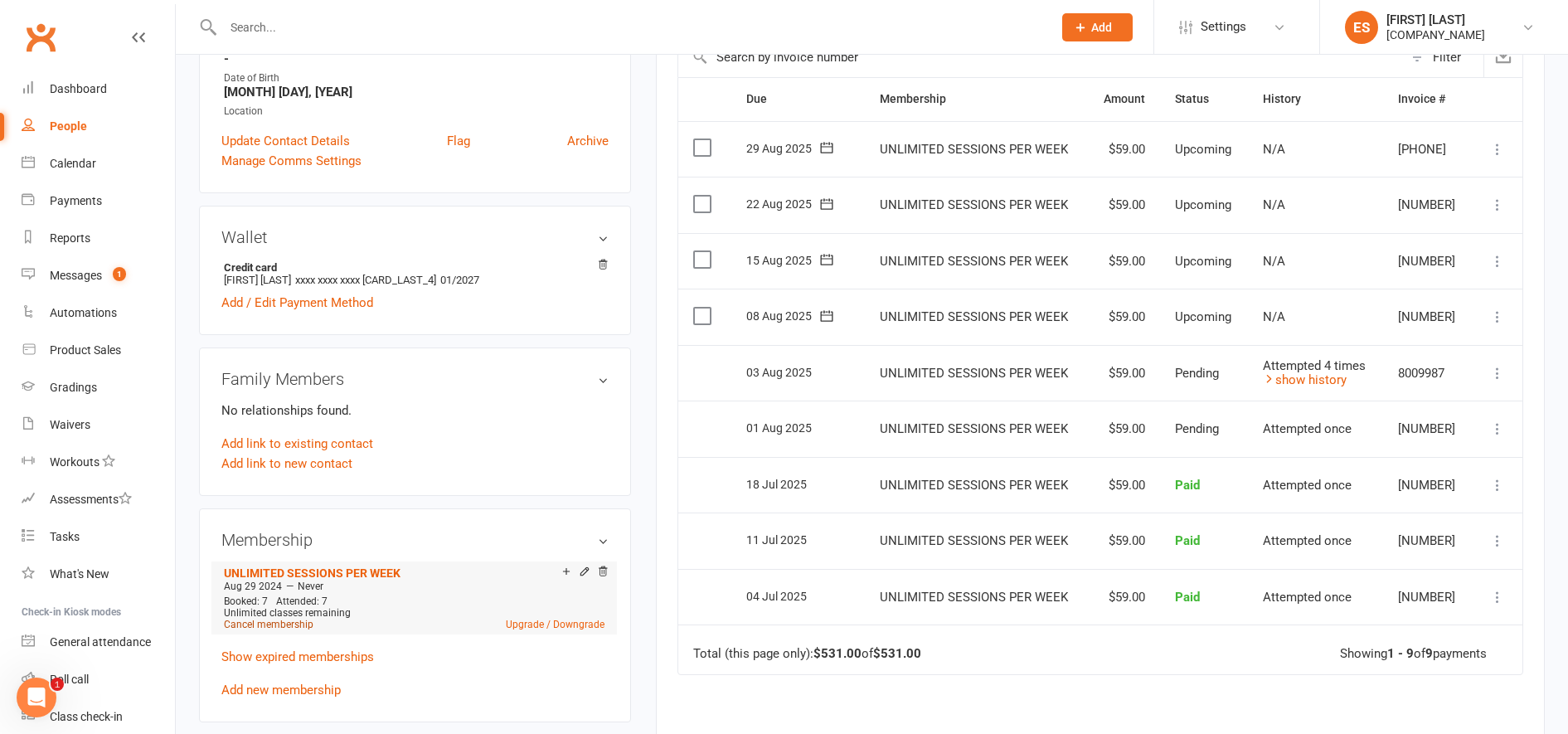 click on "Cancel membership" at bounding box center (269, 625) 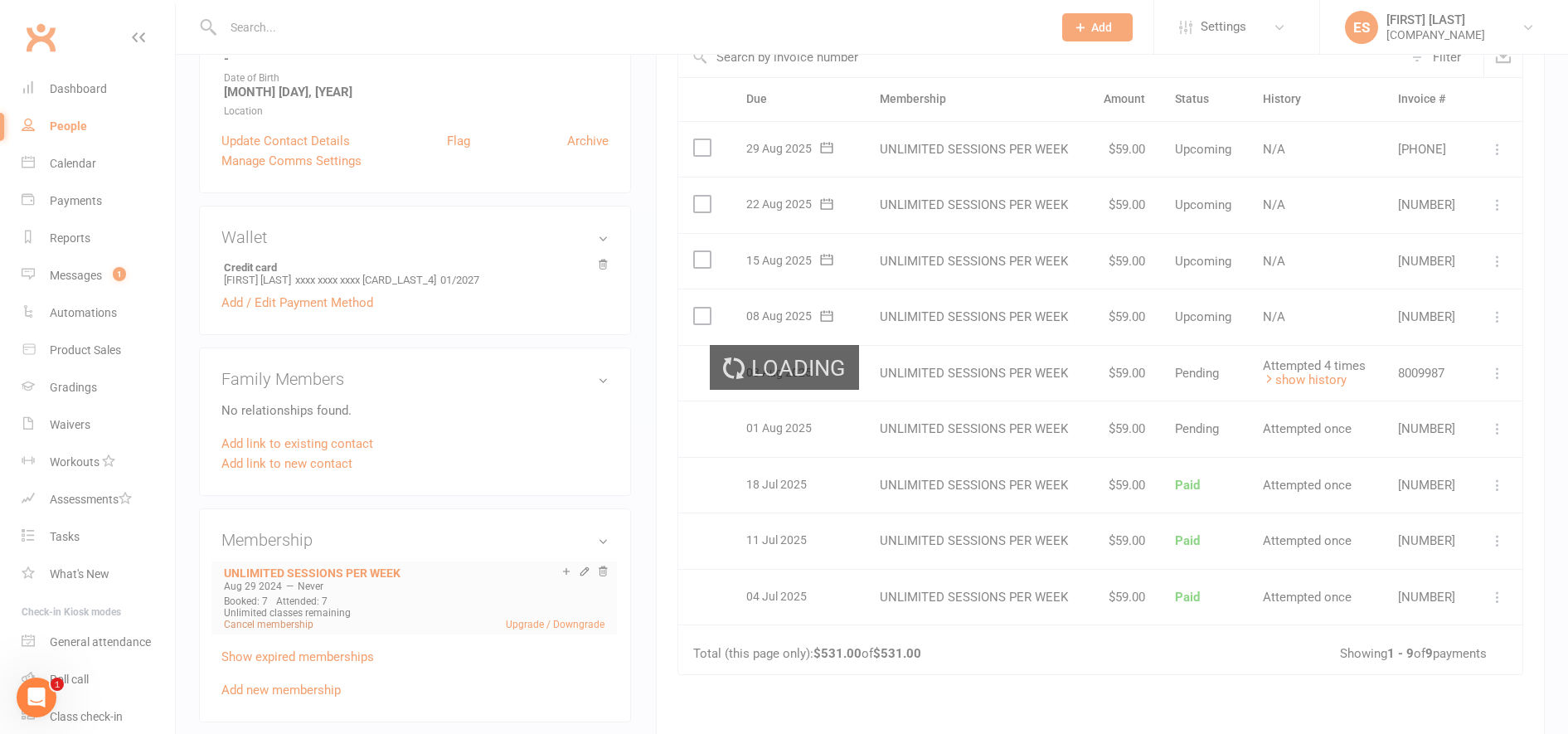 scroll, scrollTop: 0, scrollLeft: 0, axis: both 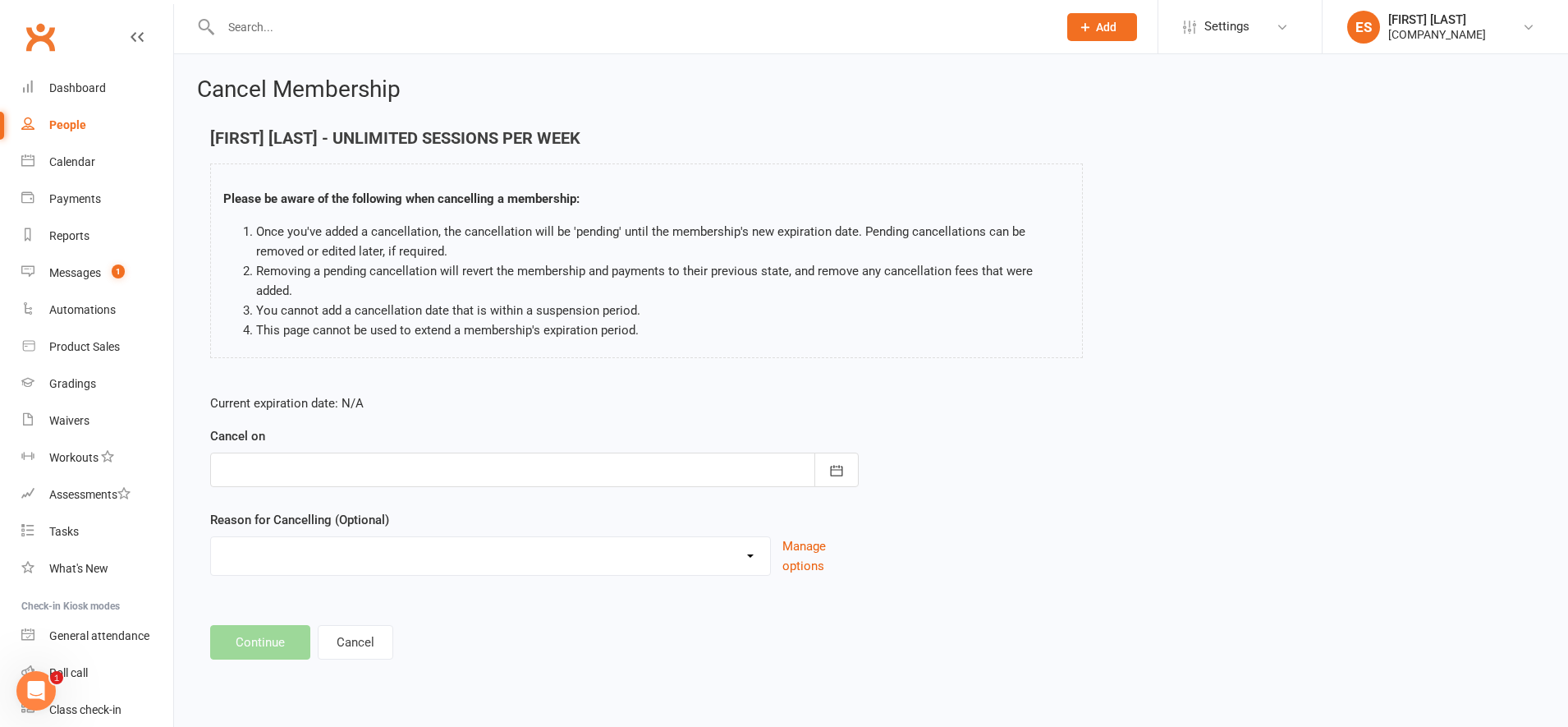 click at bounding box center [534, 470] 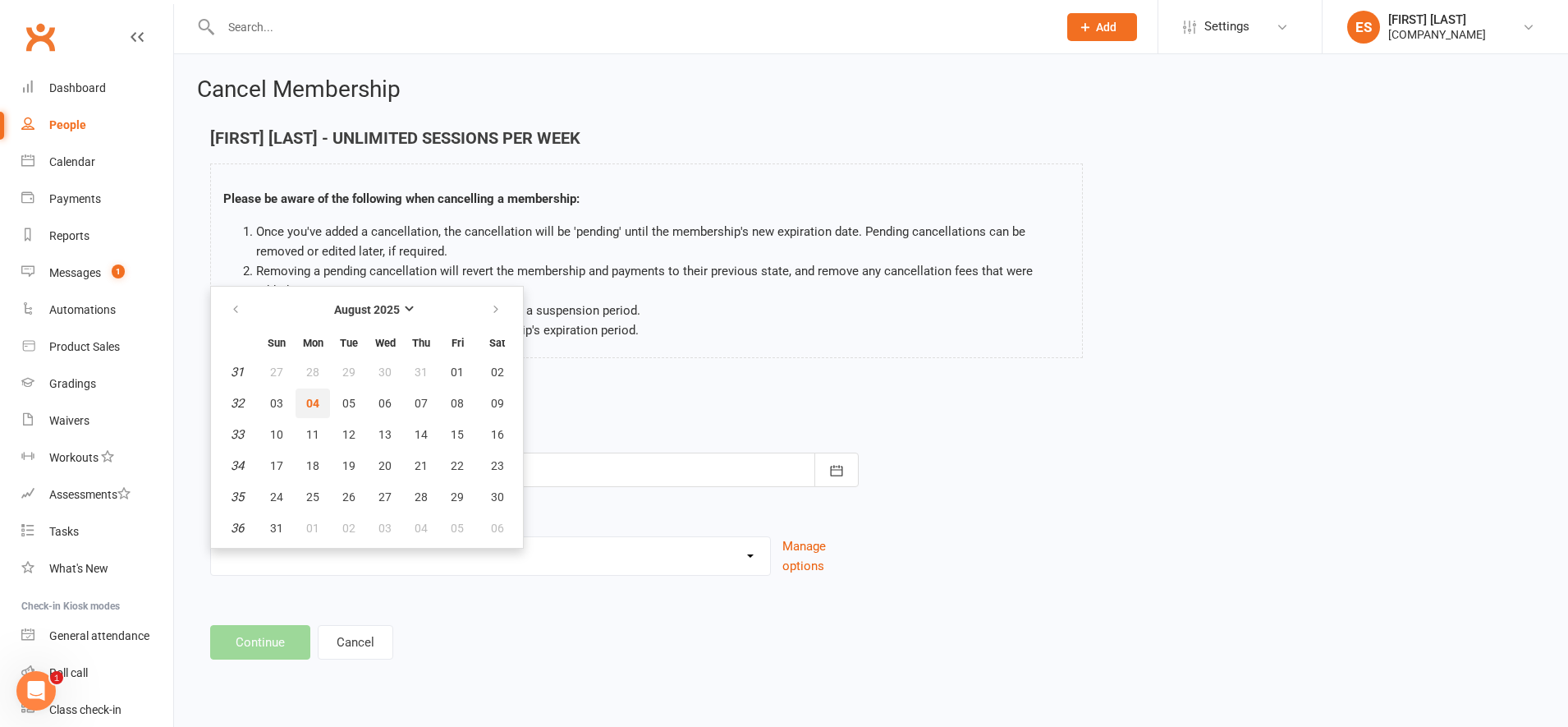 click on "04" at bounding box center [313, 403] 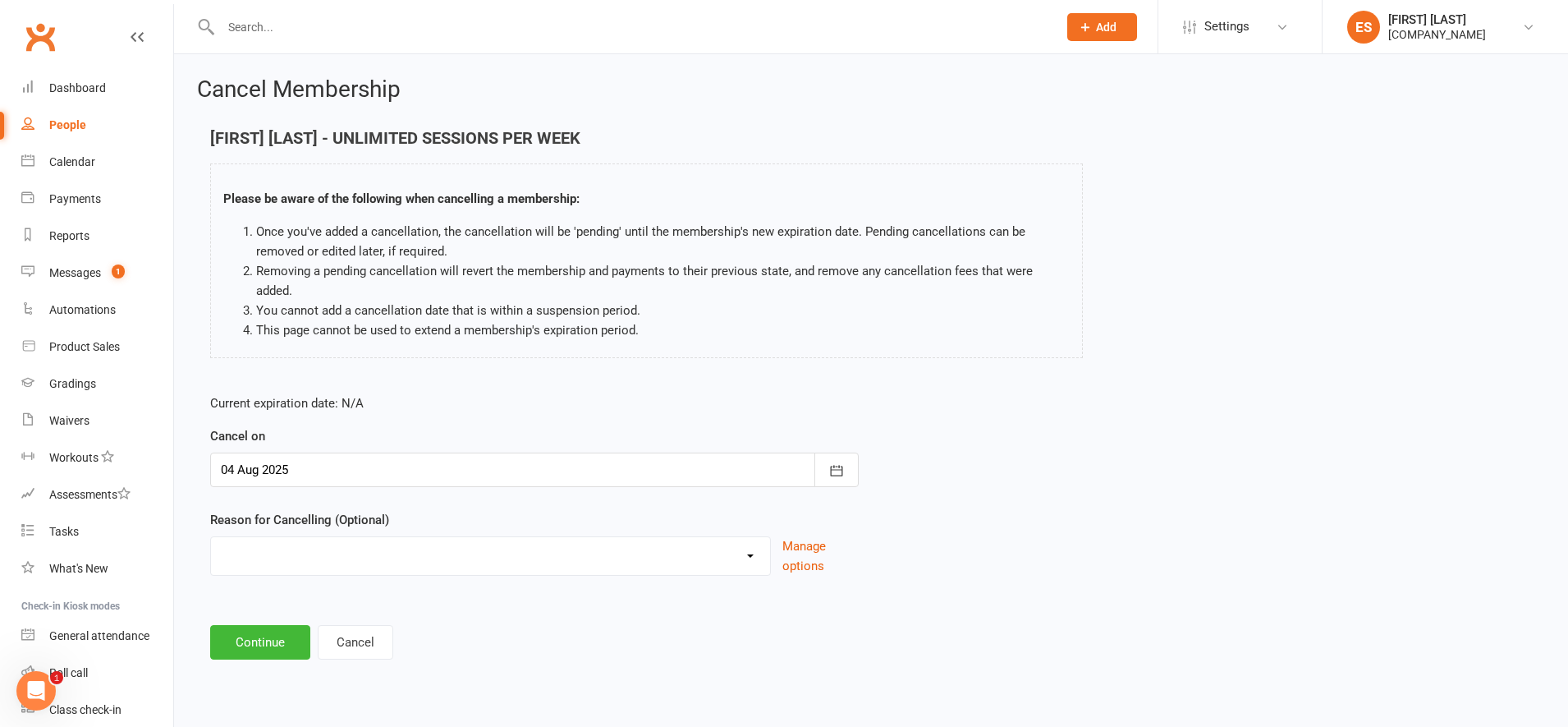 click on "FIXING PAYMENTS Holiday Injury More sessions (upgrading) NOT FIGHT TEAM Other sport parents work WORK Other reason" at bounding box center [490, 554] 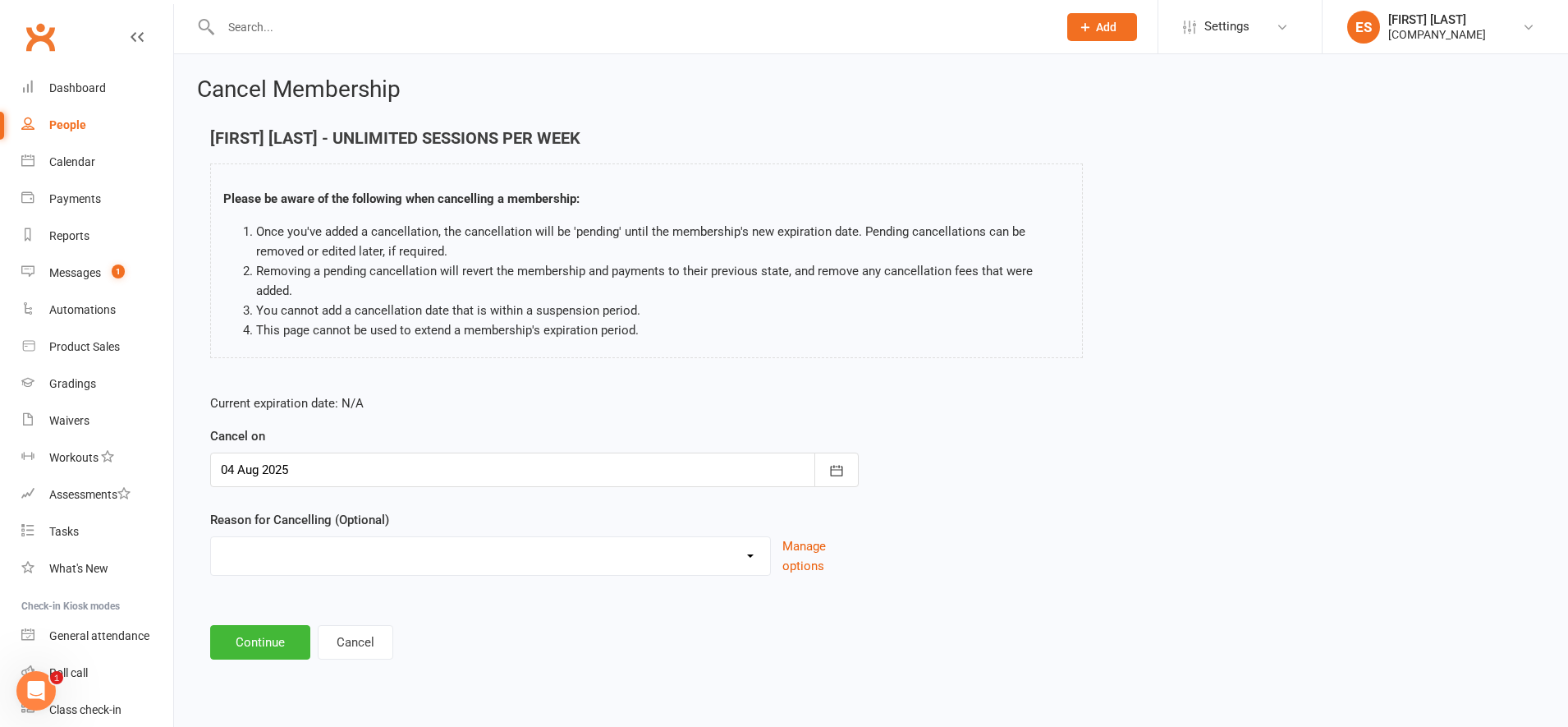 select on "7" 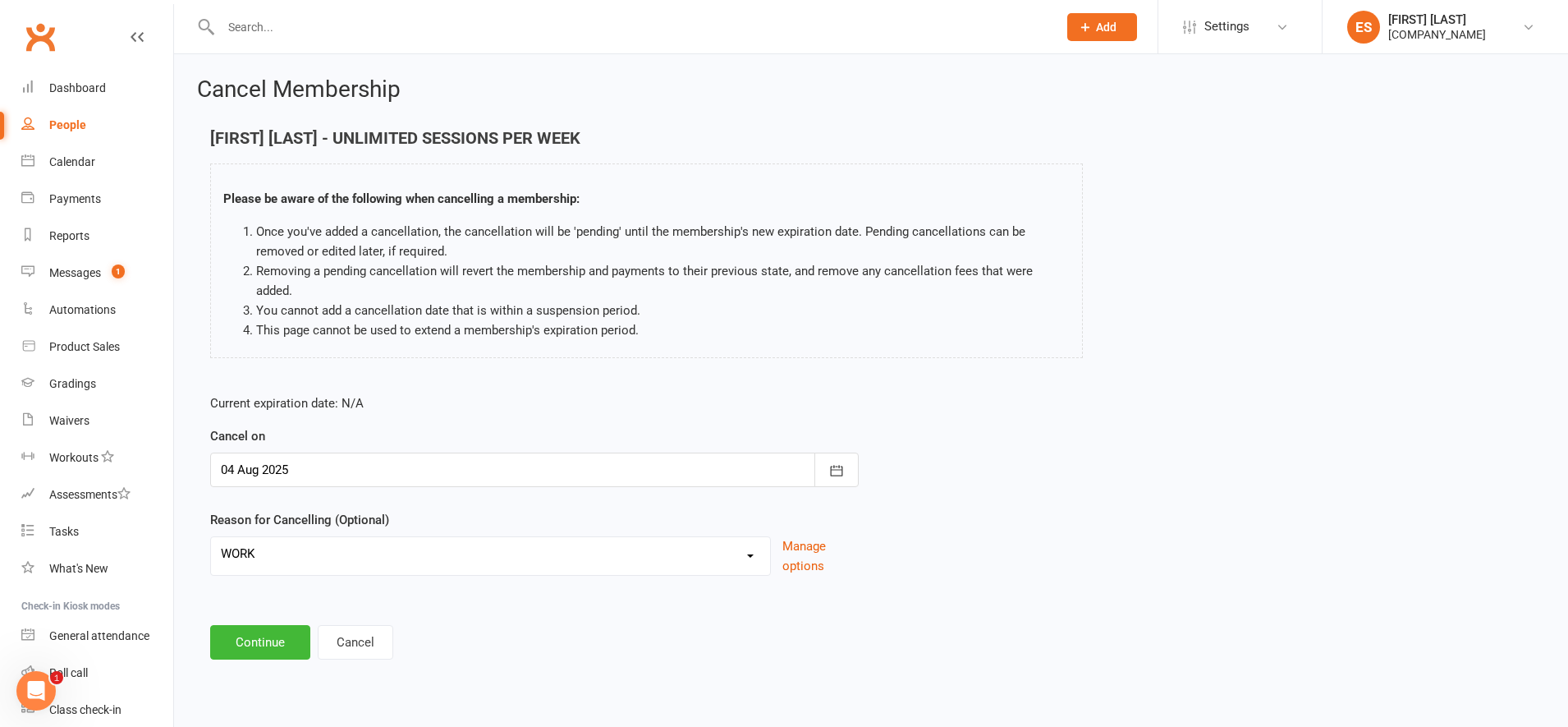 click on "FIXING PAYMENTS Holiday Injury More sessions (upgrading) NOT FIGHT TEAM Other sport parents work WORK Other reason" at bounding box center (490, 554) 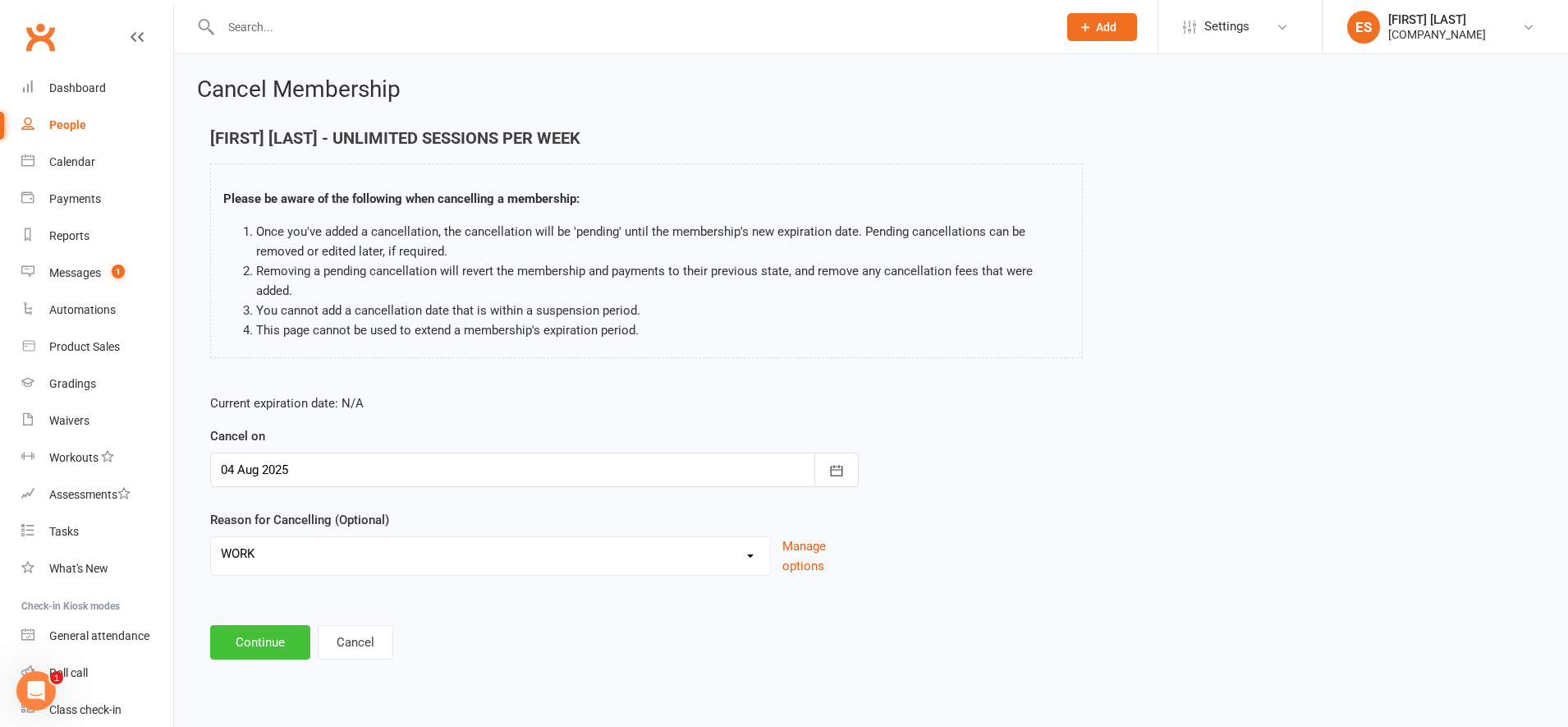 click on "Continue" at bounding box center (260, 642) 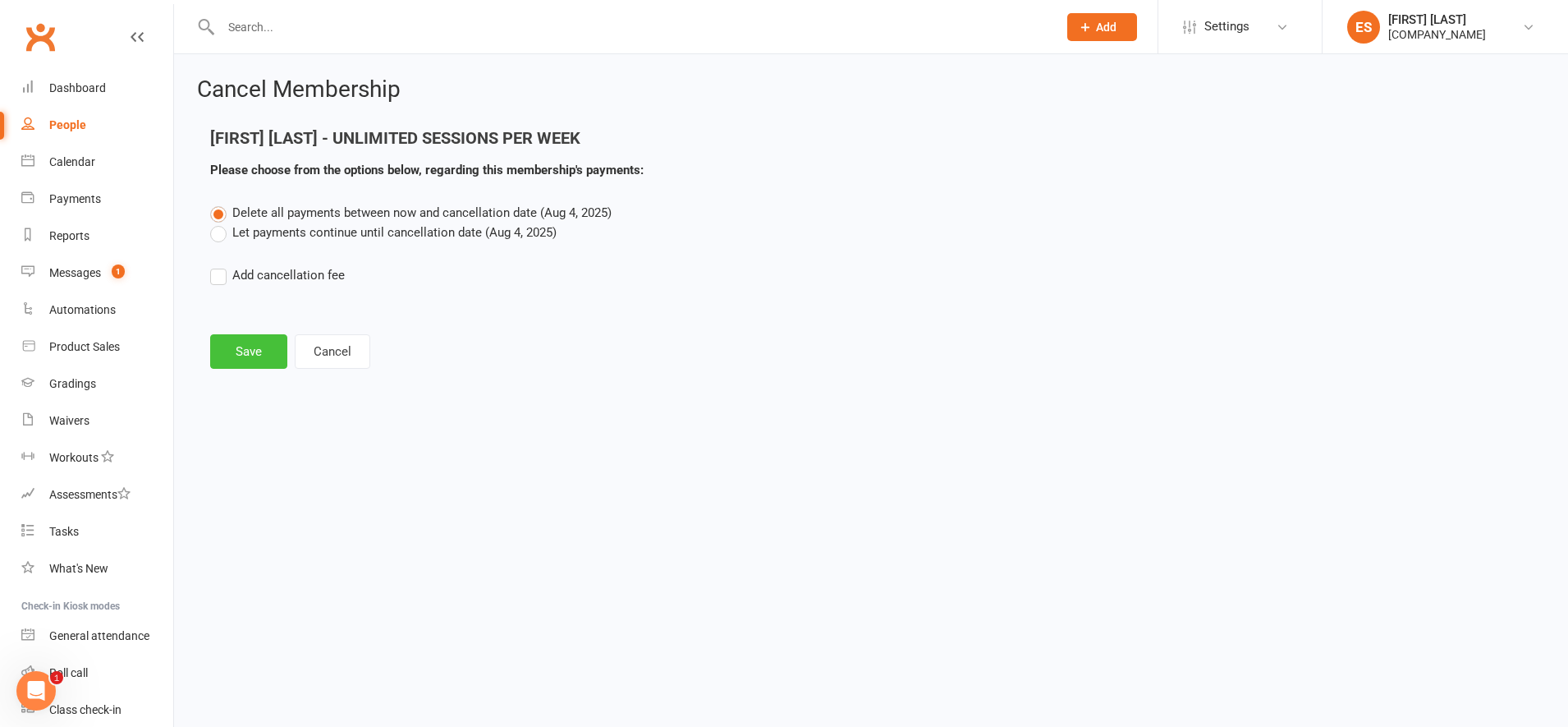 click on "Save" at bounding box center (249, 352) 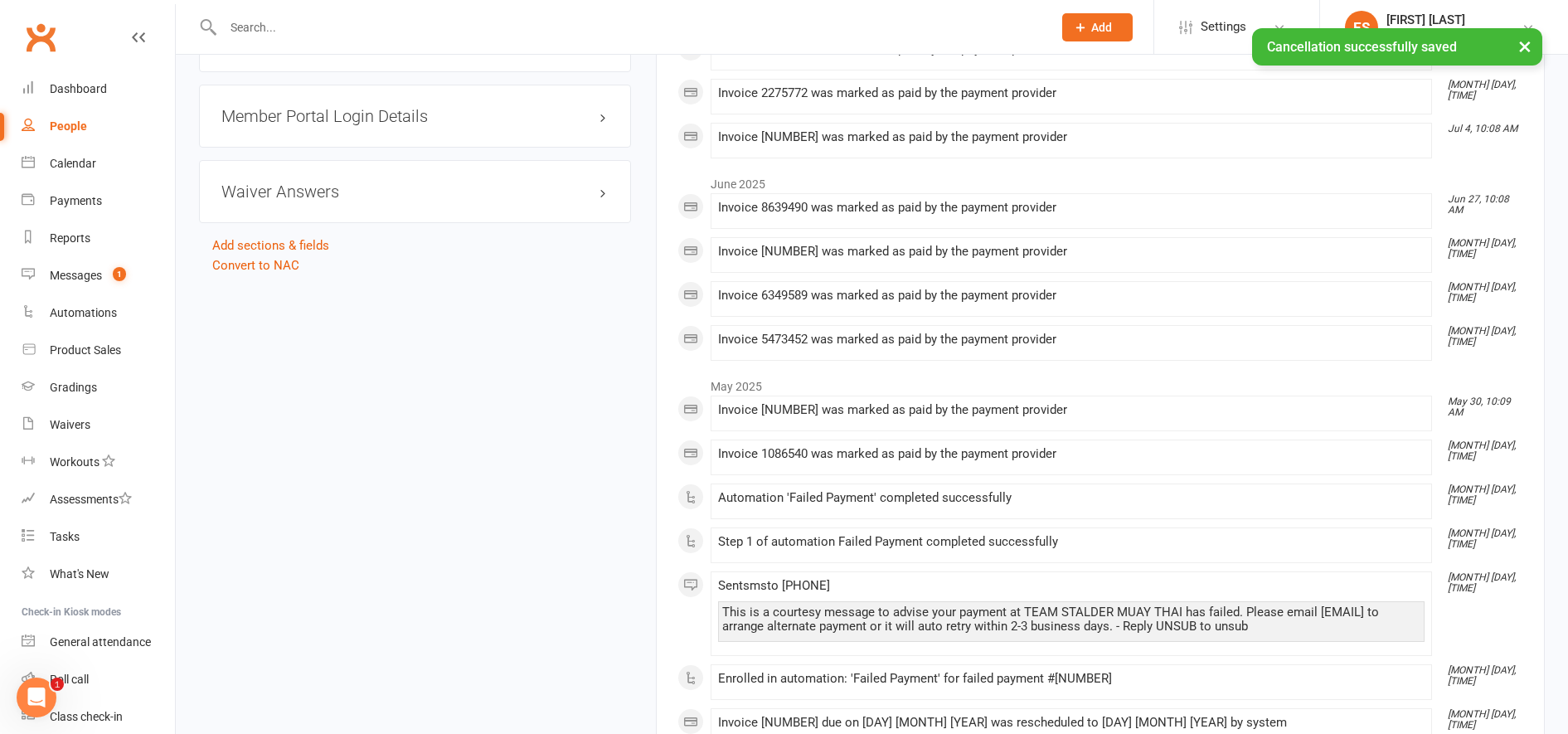 scroll, scrollTop: 1379, scrollLeft: 0, axis: vertical 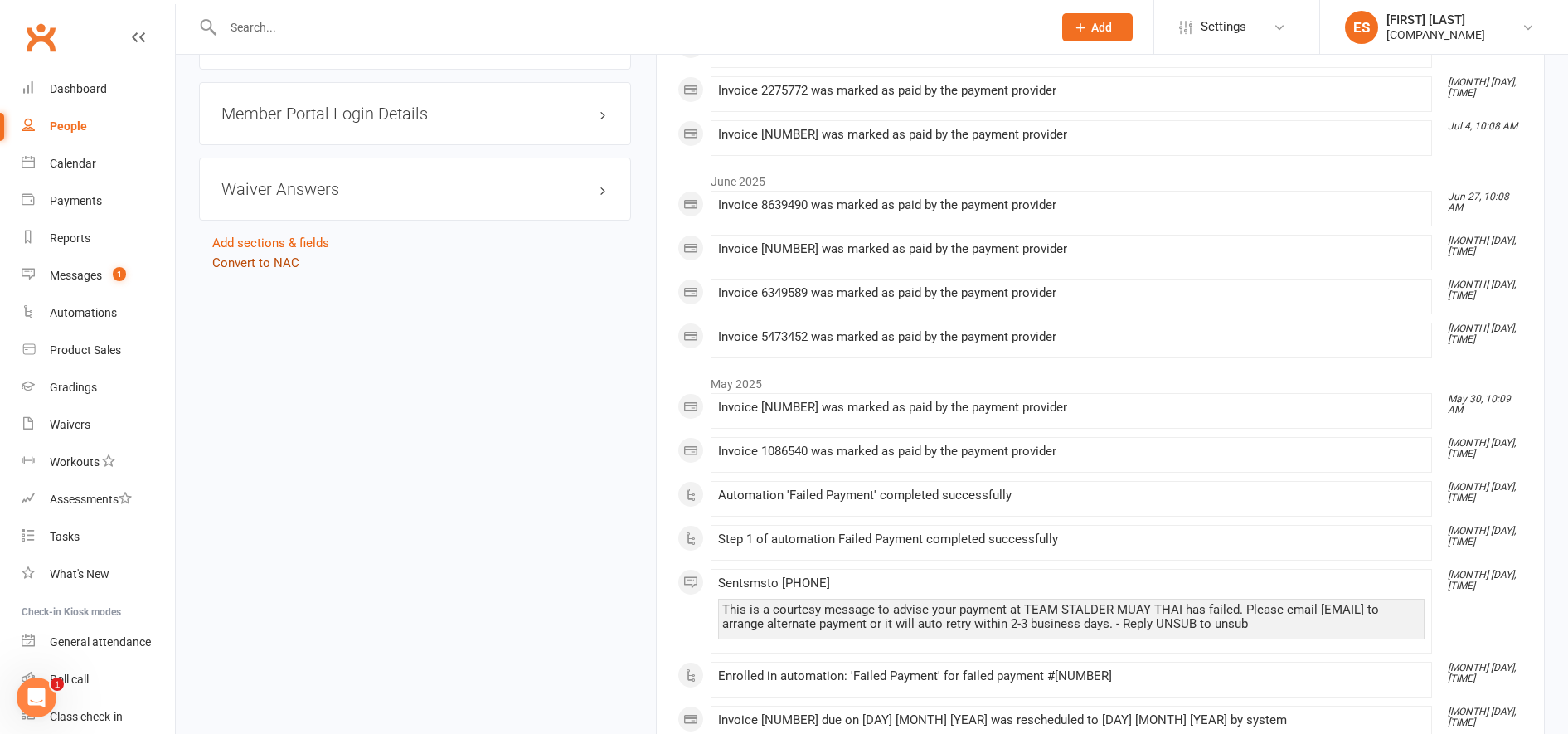 click on "Convert to NAC" at bounding box center [255, 263] 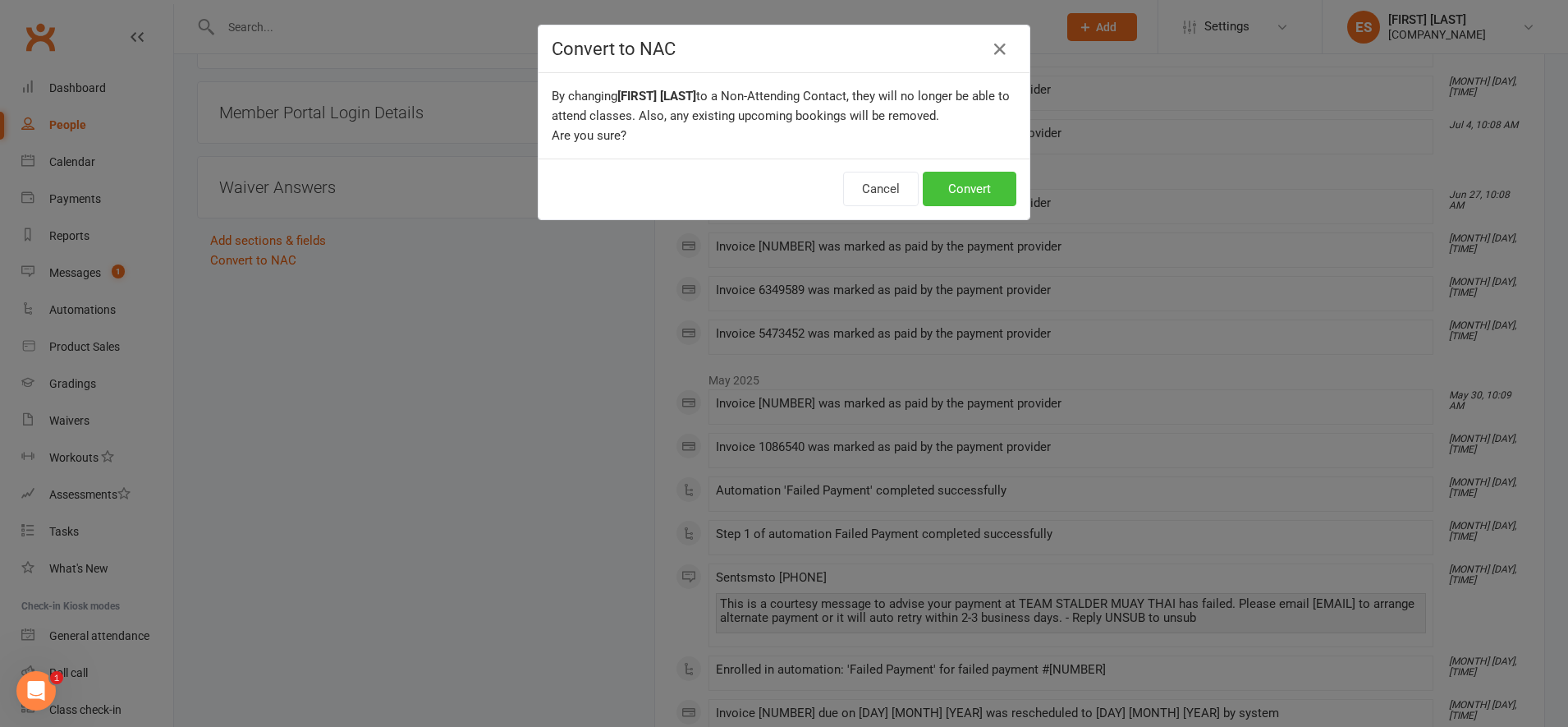 click on "Convert" at bounding box center [970, 189] 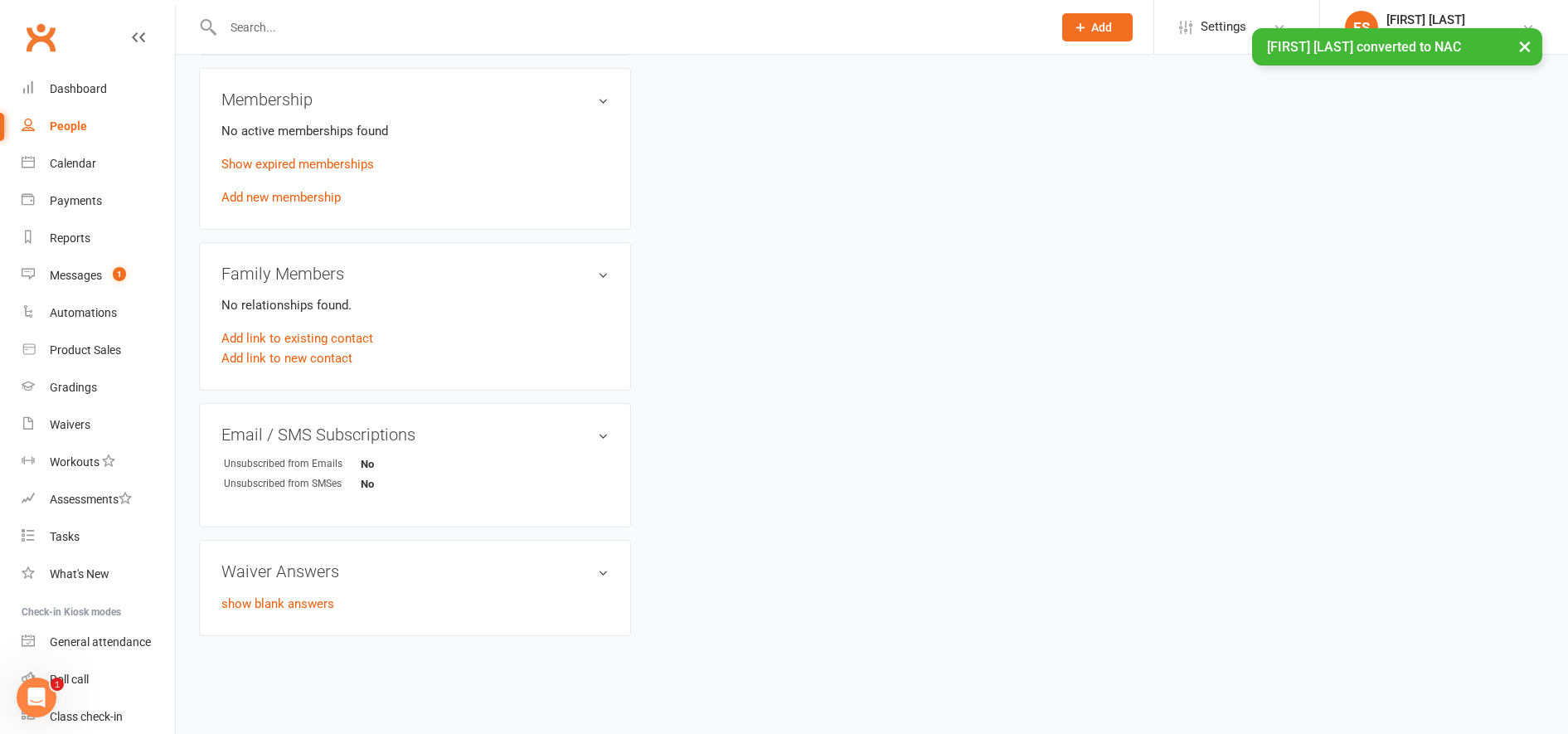 scroll, scrollTop: 0, scrollLeft: 0, axis: both 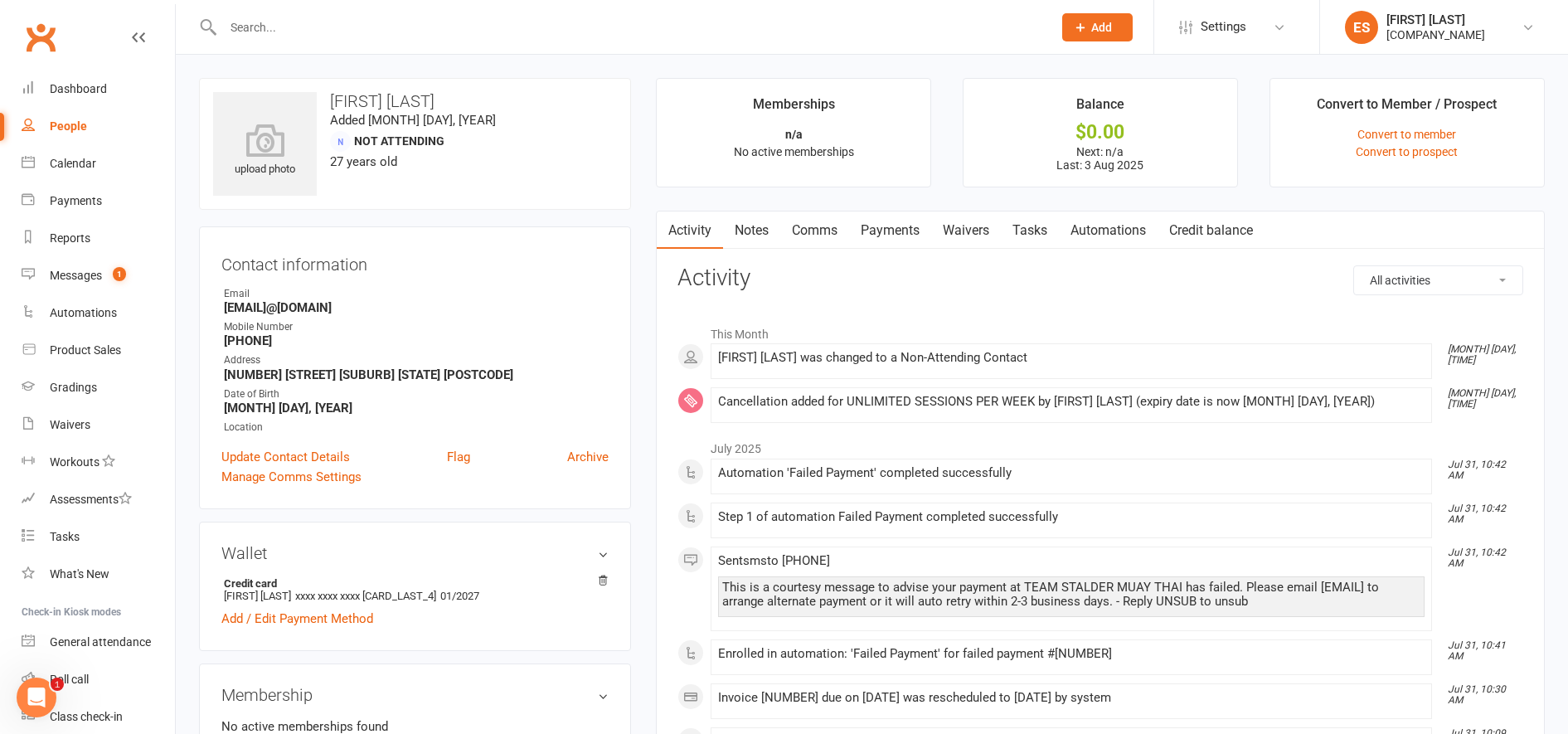 click on "People" at bounding box center [98, 126] 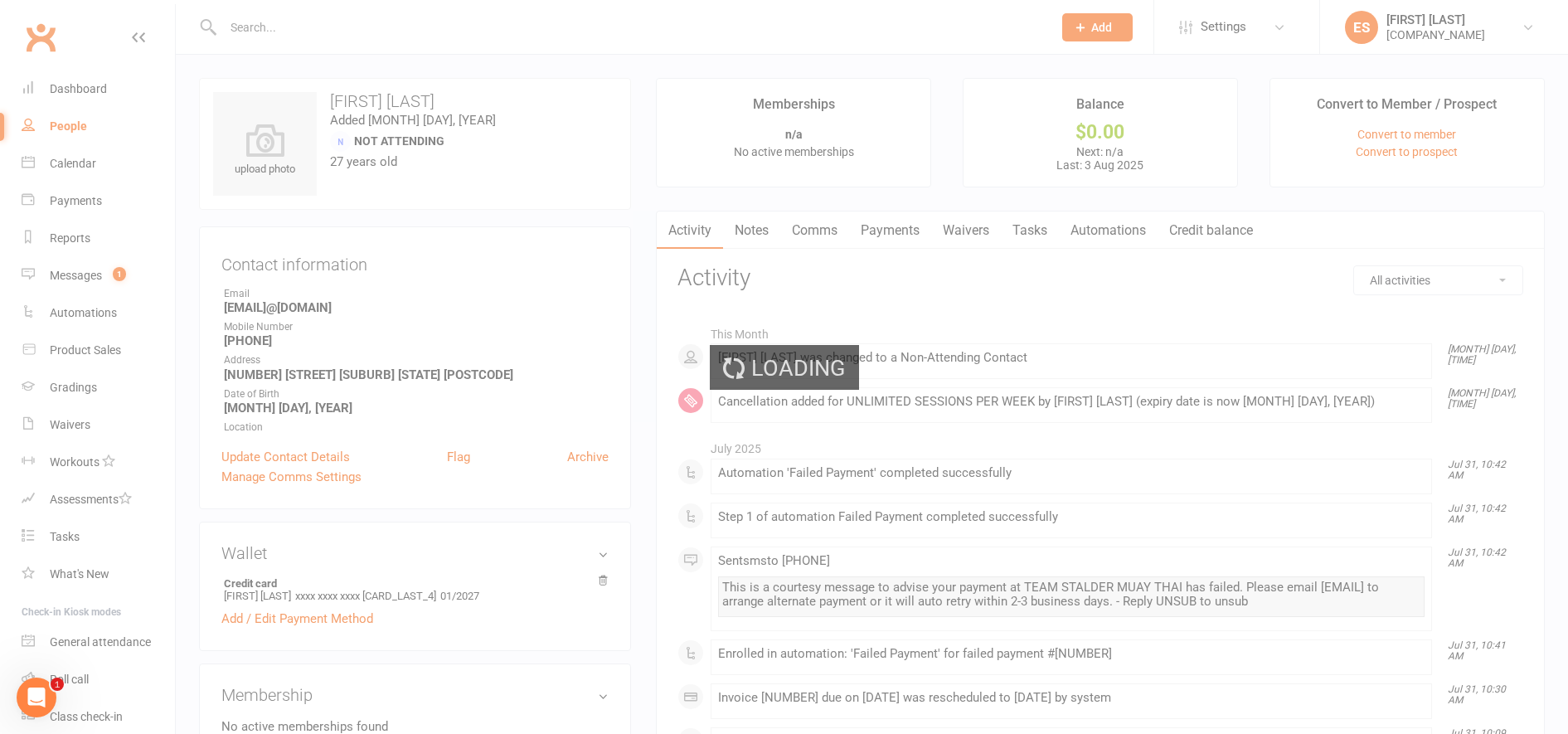 select on "100" 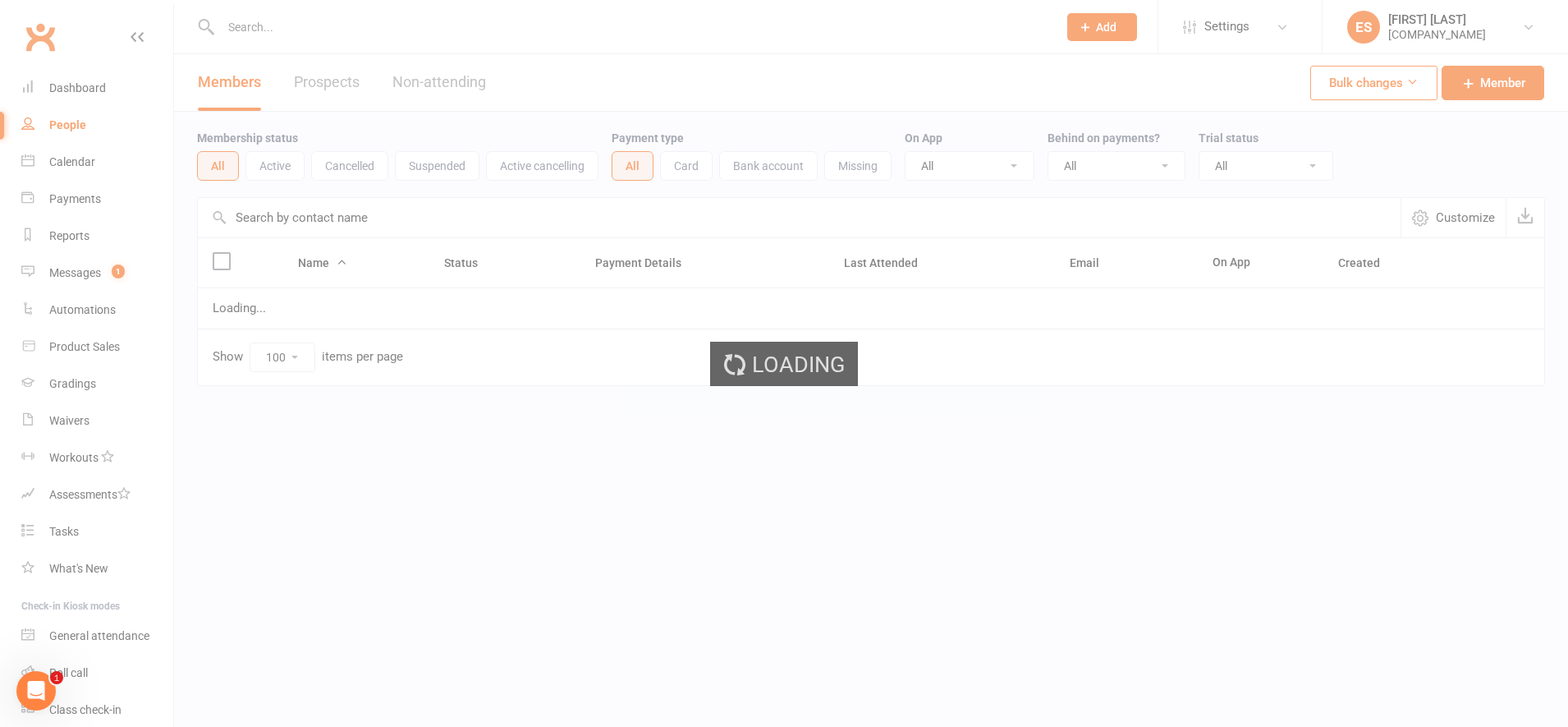 click on "Loading" at bounding box center (784, 363) 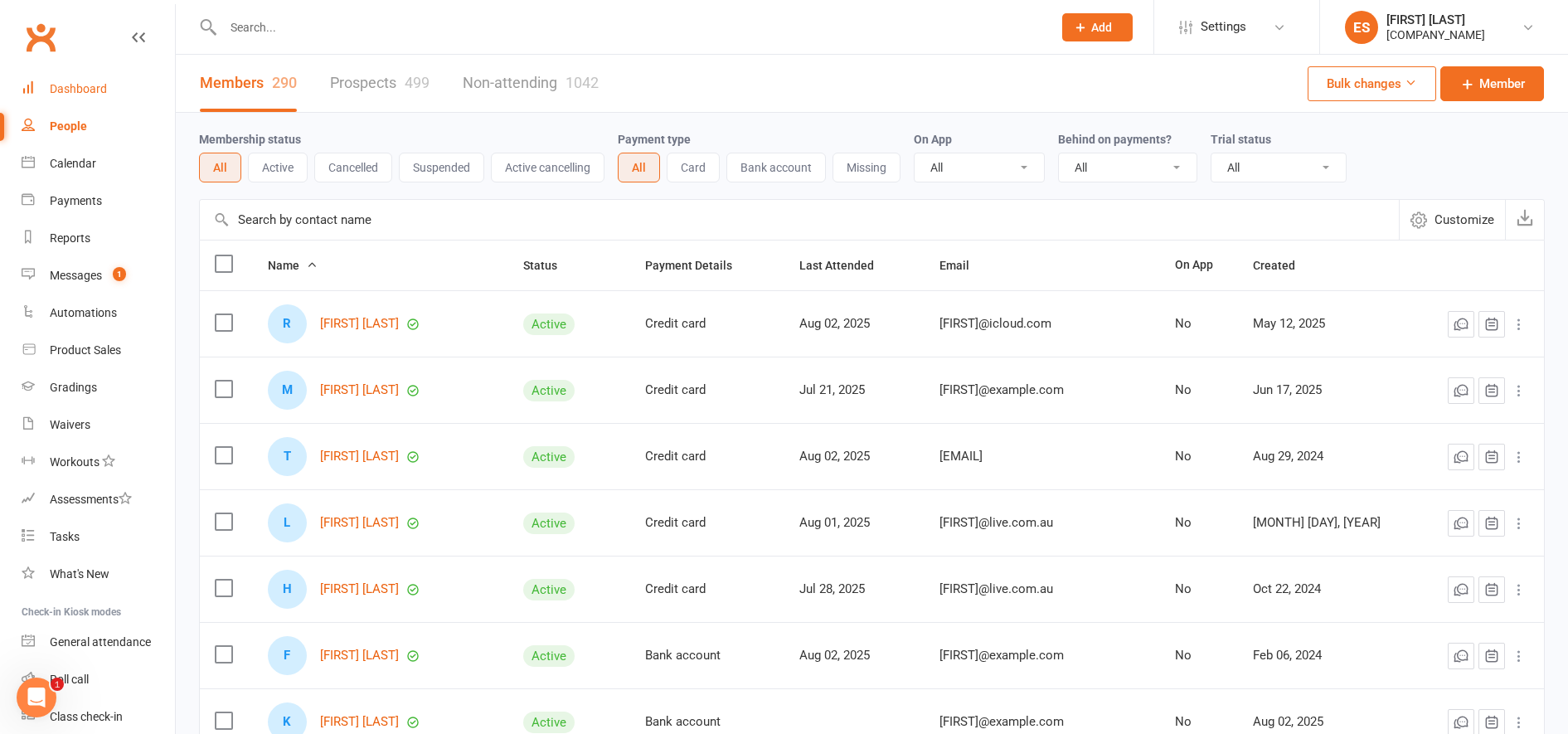 click on "Dashboard" at bounding box center (98, 89) 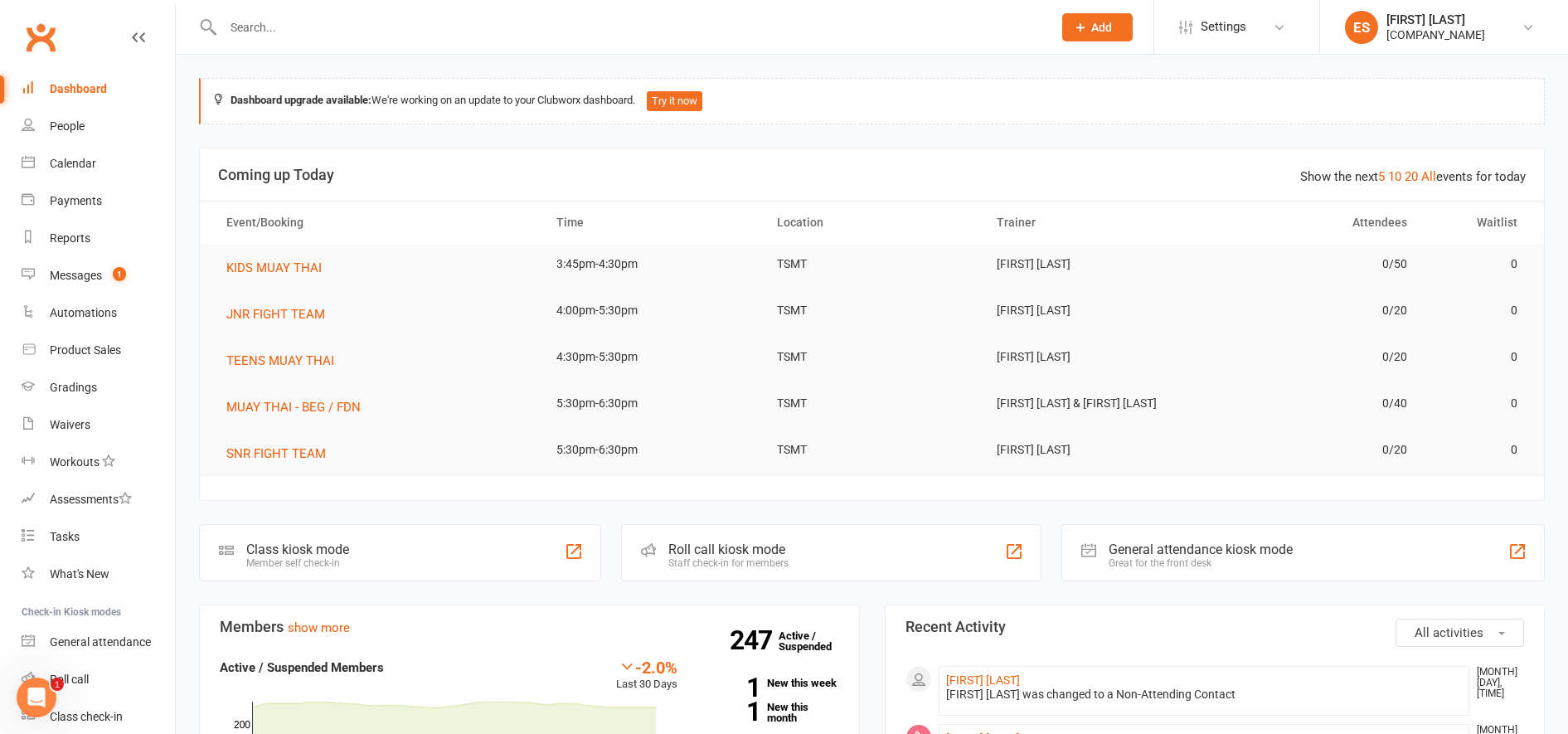 click at bounding box center [629, 27] 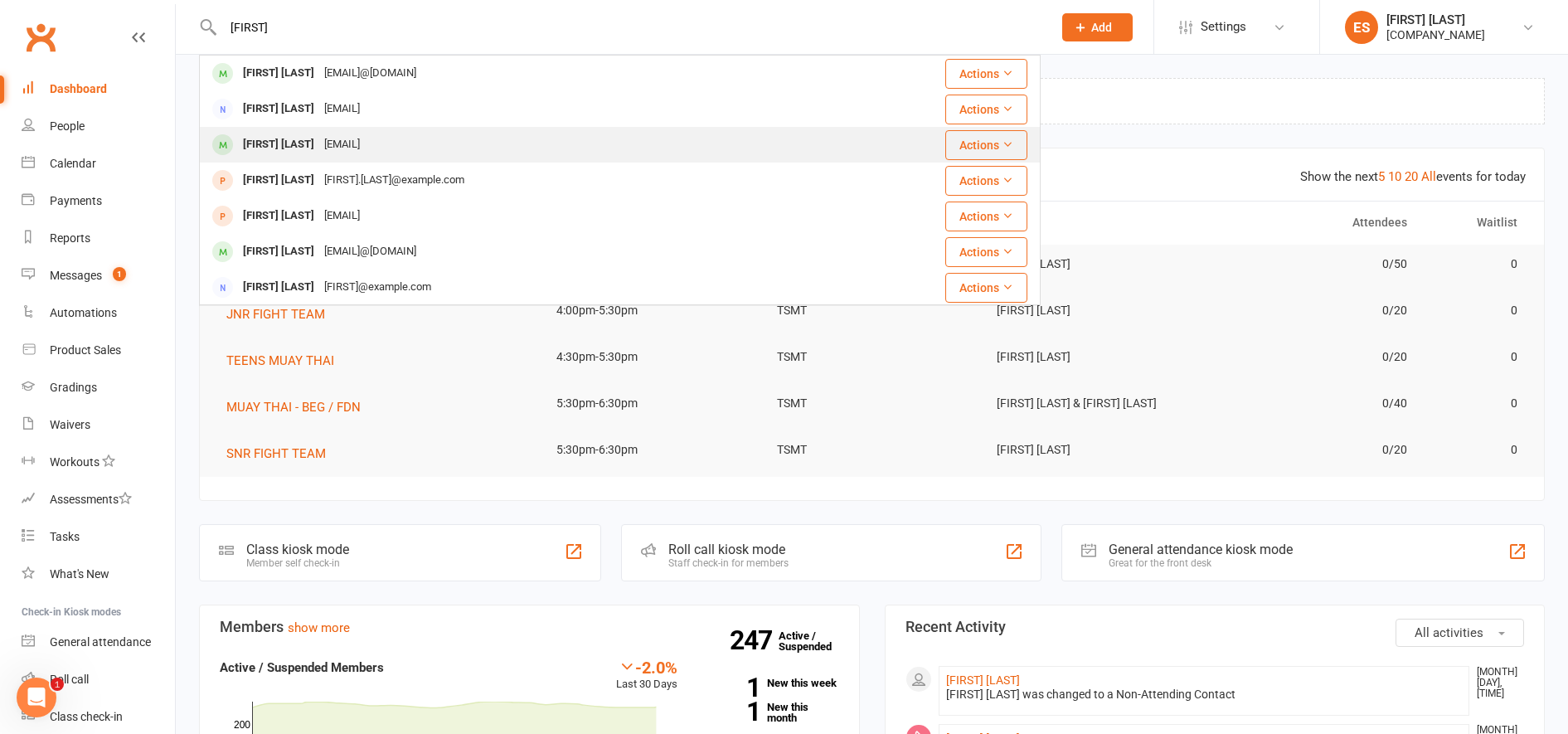 type on "[FIRST]" 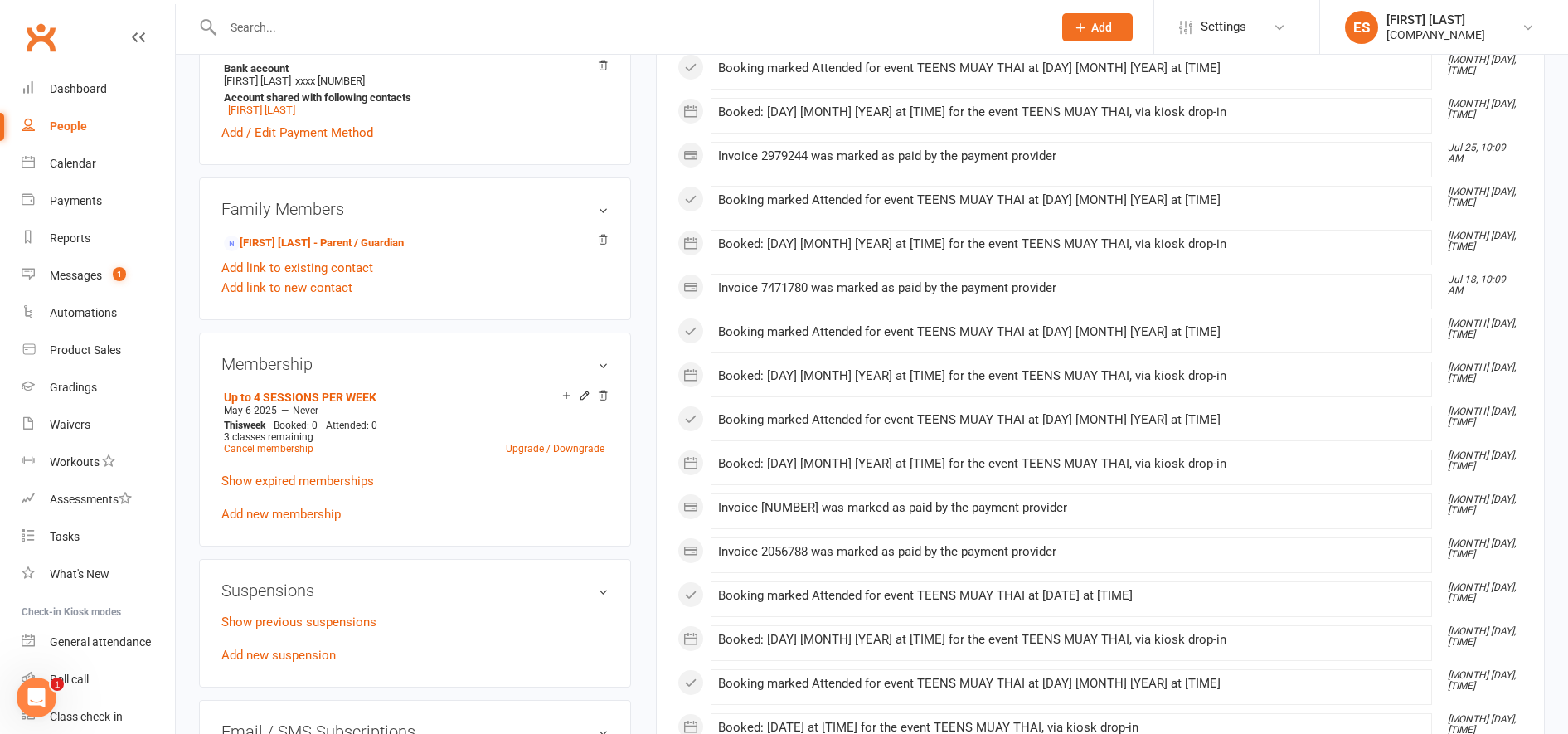 scroll, scrollTop: 560, scrollLeft: 0, axis: vertical 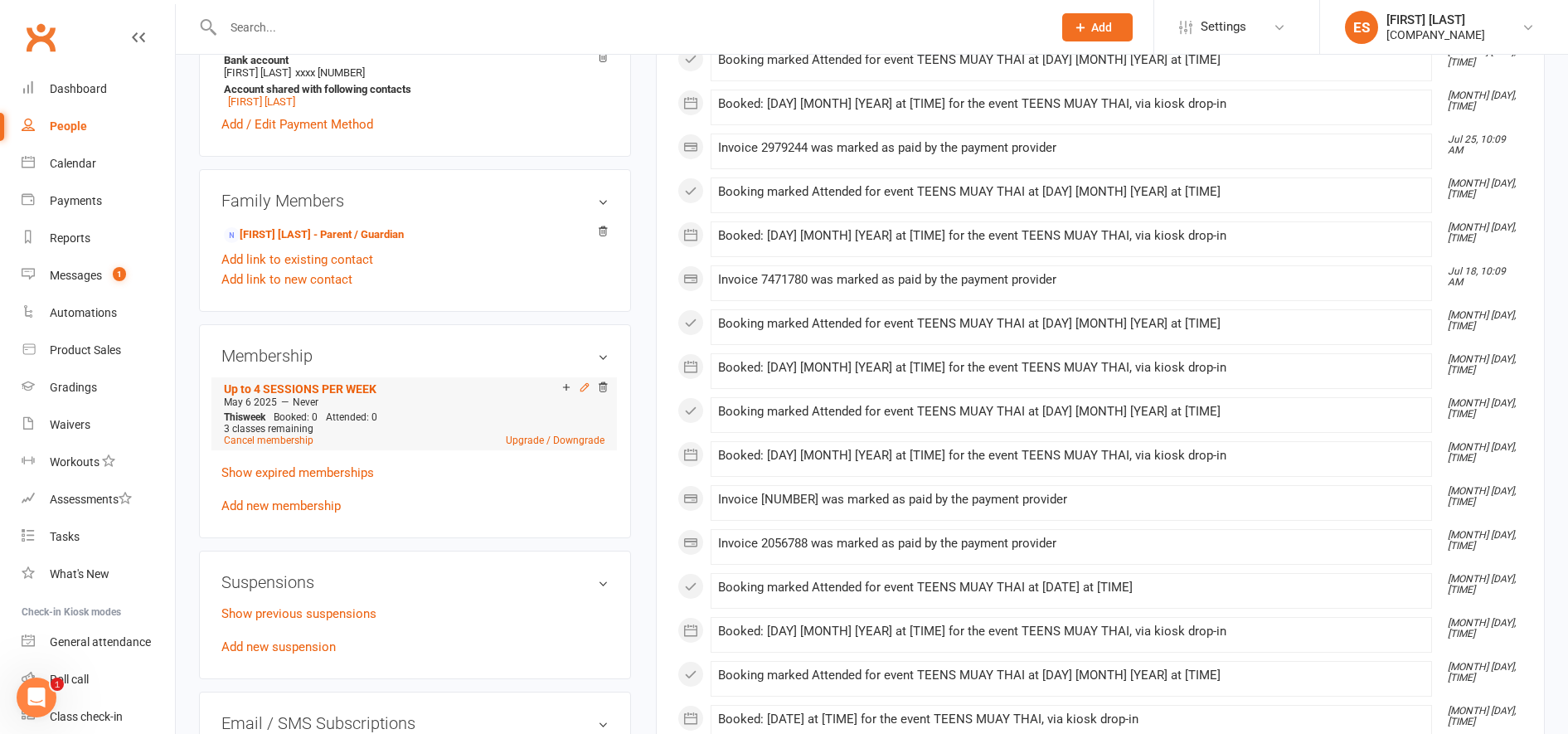 click 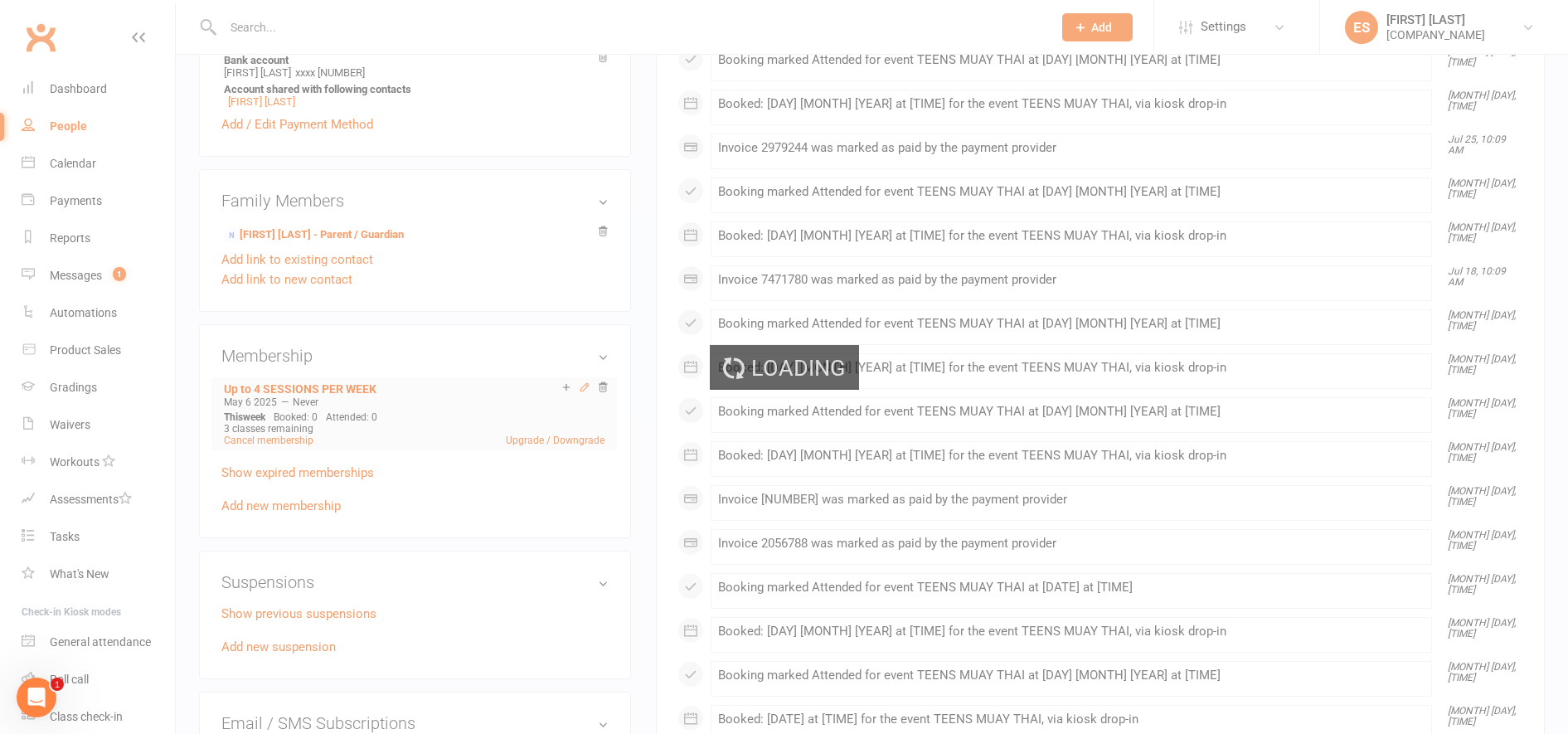 scroll, scrollTop: 0, scrollLeft: 0, axis: both 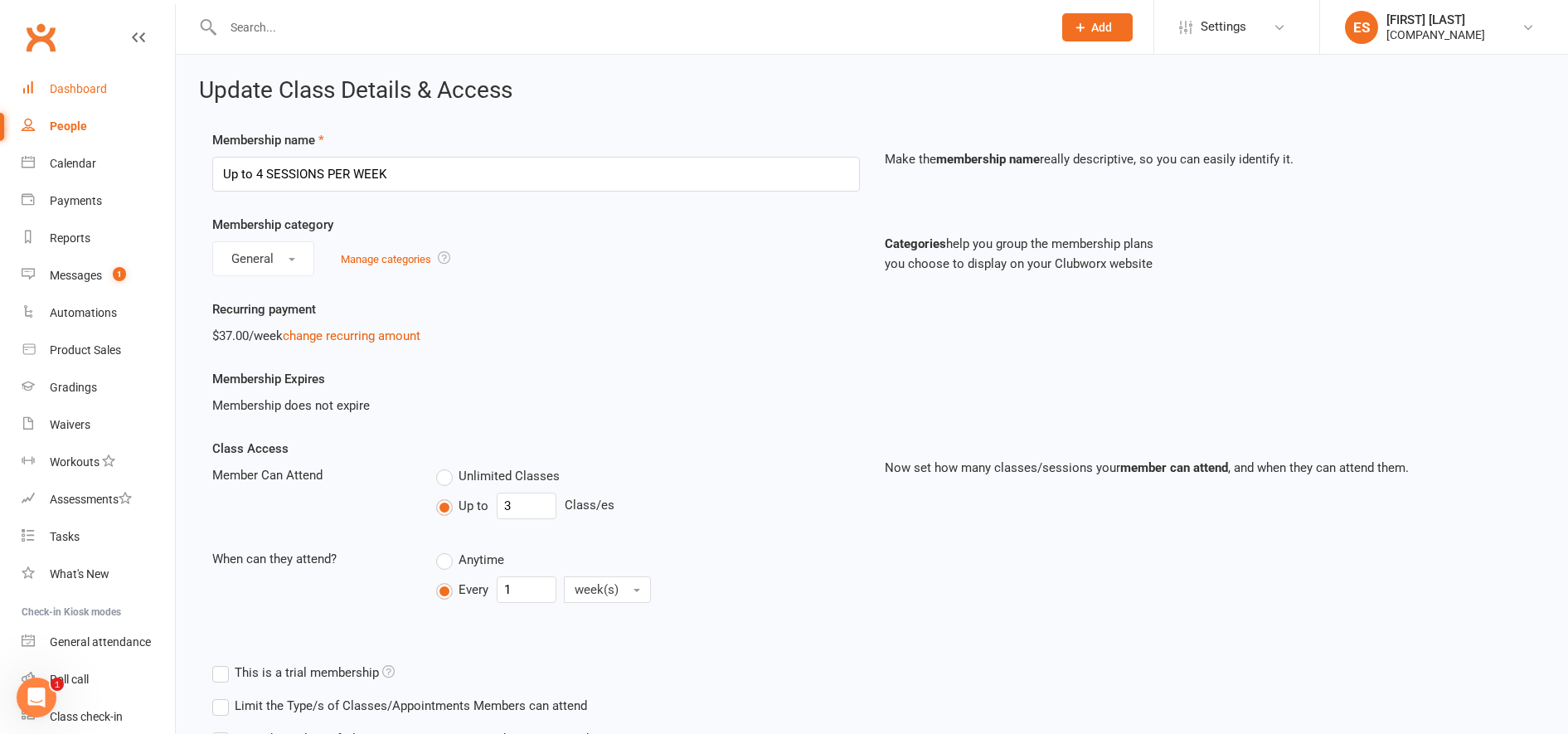 click on "Dashboard" at bounding box center [78, 89] 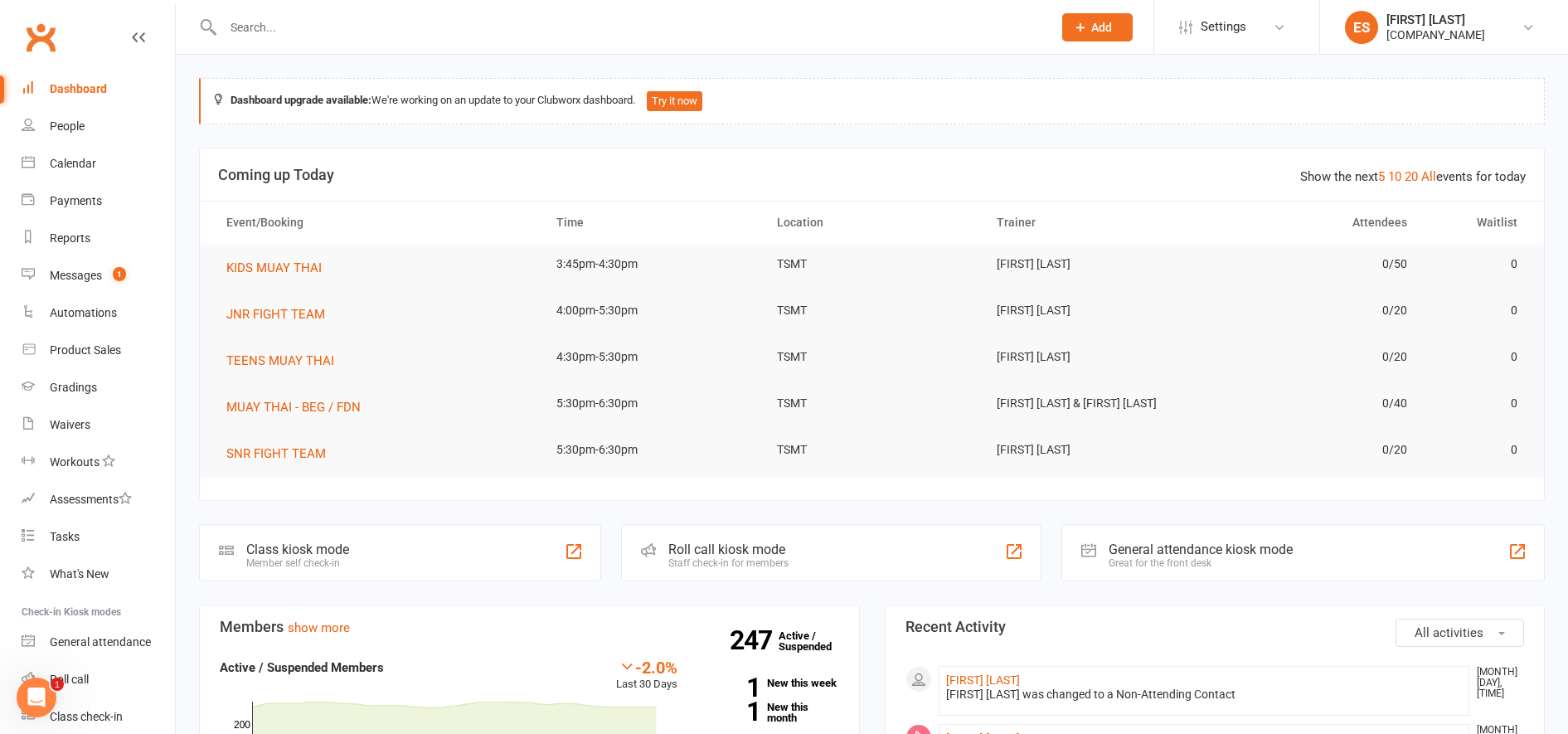 click on "5:30pm-6:30pm" at bounding box center [651, 403] 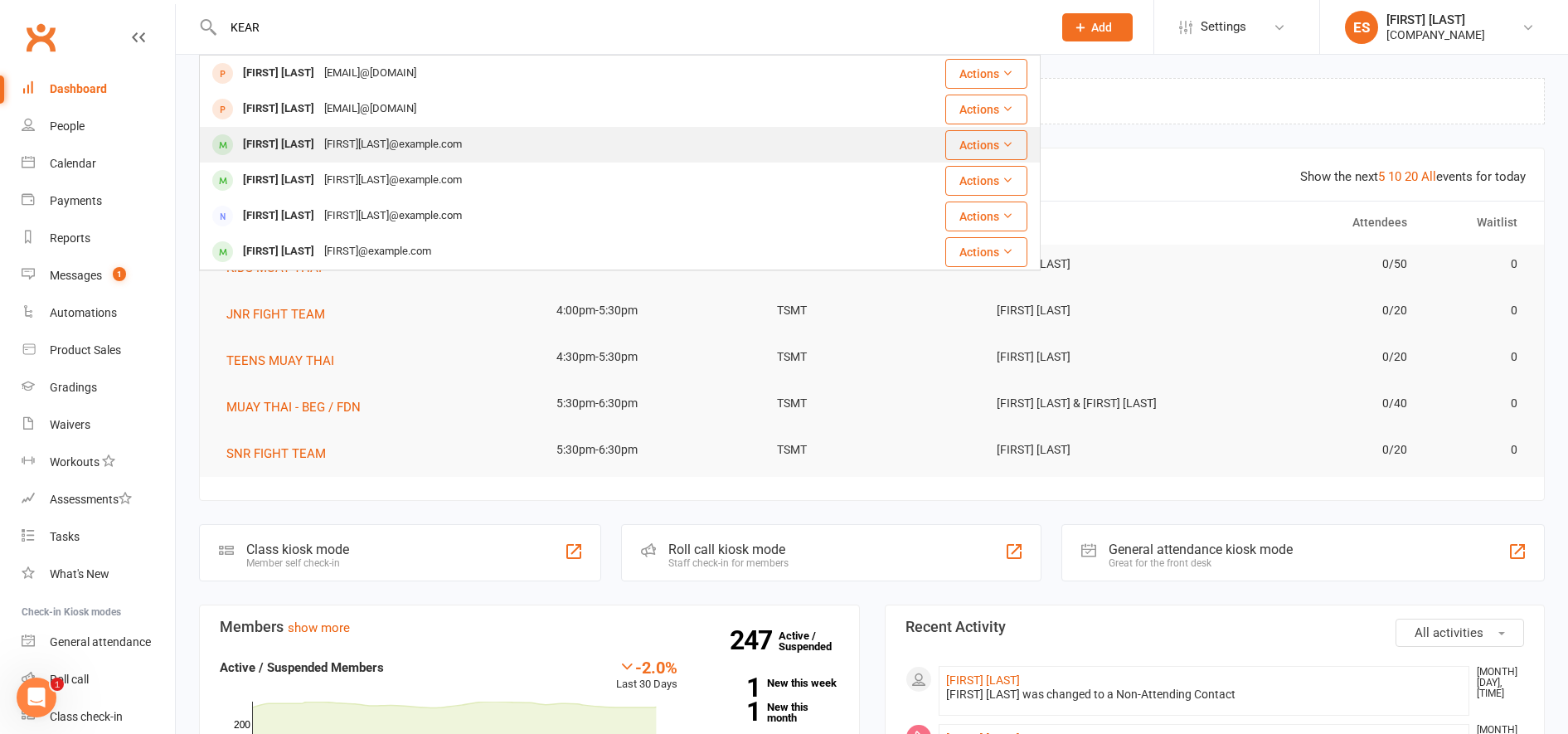 type on "KEAR" 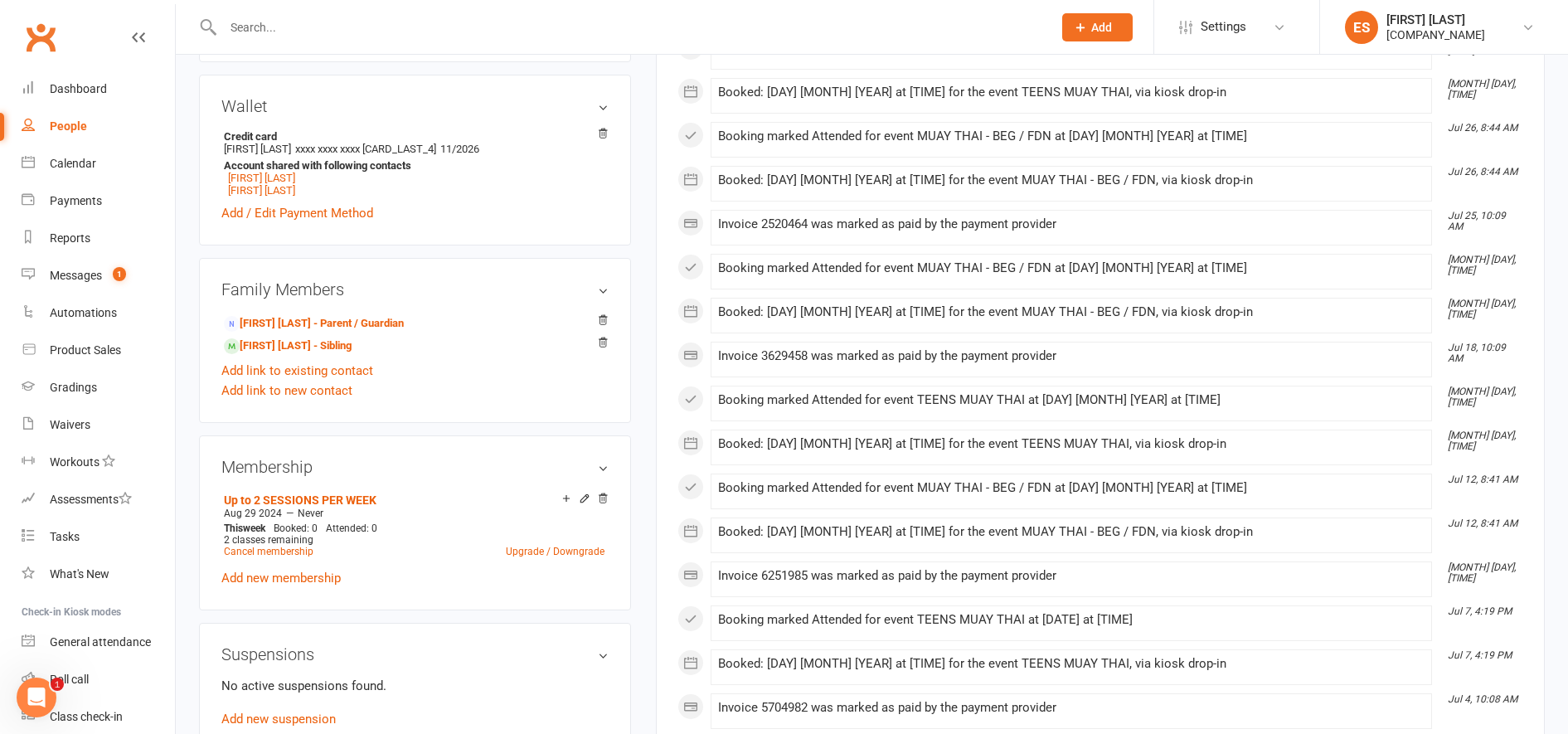 scroll, scrollTop: 546, scrollLeft: 0, axis: vertical 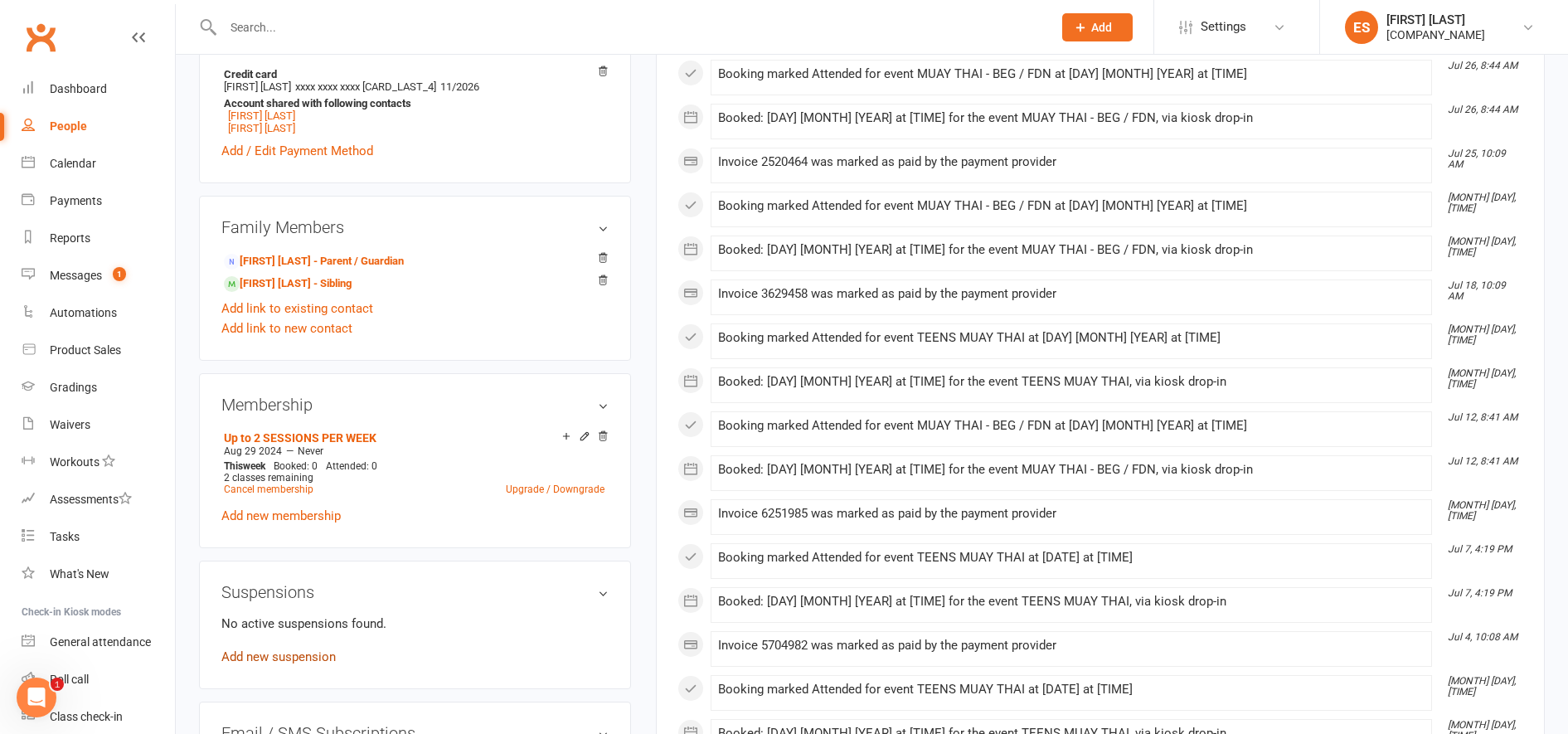 click on "Add new suspension" at bounding box center [279, 657] 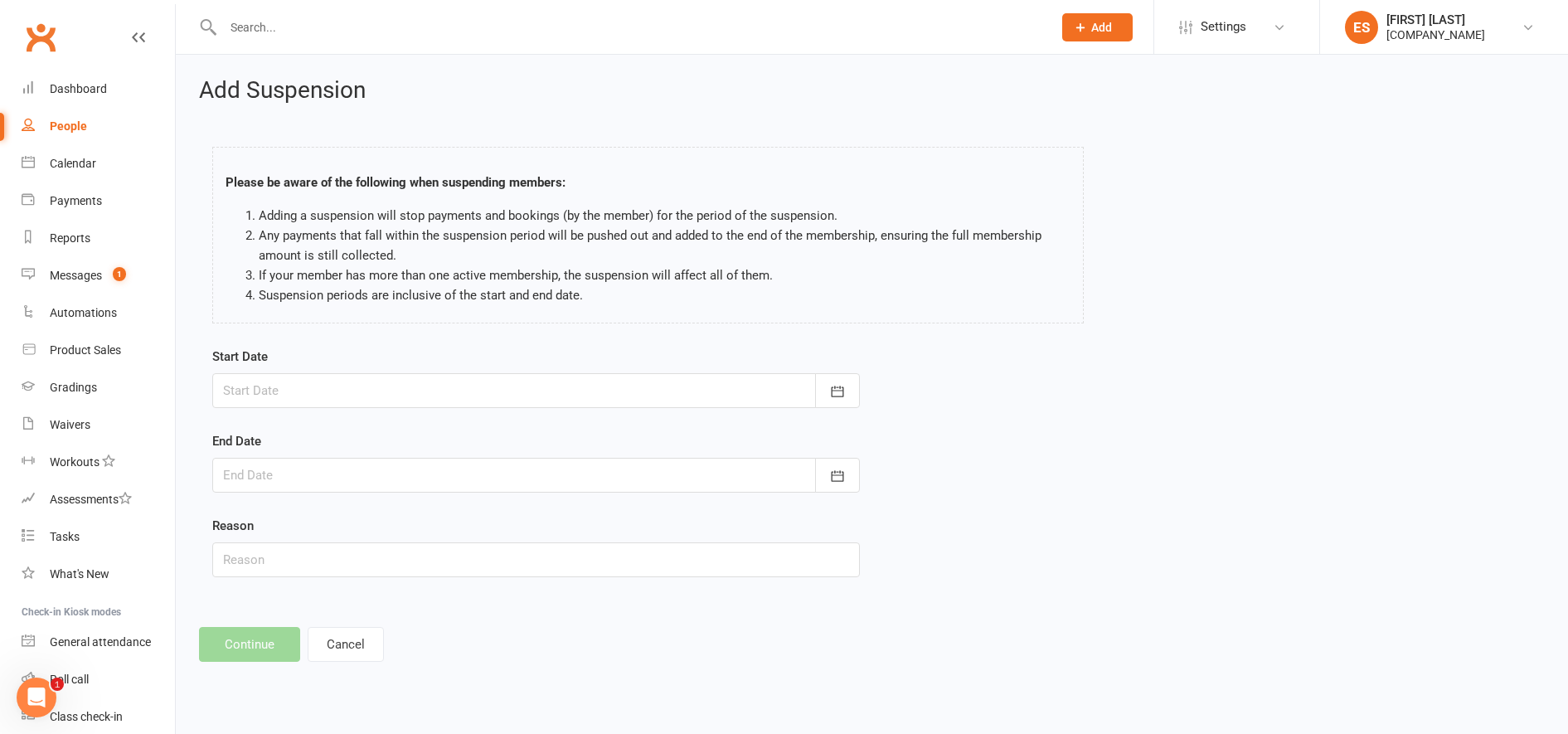 scroll, scrollTop: 0, scrollLeft: 0, axis: both 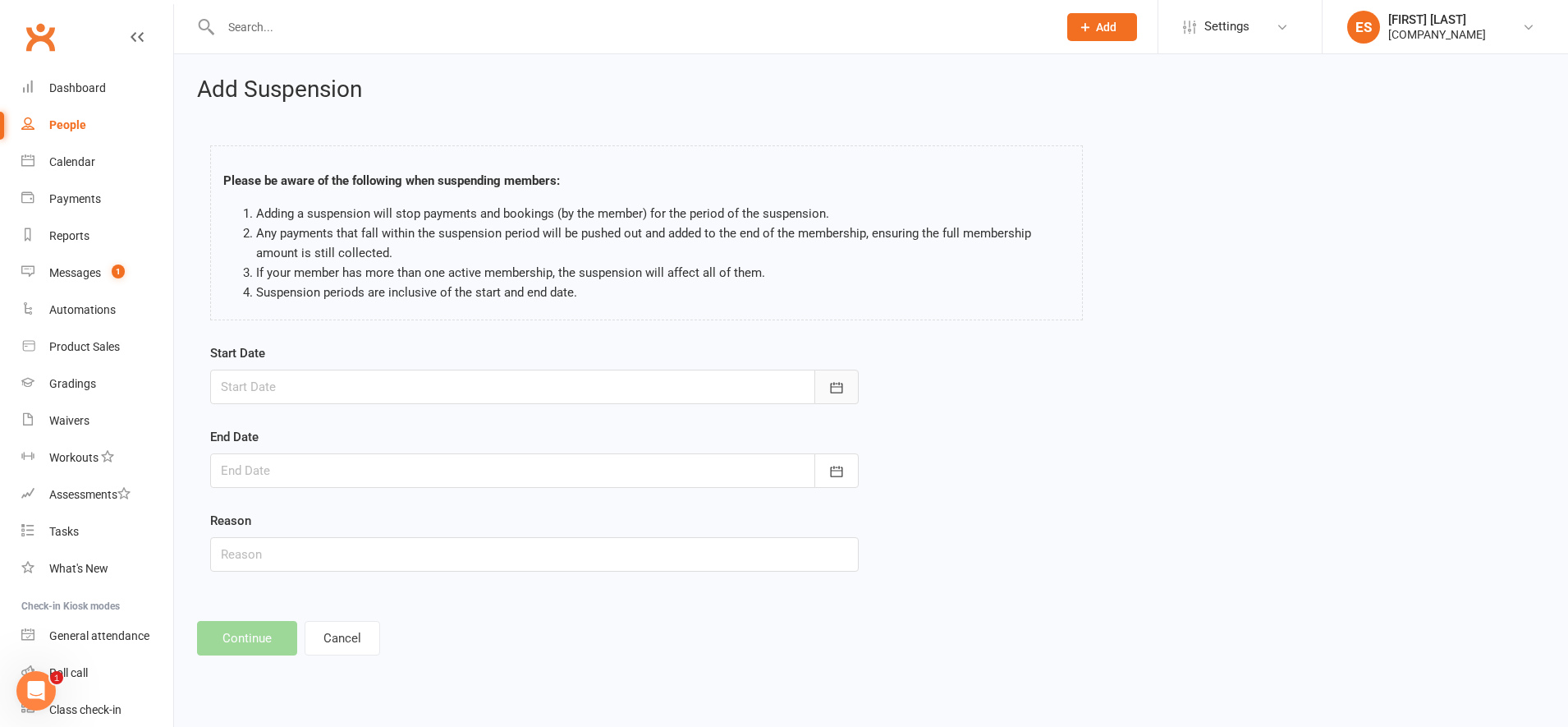 click 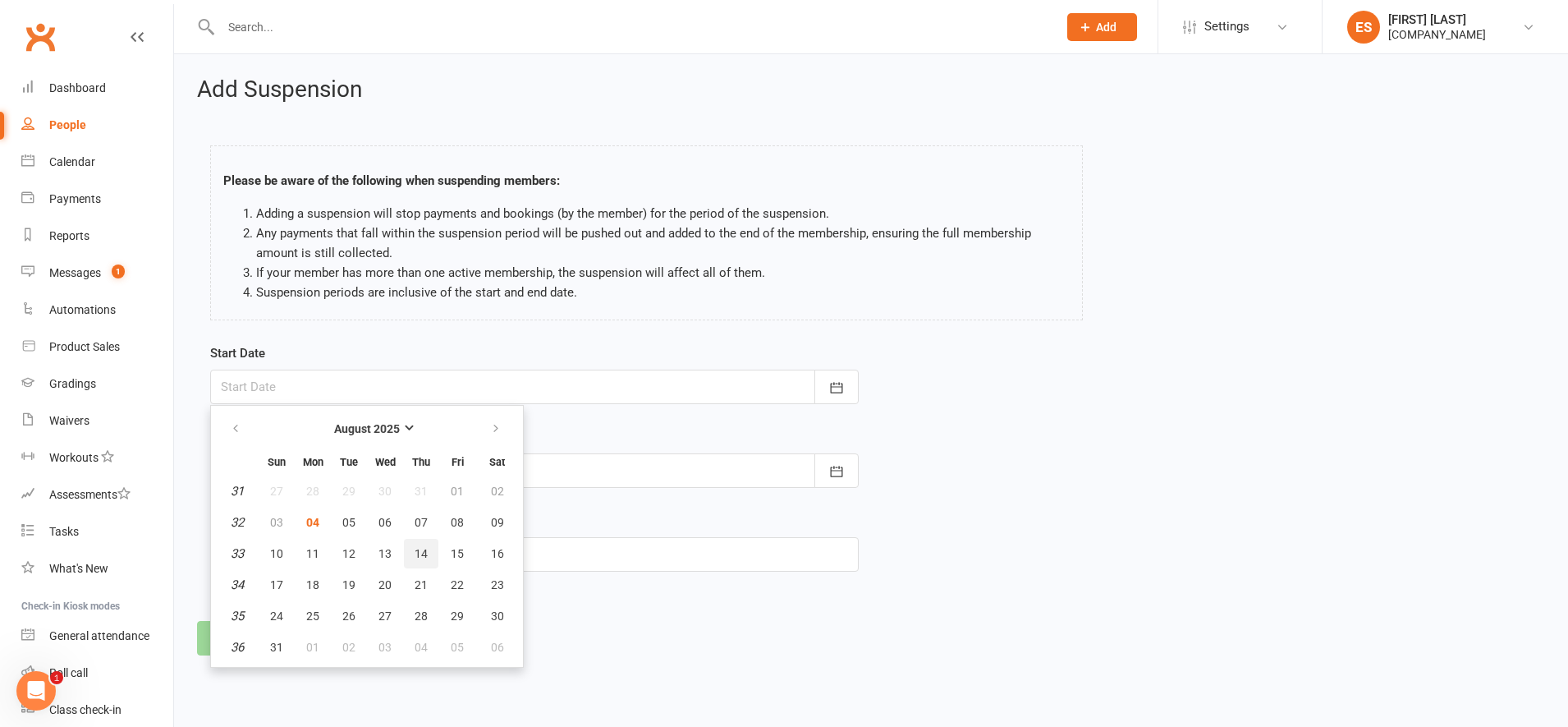 click on "14" at bounding box center (421, 554) 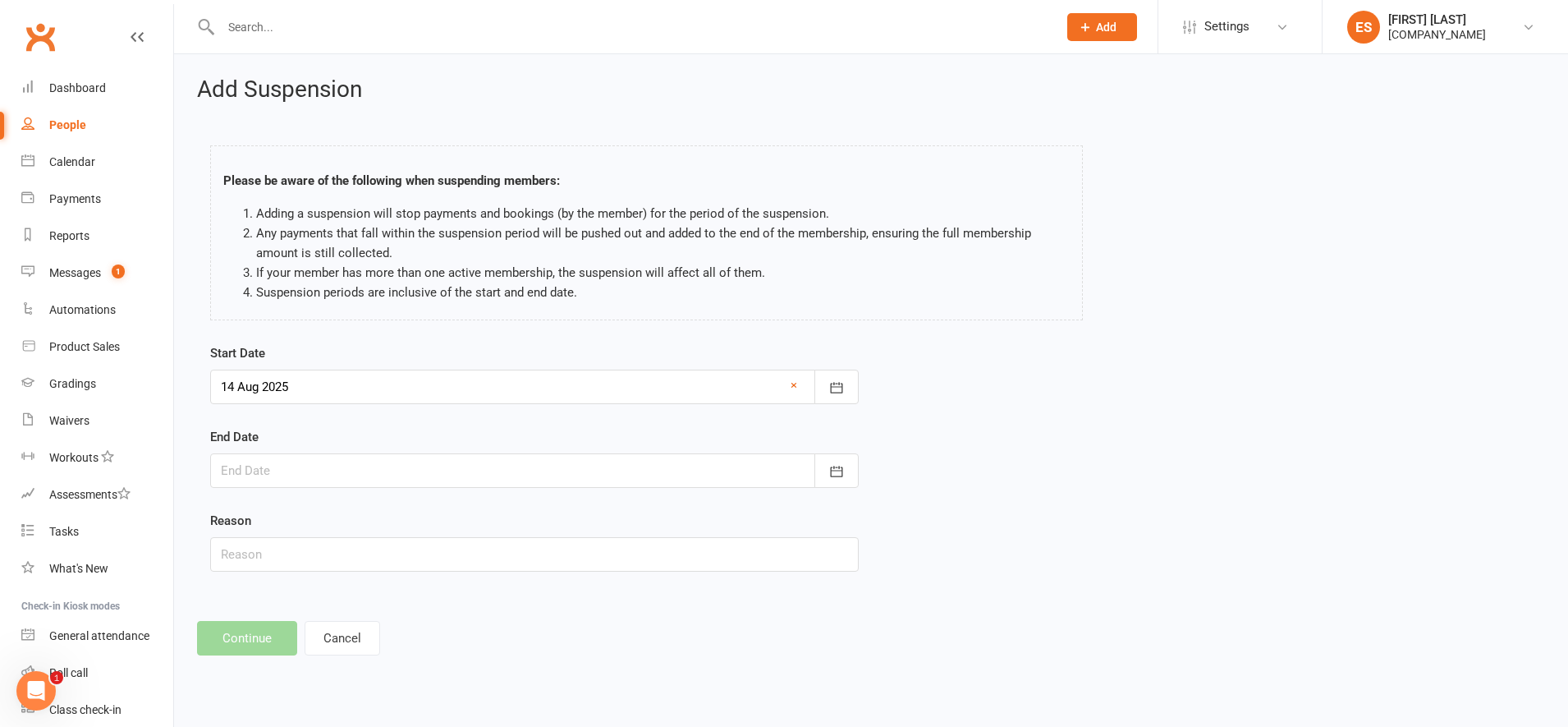 click at bounding box center [534, 471] 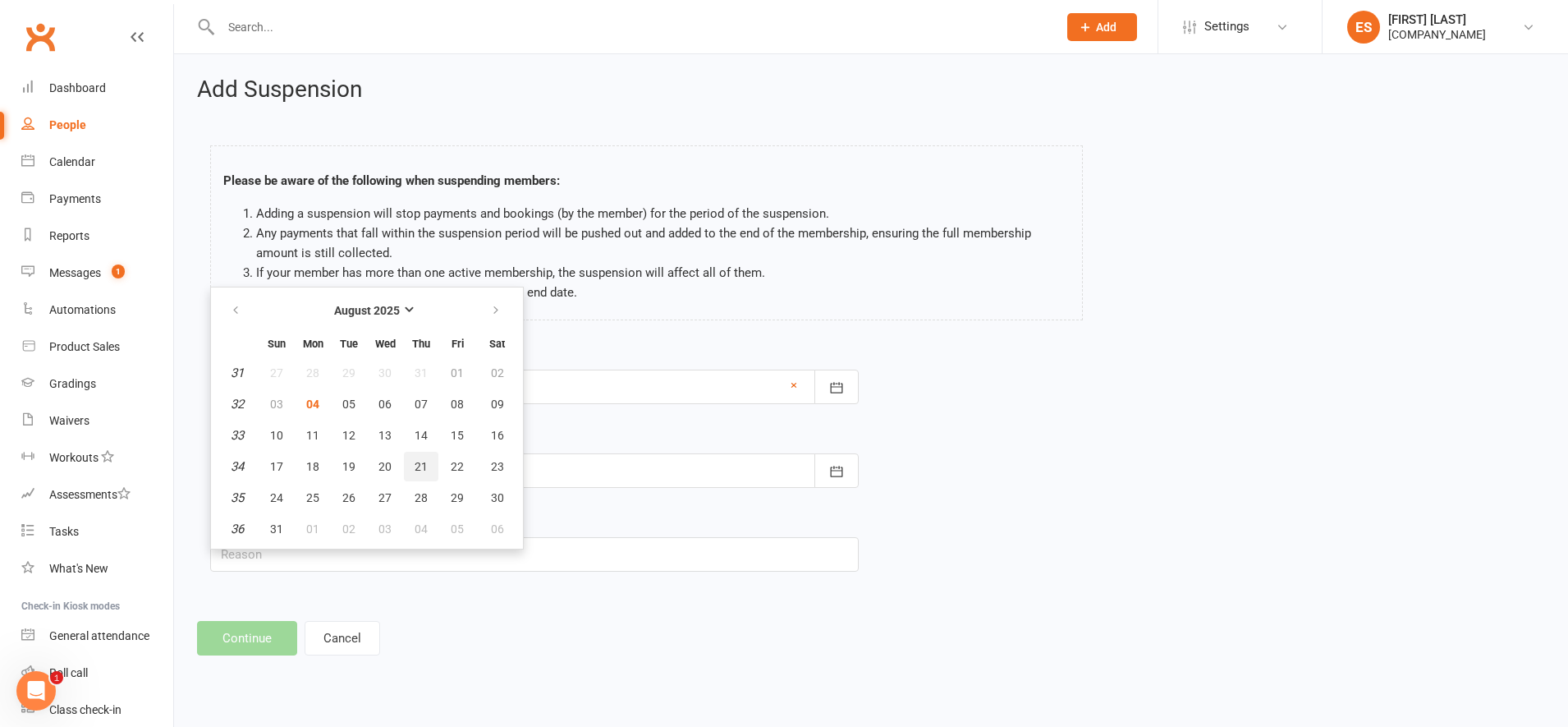 click on "21" at bounding box center (421, 467) 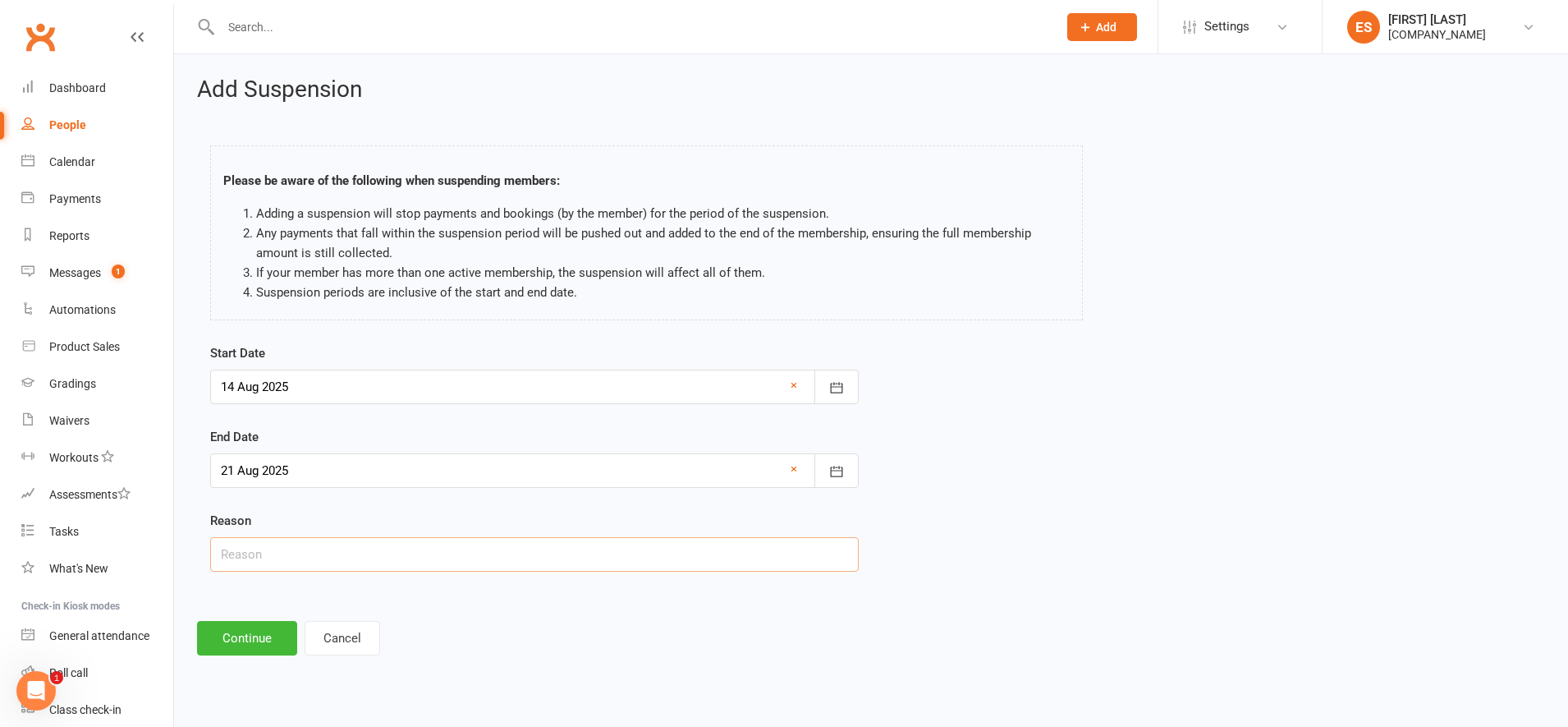 click at bounding box center (534, 554) 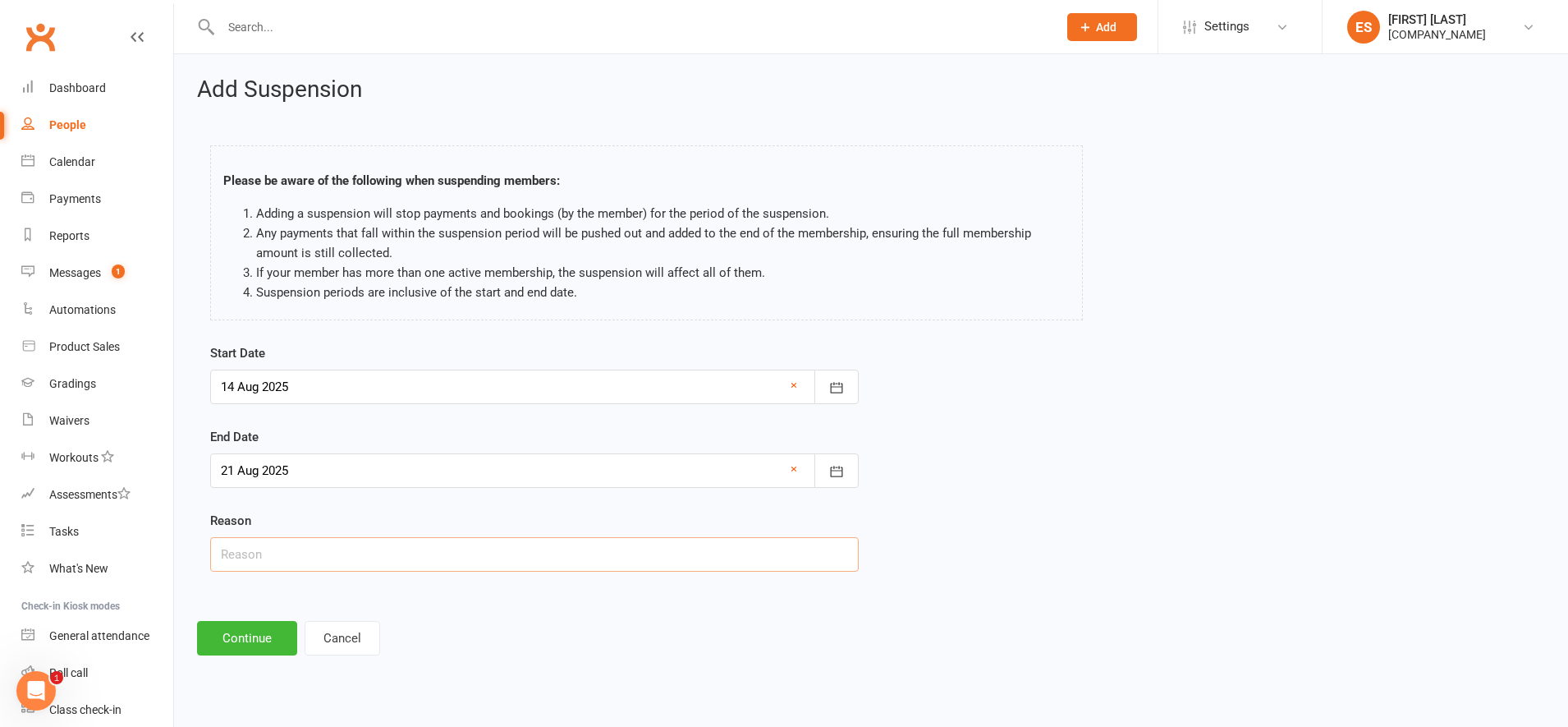 type on "Holiday" 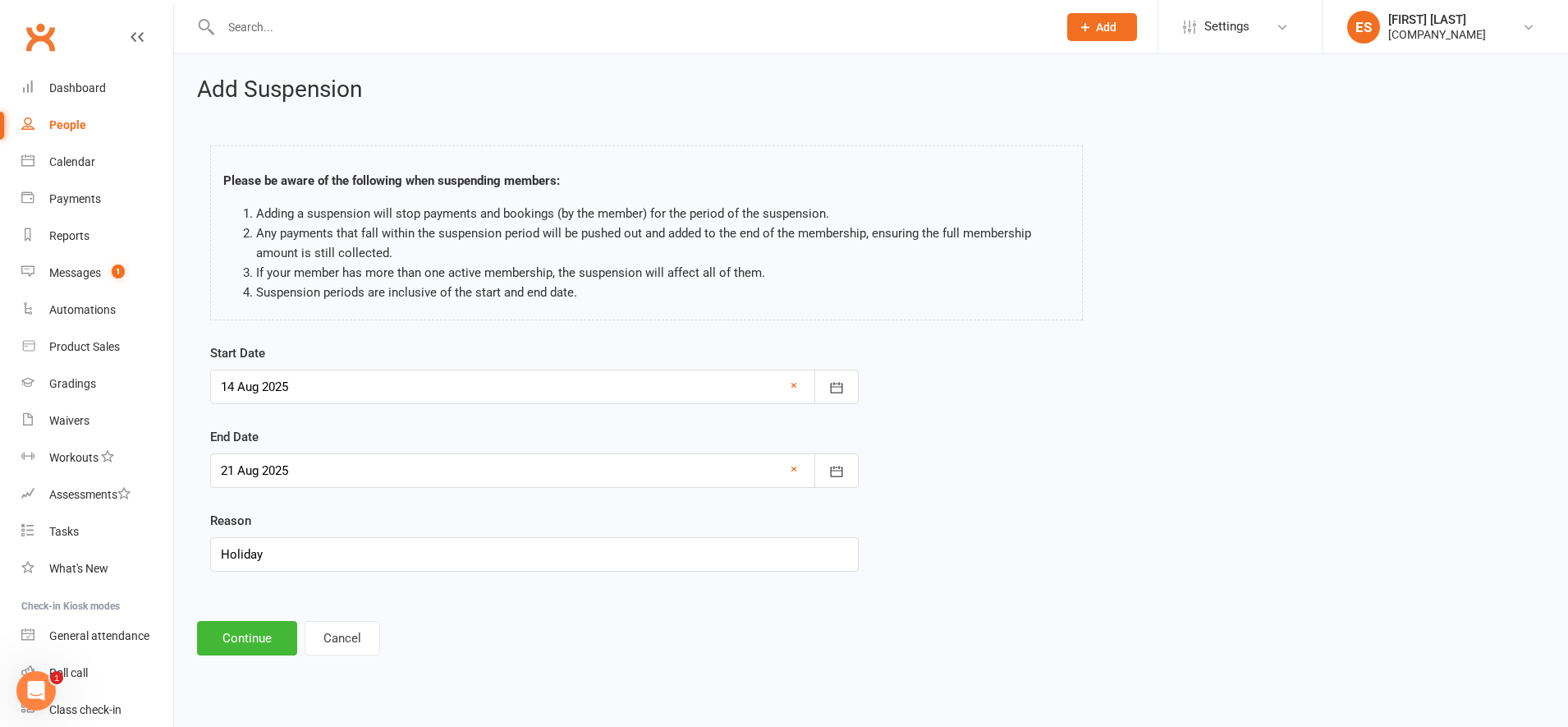 click on "Add Suspension Please be aware of the following when suspending members: Adding a suspension will stop payments and bookings (by the member) for the period of the suspension. Any payments that fall within the suspension period will be pushed out and added to the end of the membership, ensuring the full membership amount is still collected. If your member has more than one active membership, the suspension will affect all of them. Suspension periods are inclusive of the start and end date. Start Date  [DAY] [MONTH] [YEAR]
[MONTH] [YEAR]
Sun Mon Tue Wed Thu Fri Sat
31
27
28
29
30
31
01
02
32
03
04
05
06
07
08
09
33
10" at bounding box center [871, 366] 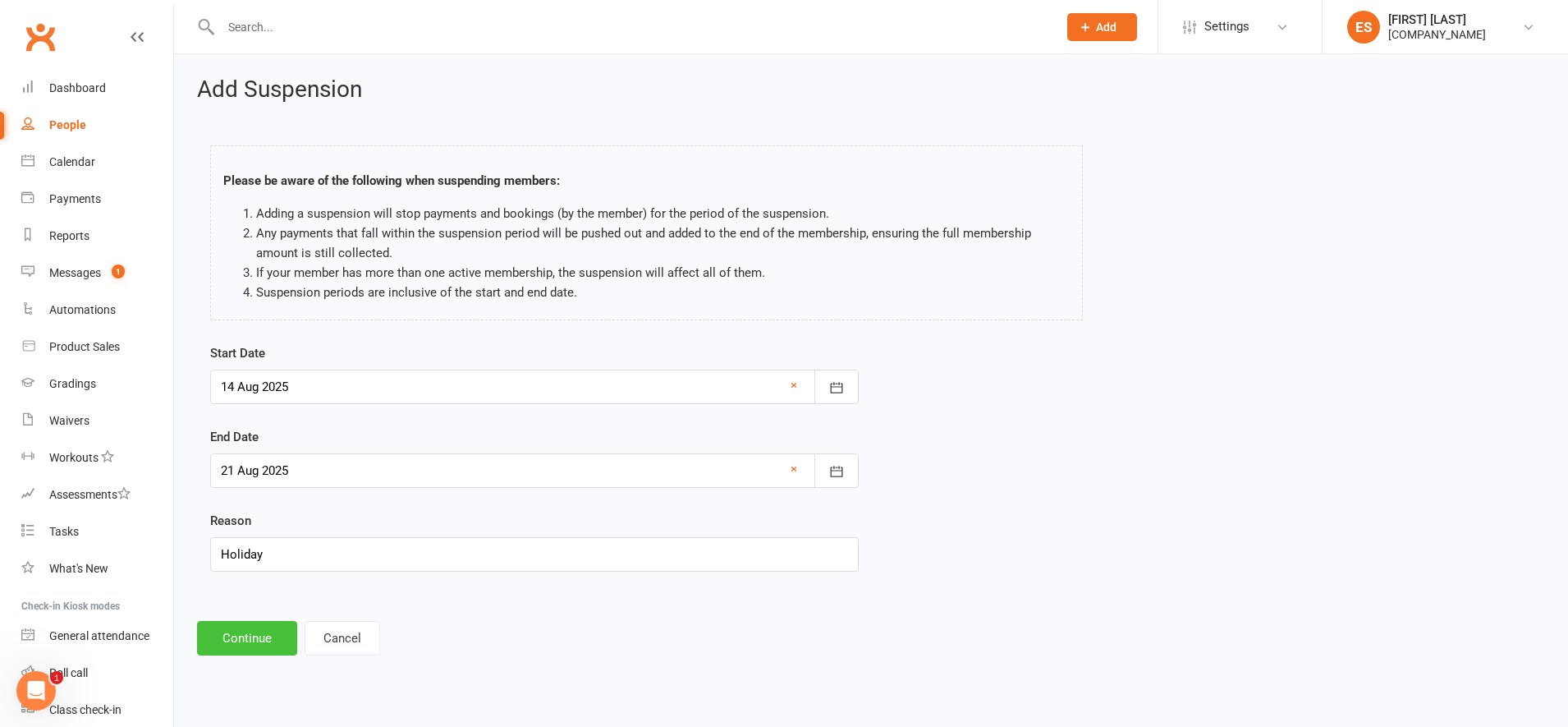 click on "Continue" at bounding box center (247, 638) 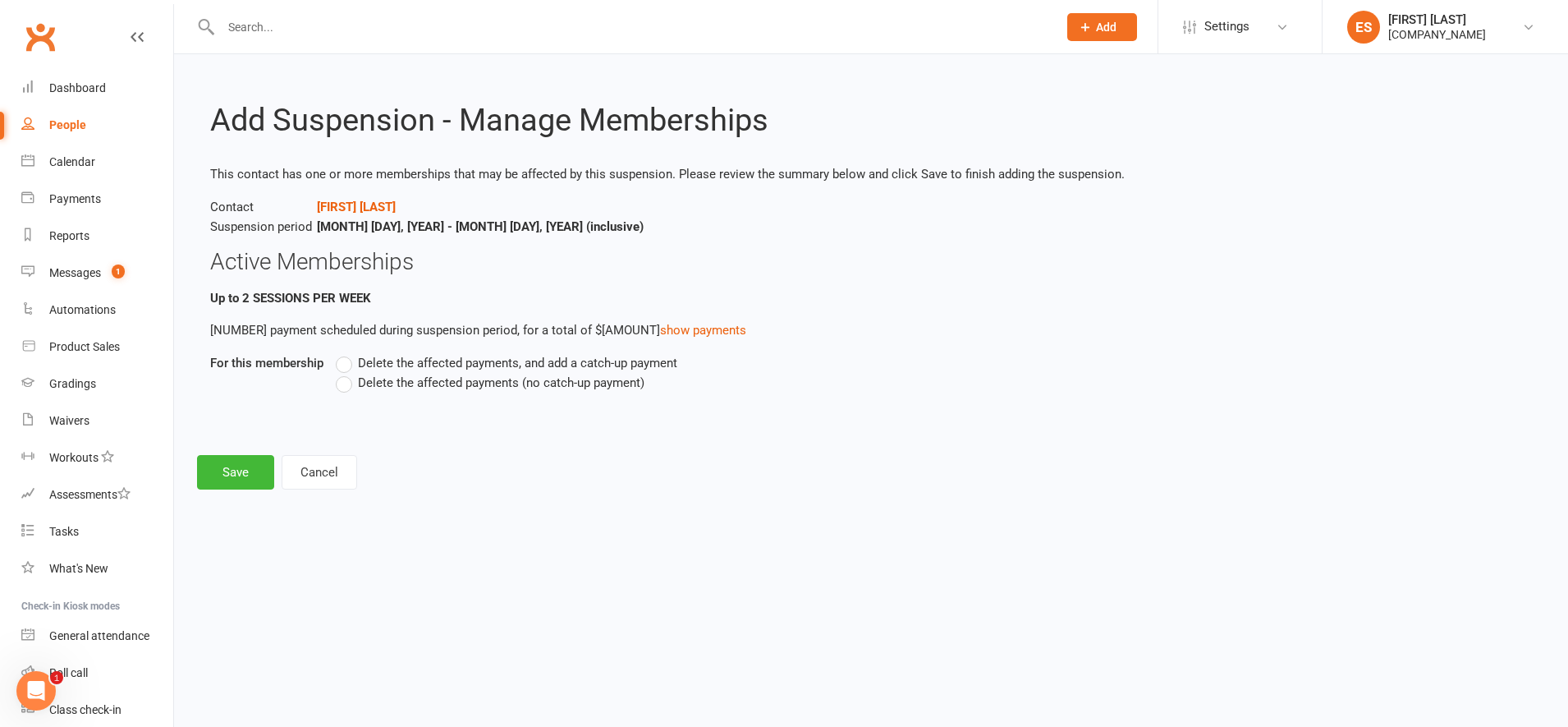 click on "Delete the affected payments (no catch-up payment)" at bounding box center [490, 383] 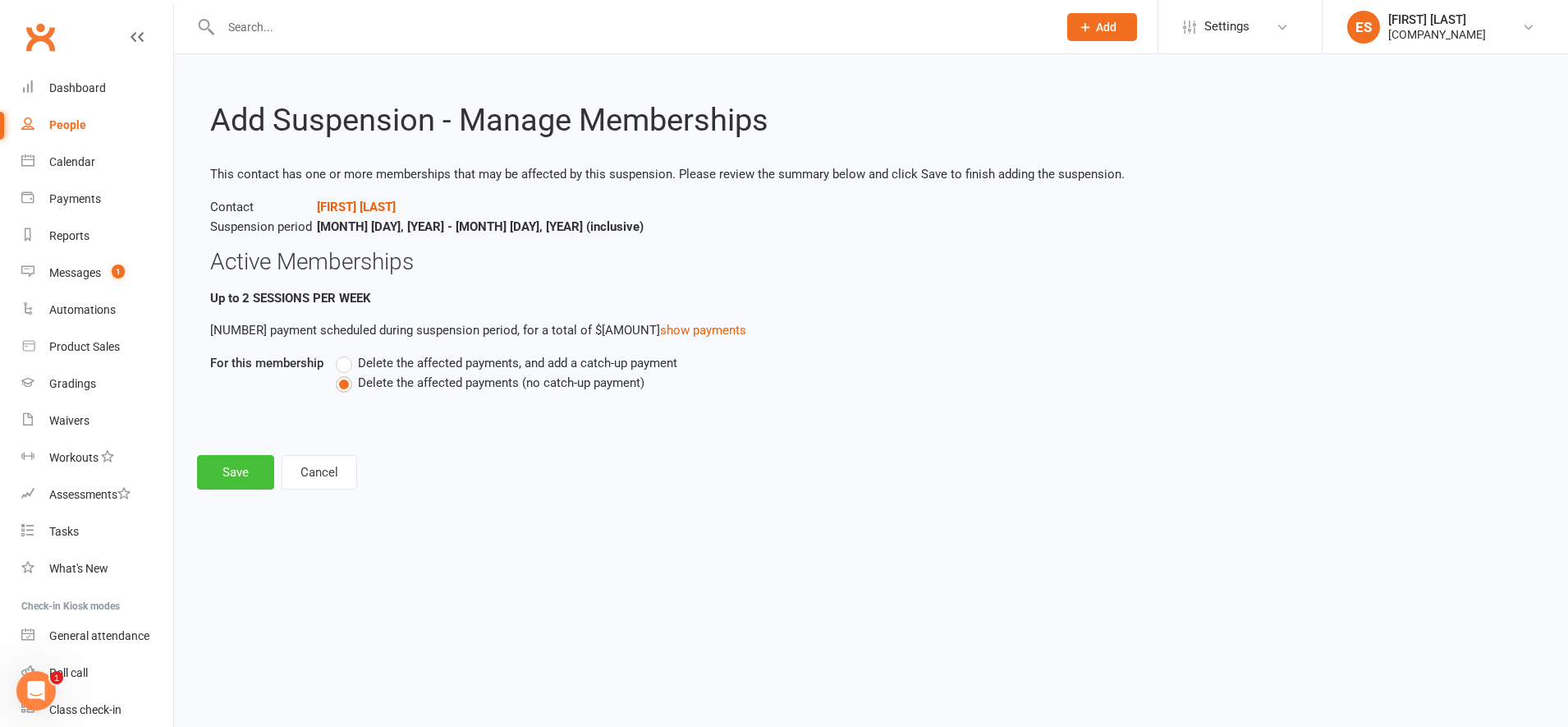 click on "Save" at bounding box center (236, 472) 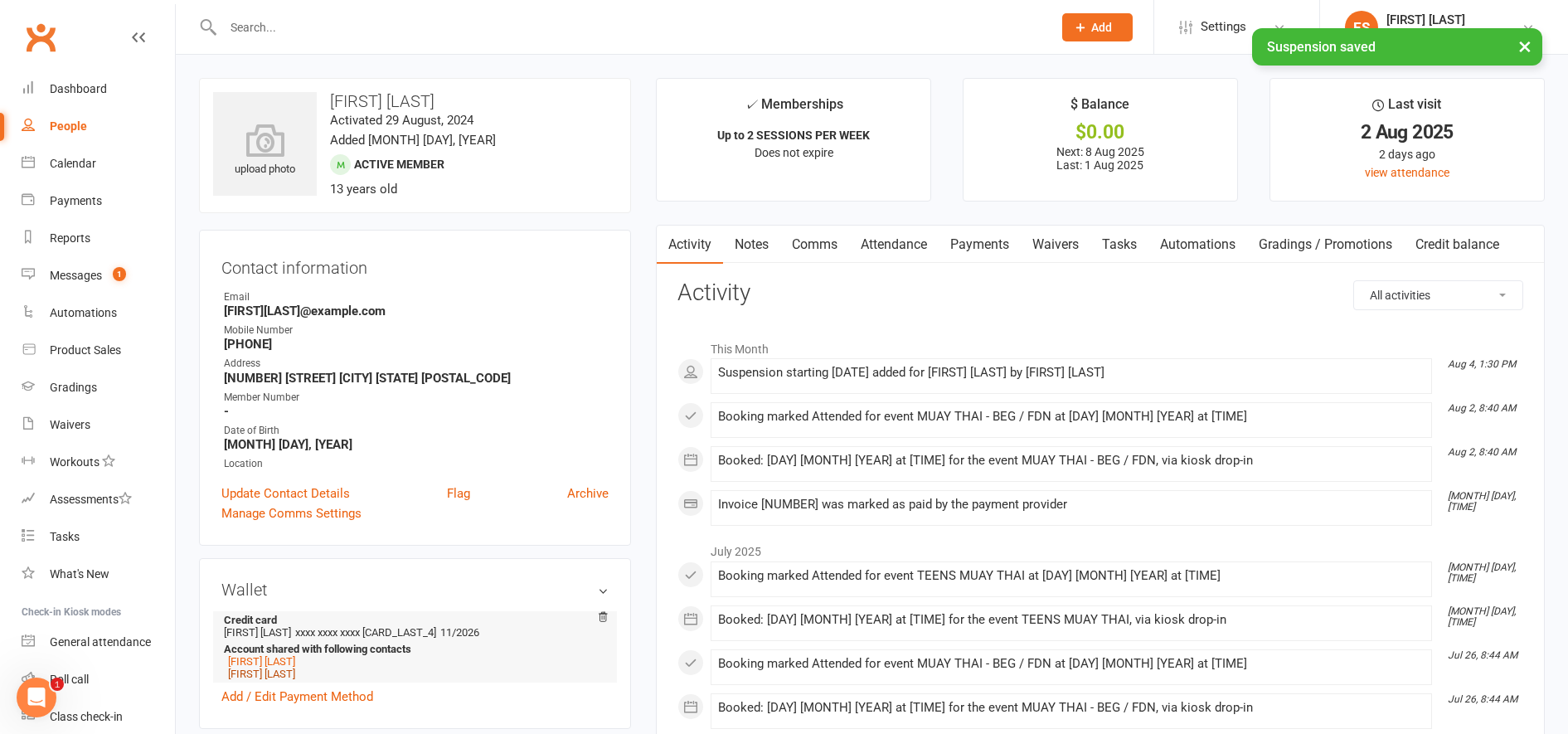 click on "[FIRST] [LAST]" at bounding box center (261, 673) 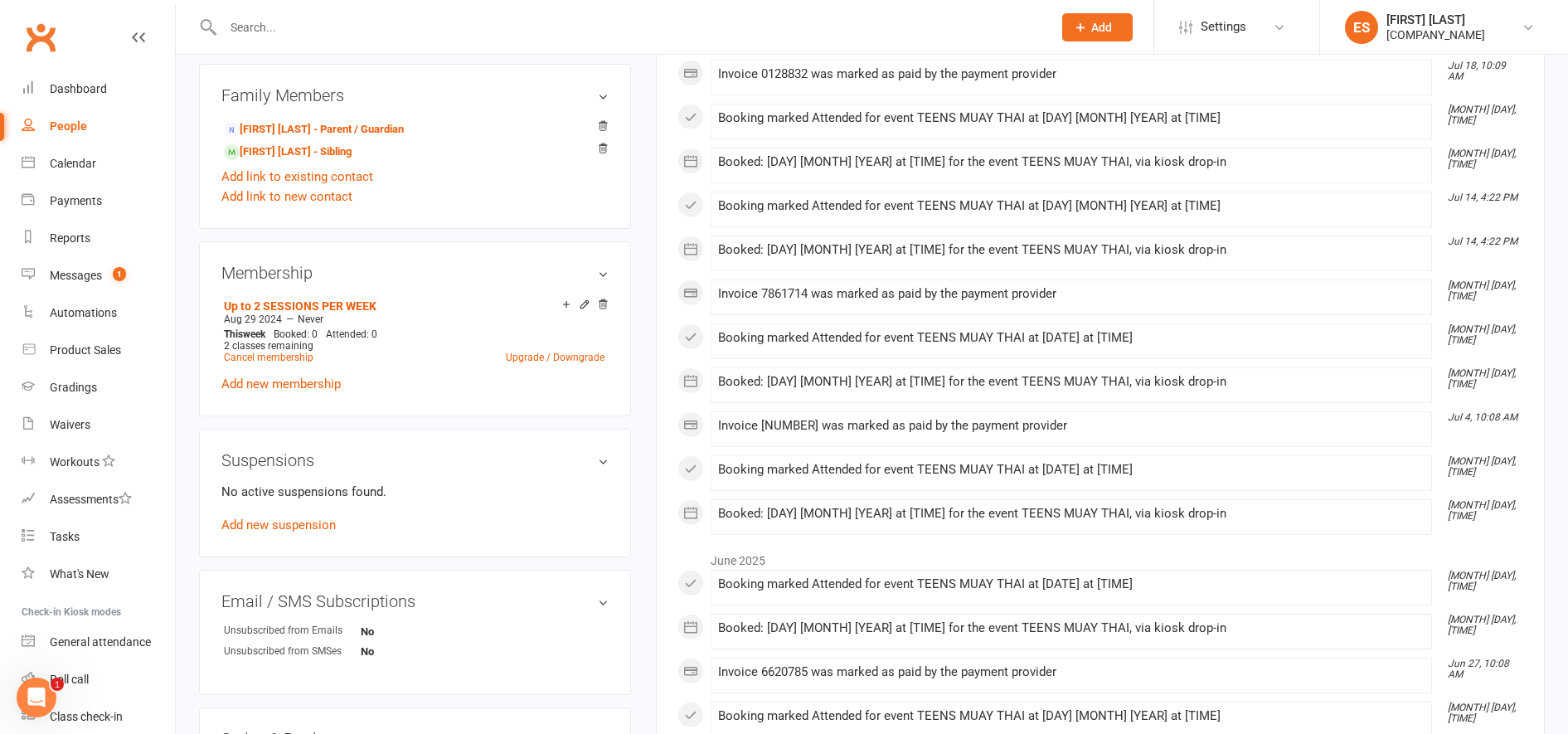 scroll, scrollTop: 703, scrollLeft: 0, axis: vertical 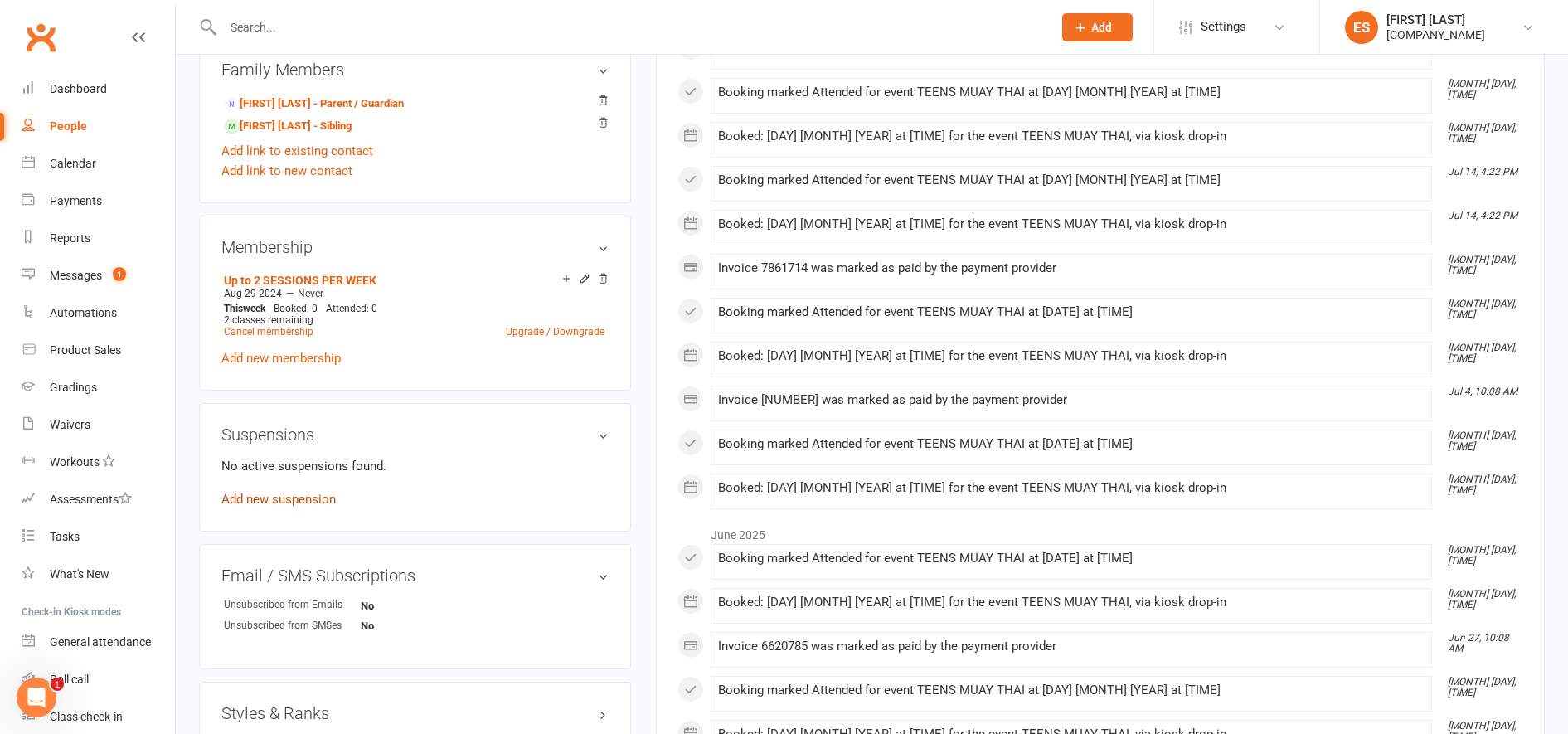 click on "Add new suspension" at bounding box center (279, 499) 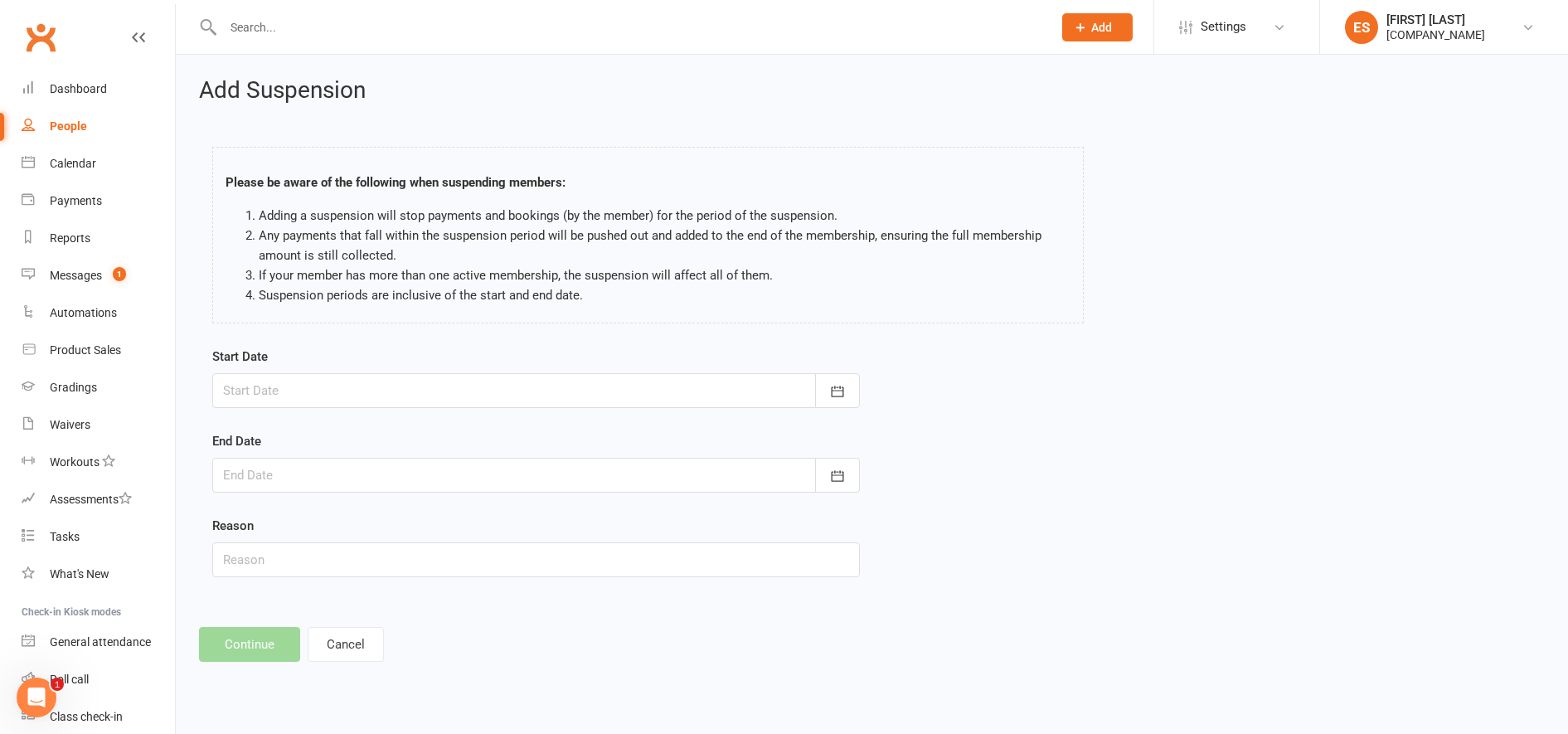 scroll, scrollTop: 0, scrollLeft: 0, axis: both 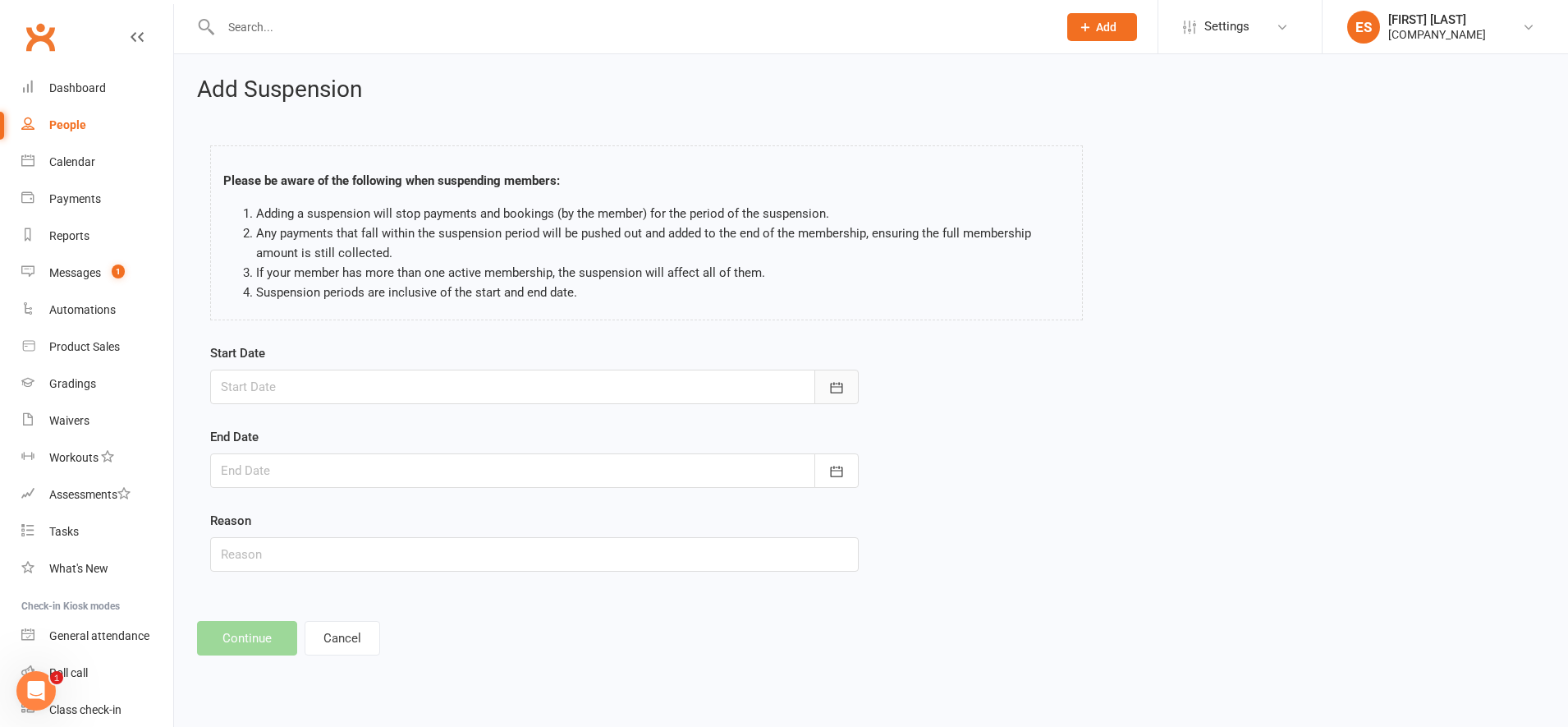 click at bounding box center [837, 387] 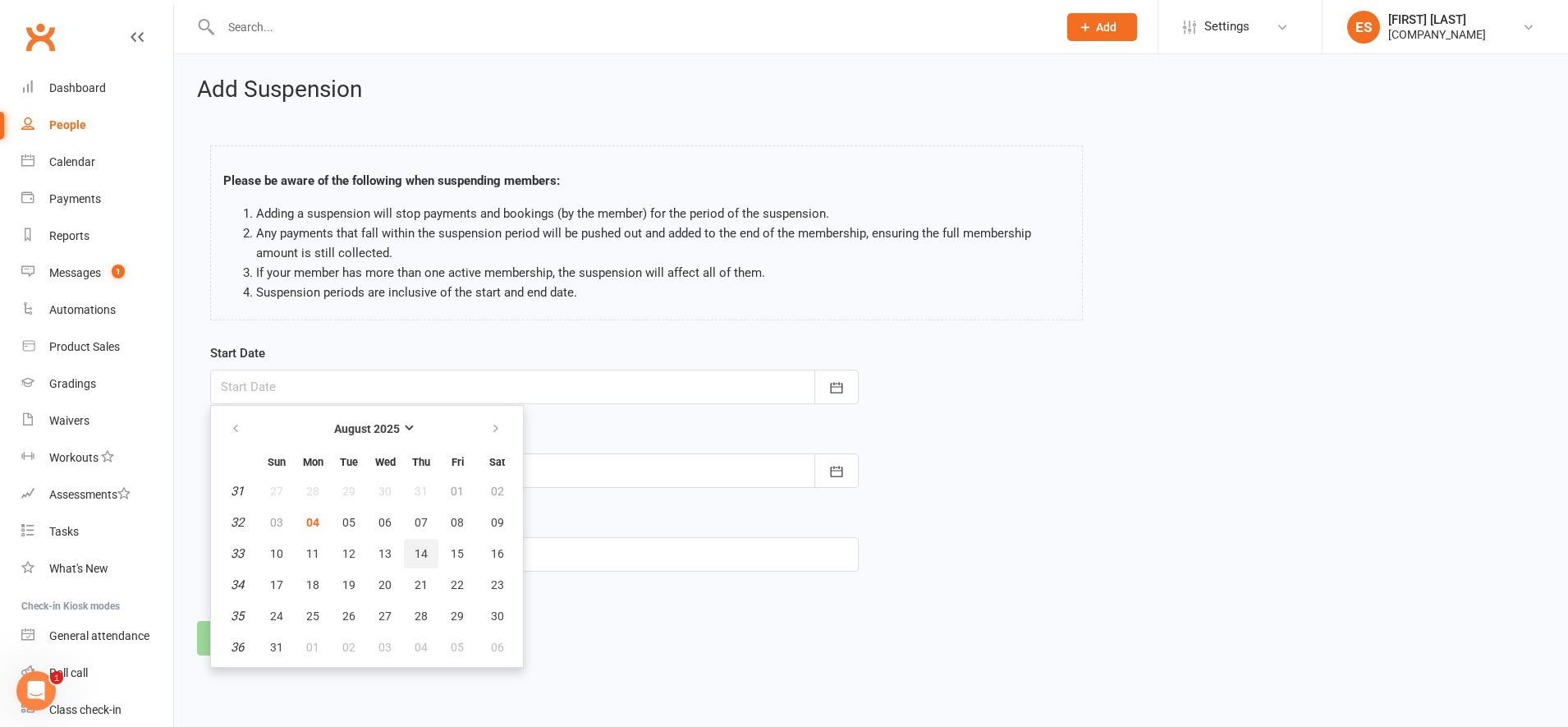 click on "14" at bounding box center (421, 554) 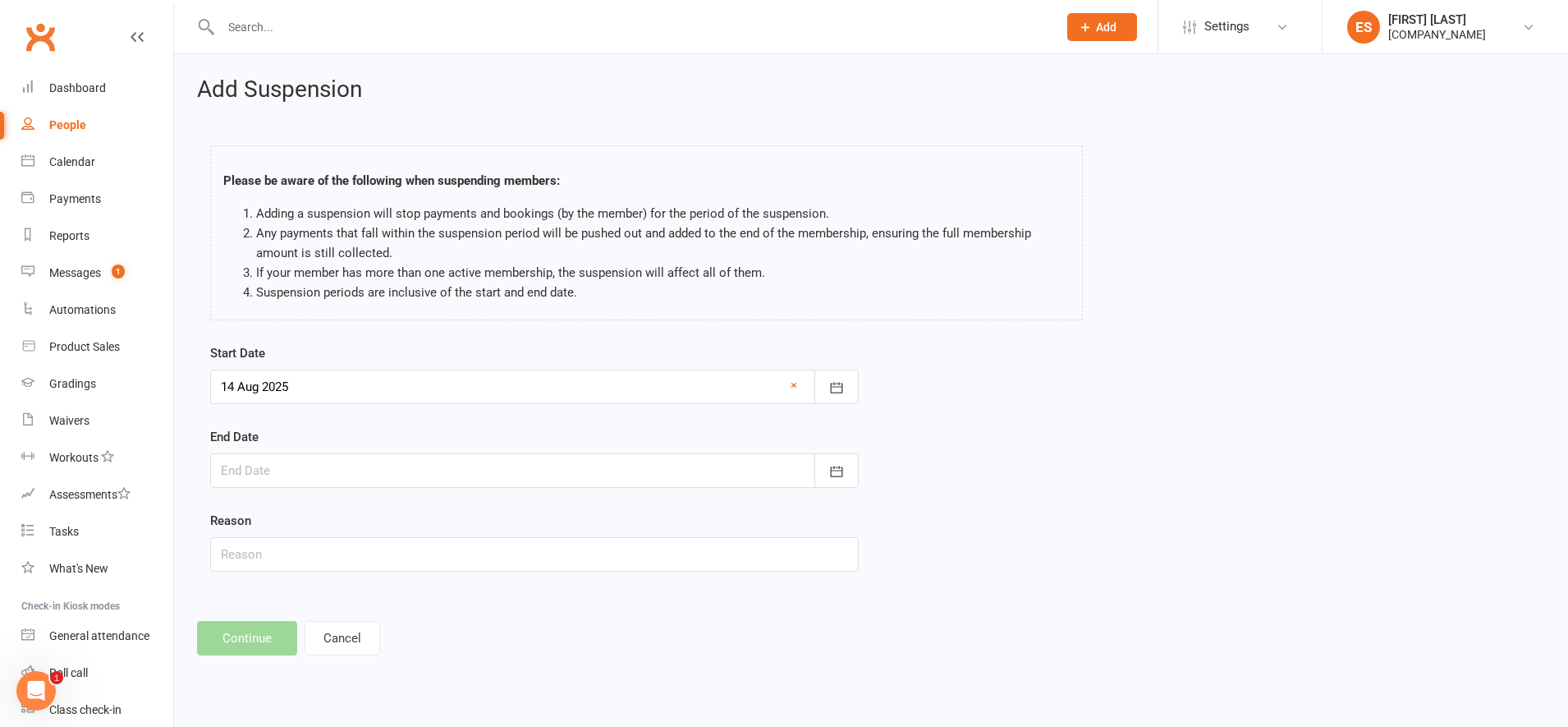 click at bounding box center [534, 471] 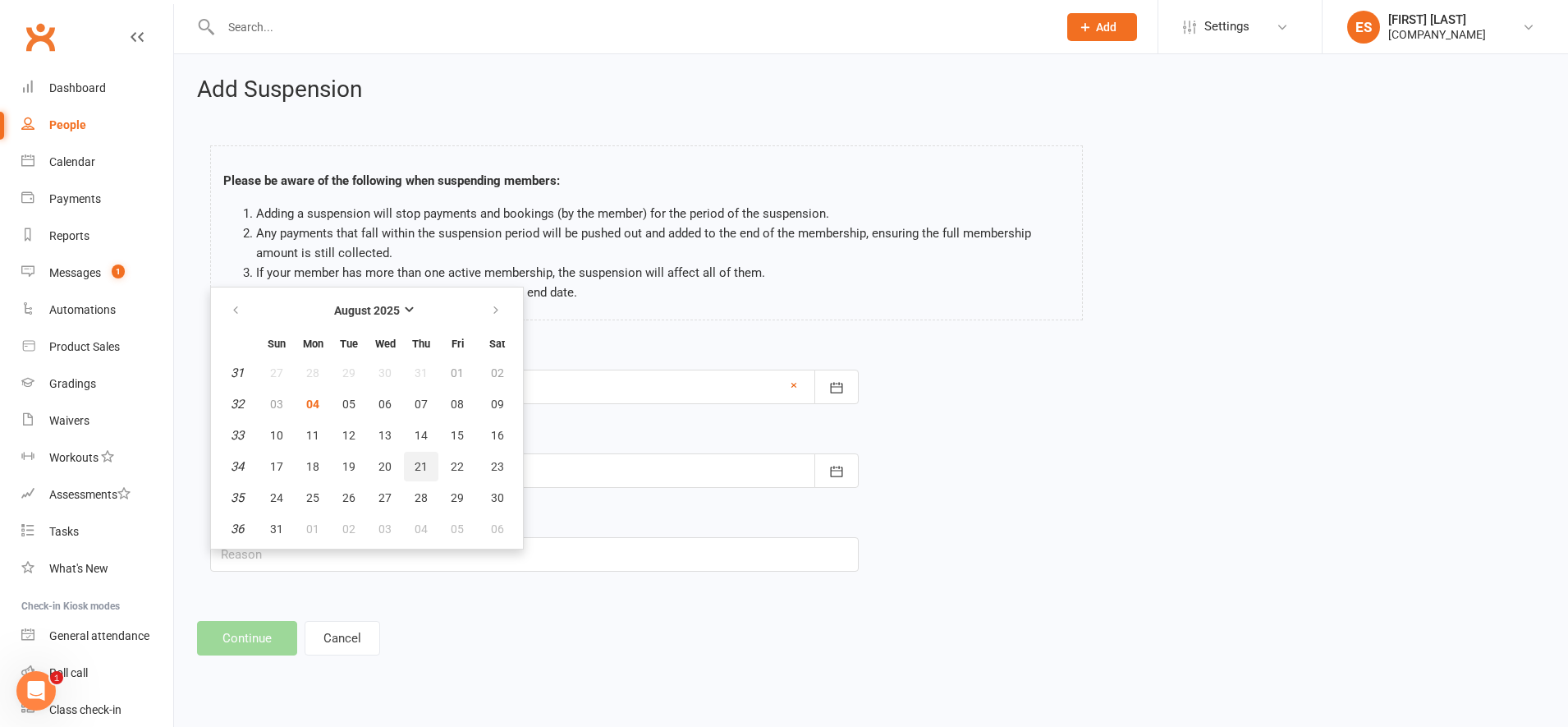 click on "21" at bounding box center (421, 467) 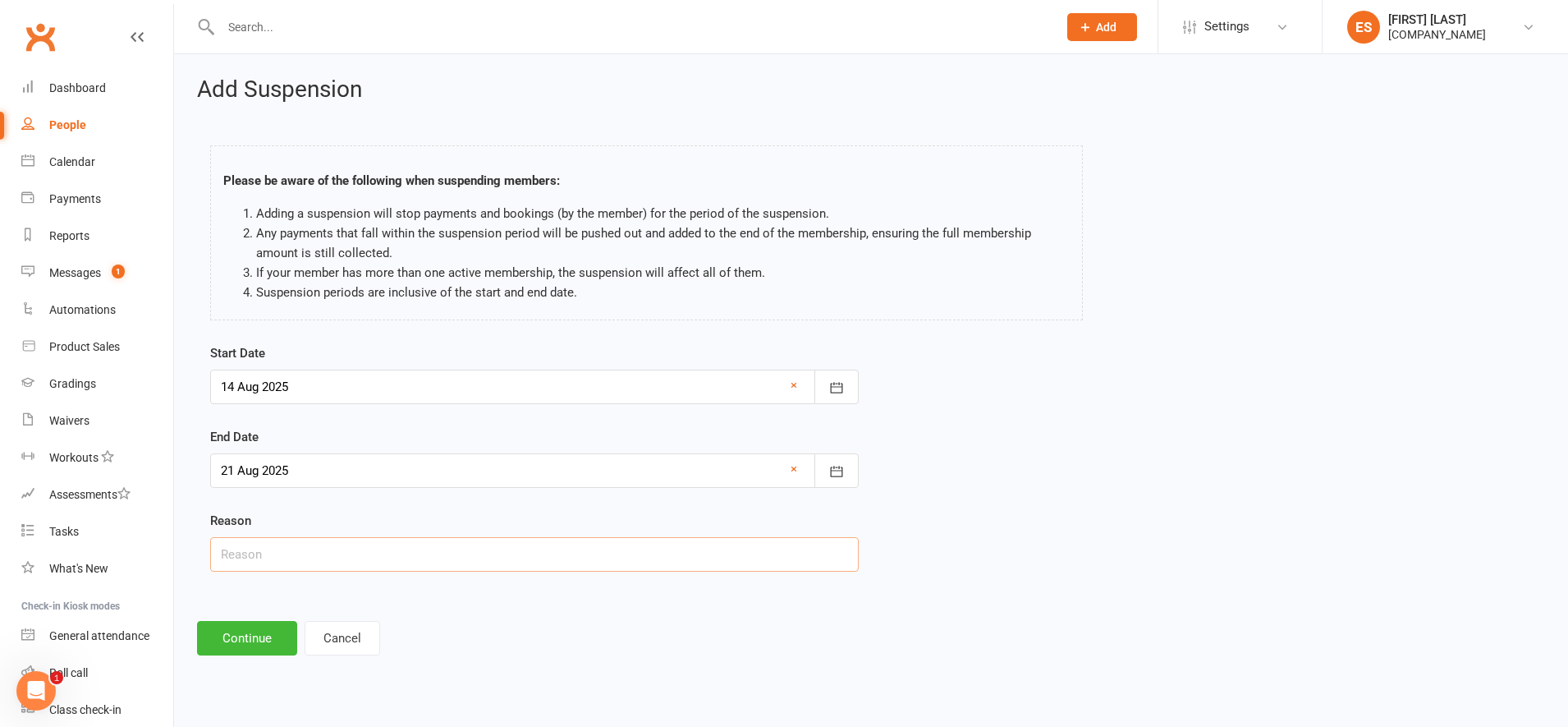 click at bounding box center (534, 554) 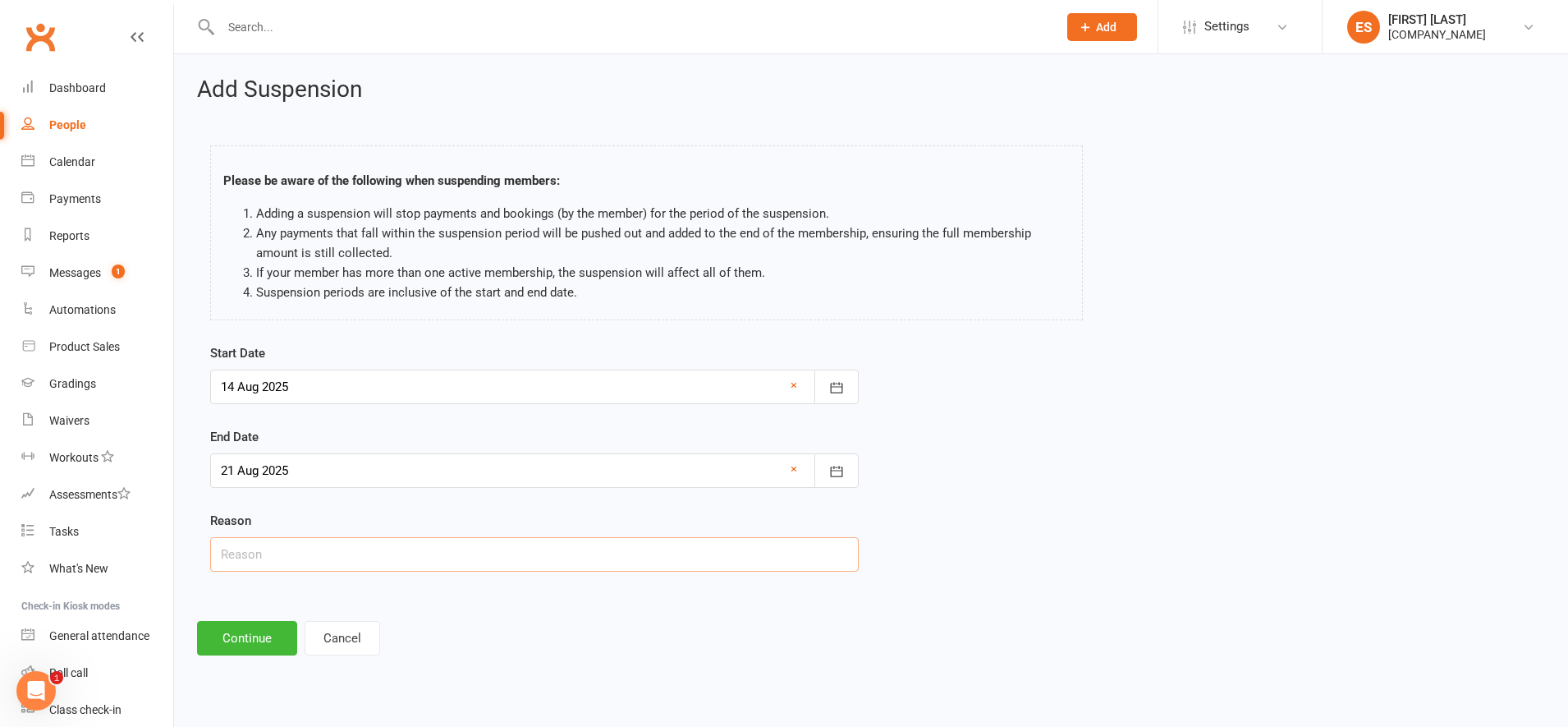 type on "OVERSEAS" 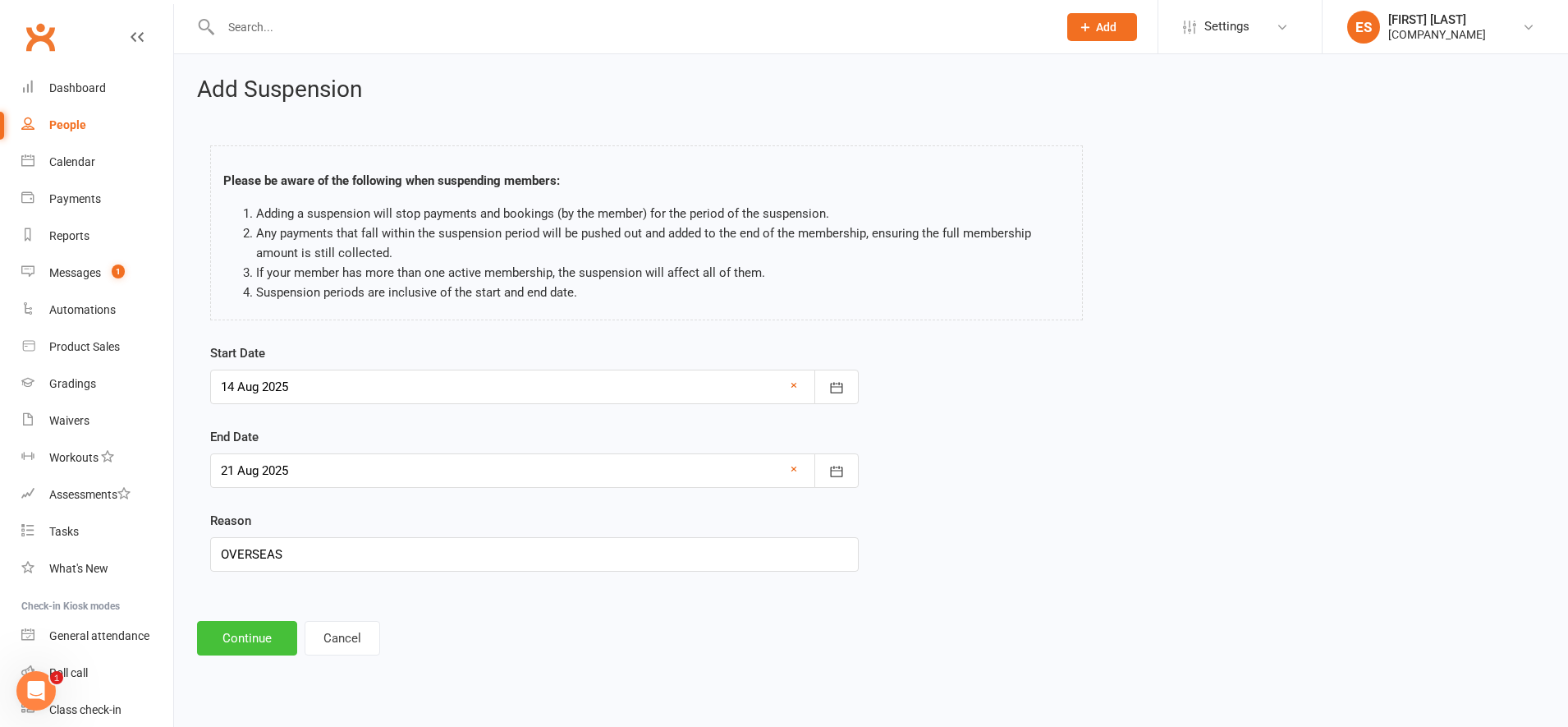 click on "Continue" at bounding box center (247, 638) 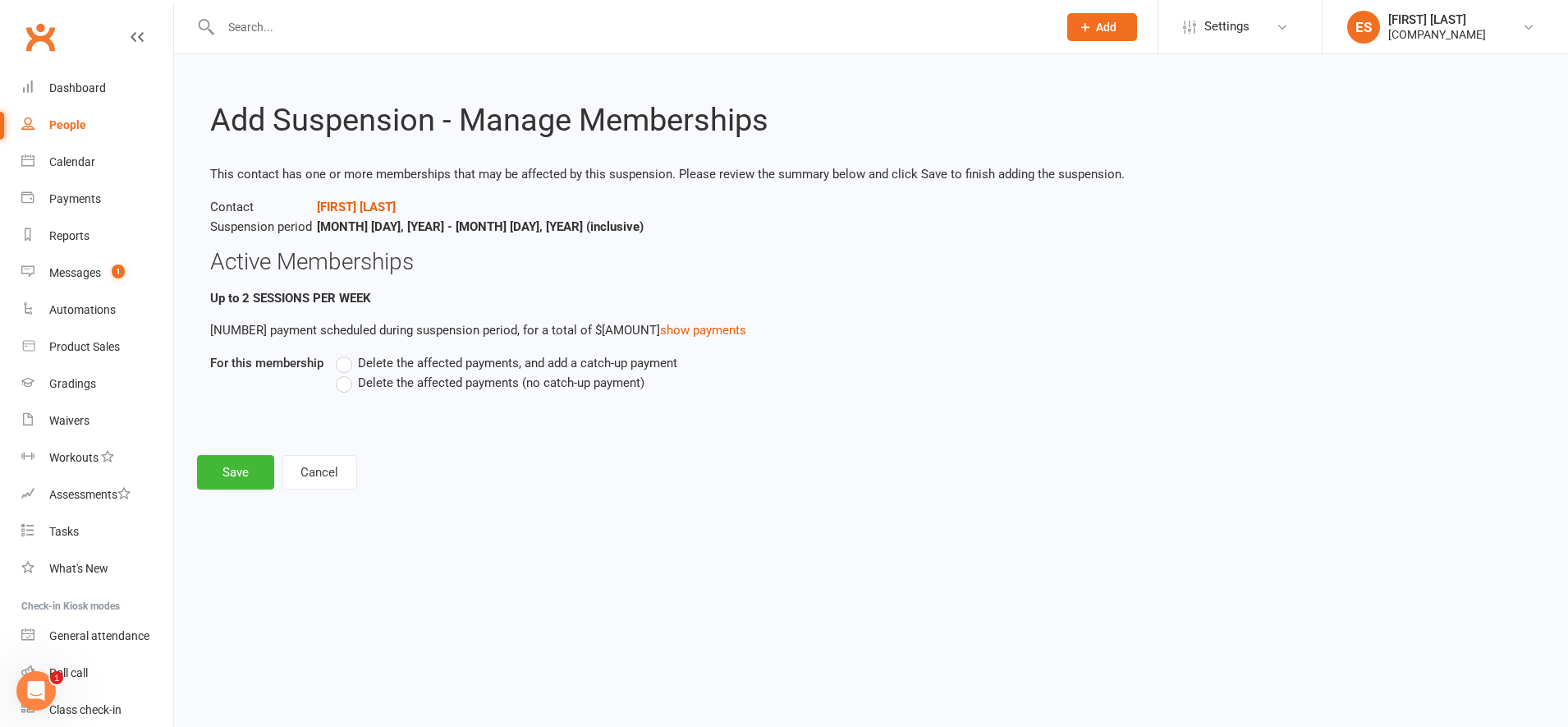click on "Delete the affected payments (no catch-up payment)" at bounding box center (490, 383) 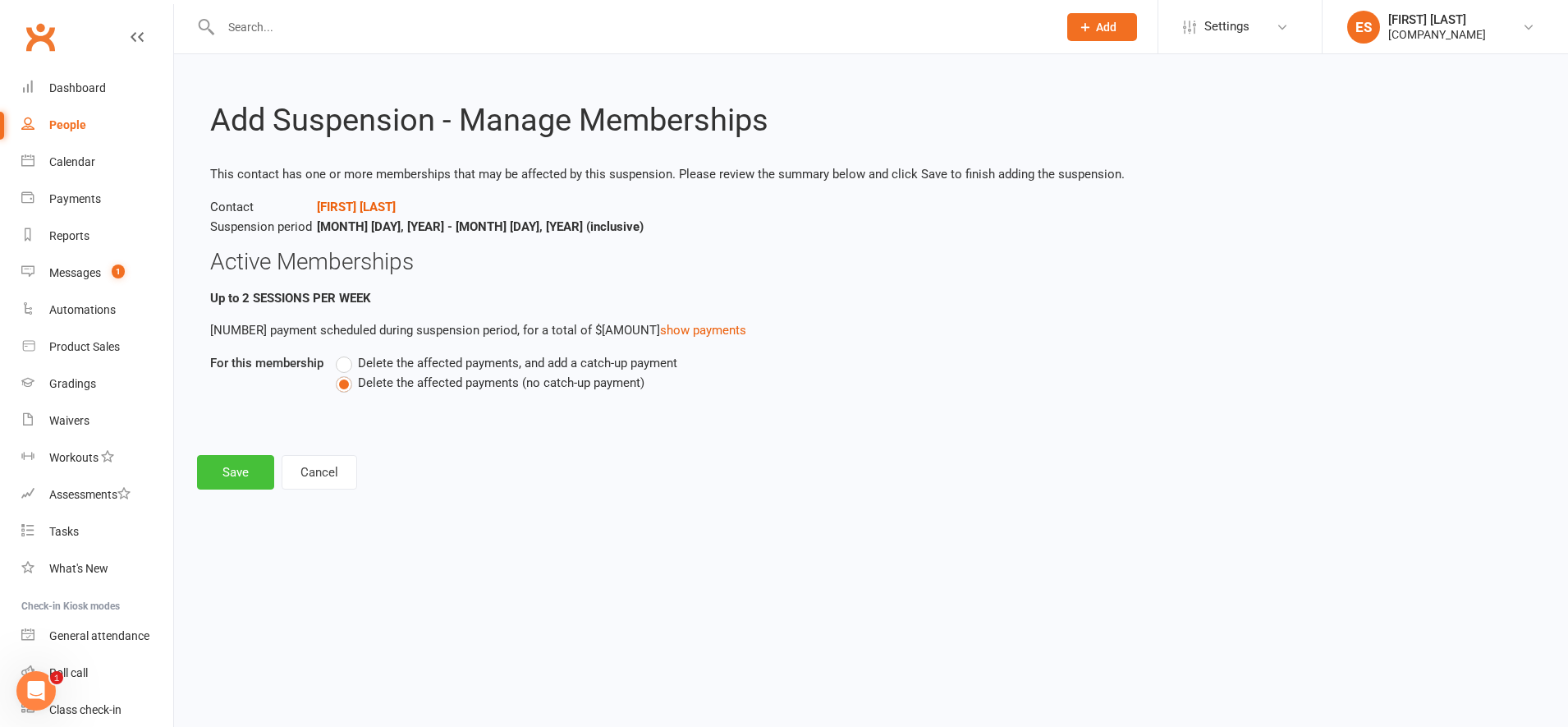 click on "Save" at bounding box center (236, 472) 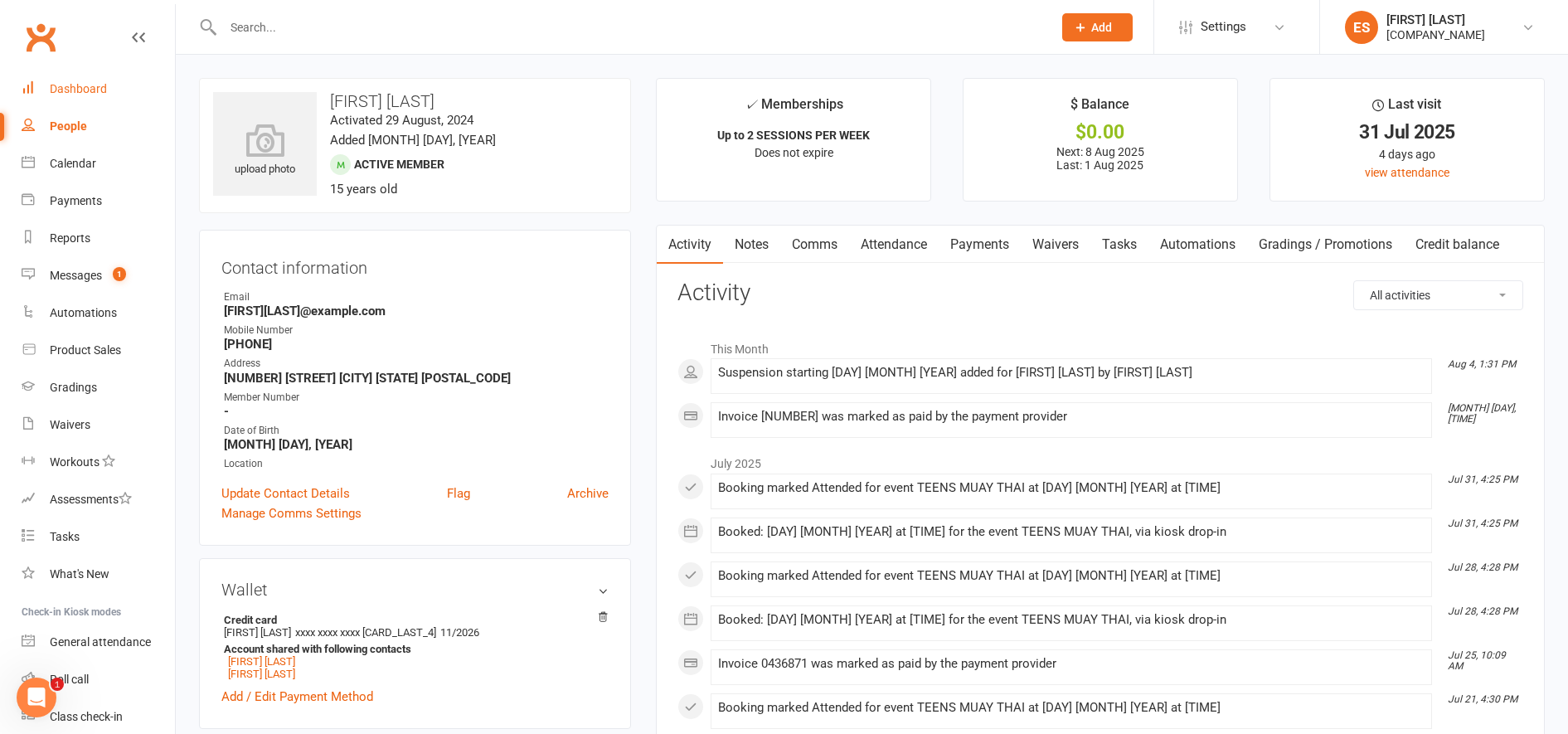 click on "Dashboard" at bounding box center (98, 89) 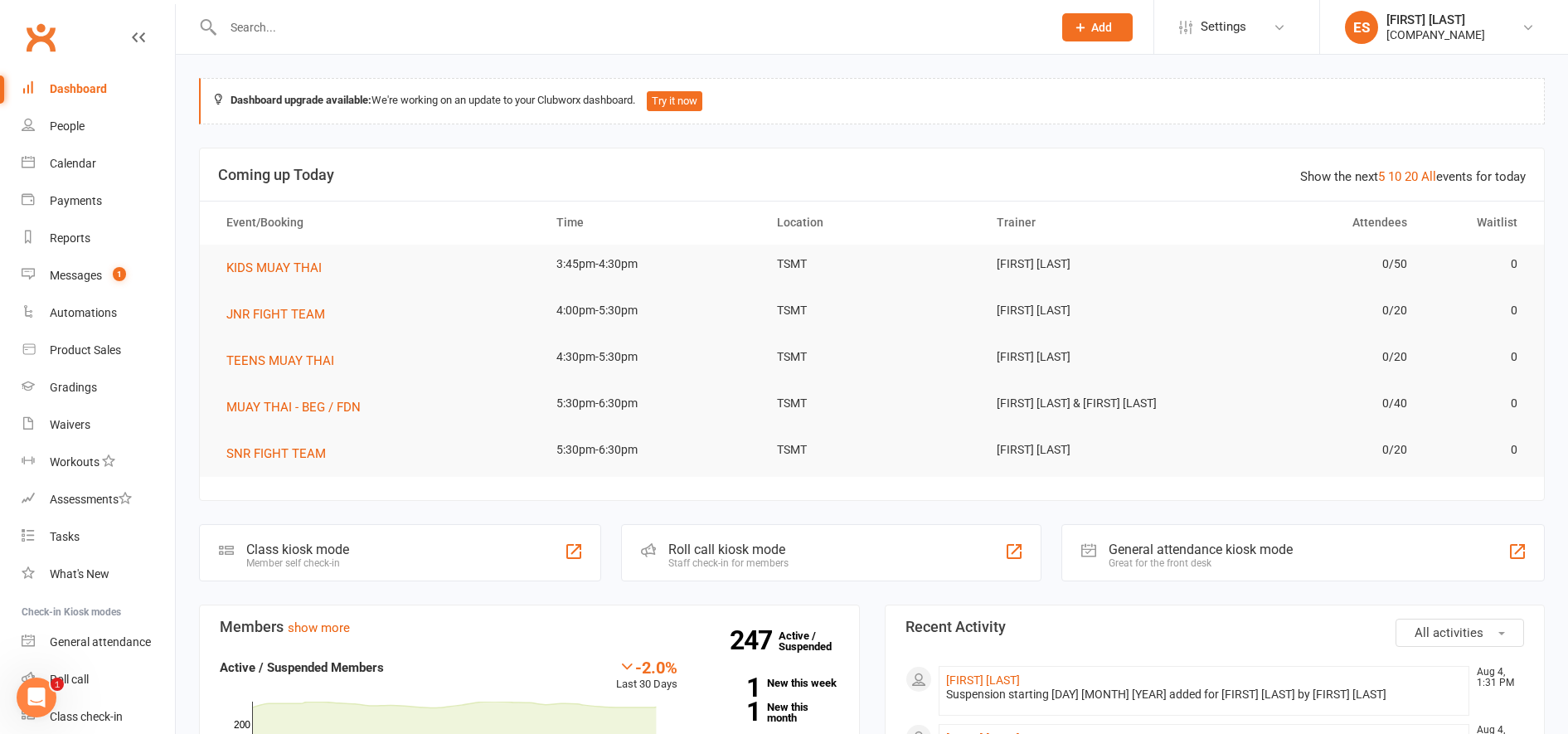 click at bounding box center (629, 27) 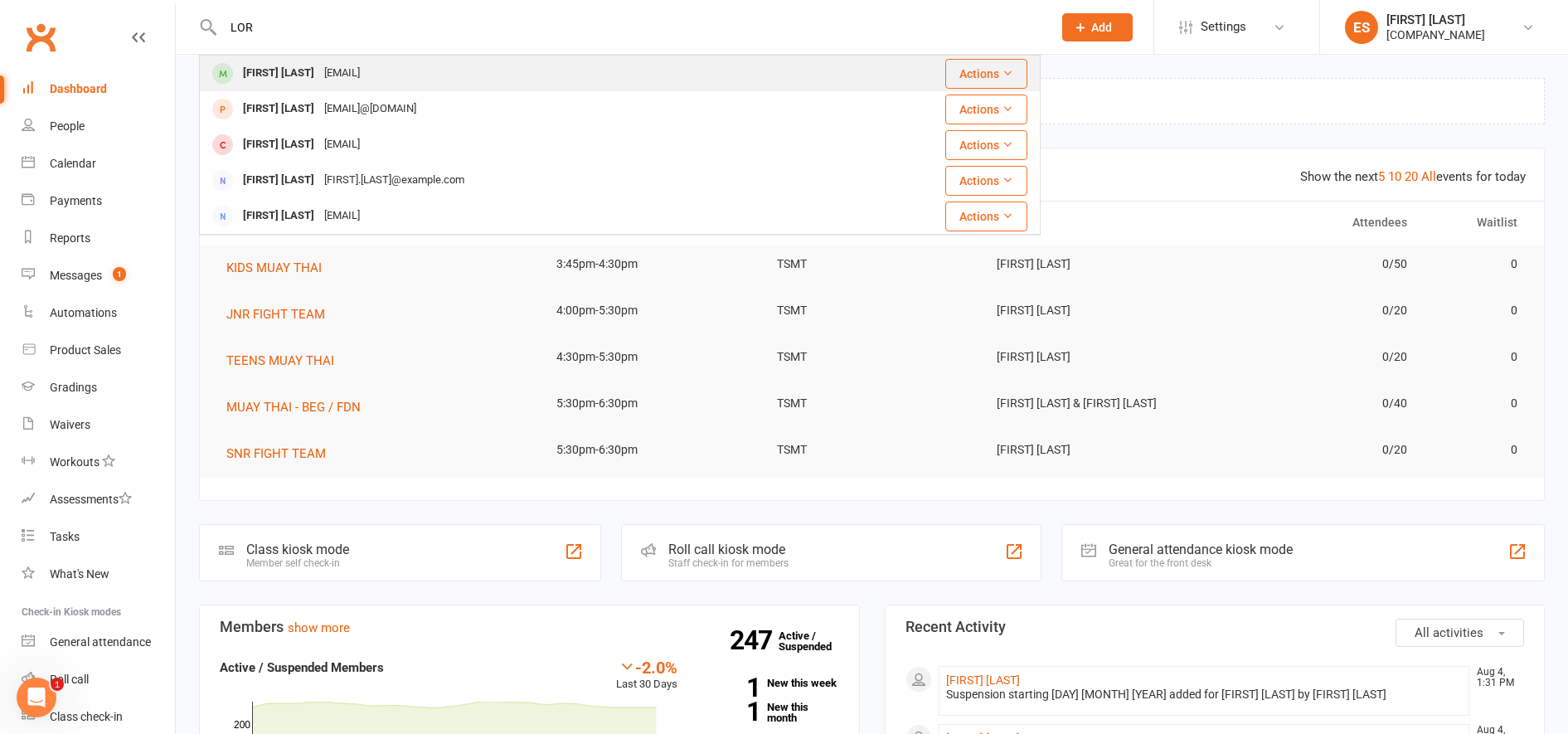 type on "LOR" 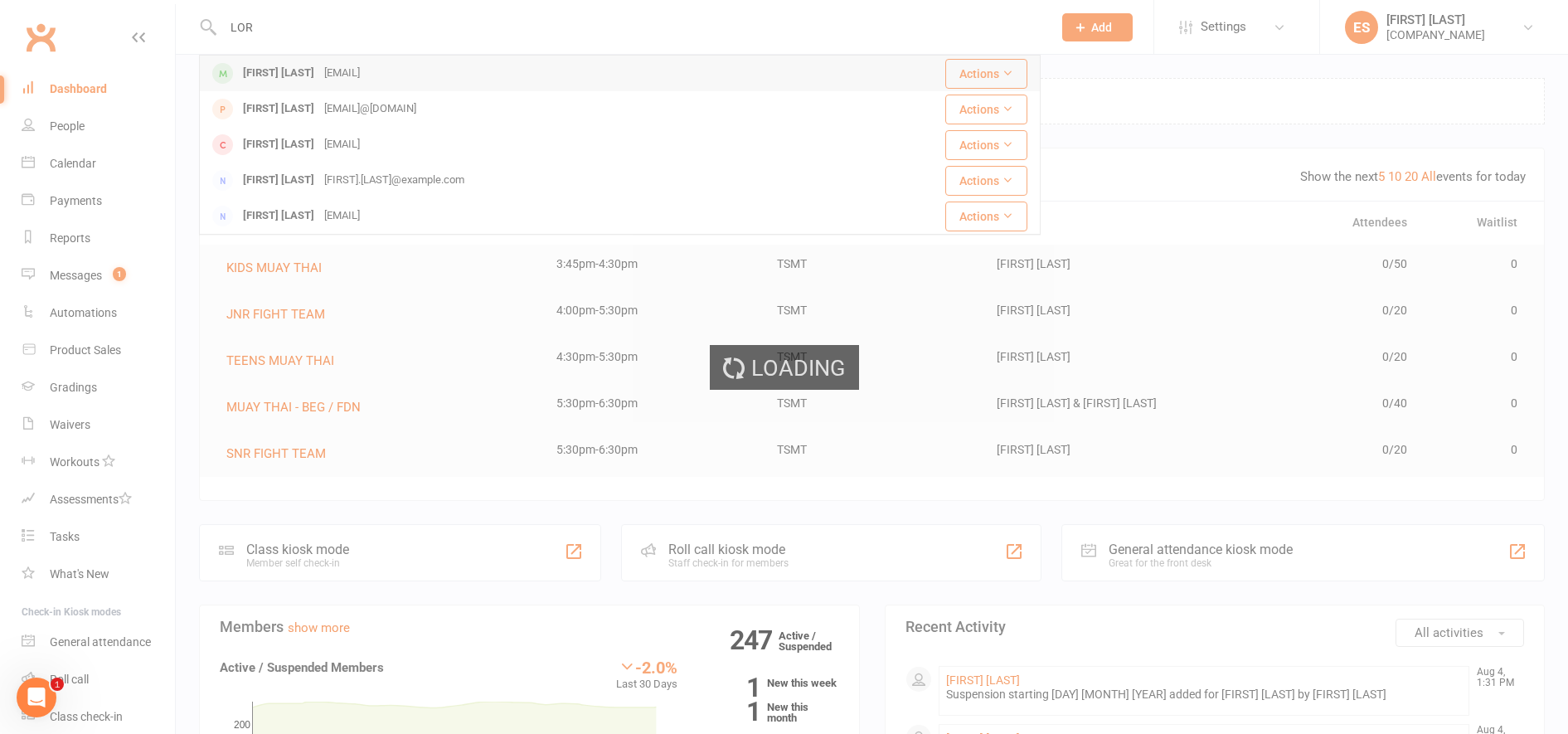 type 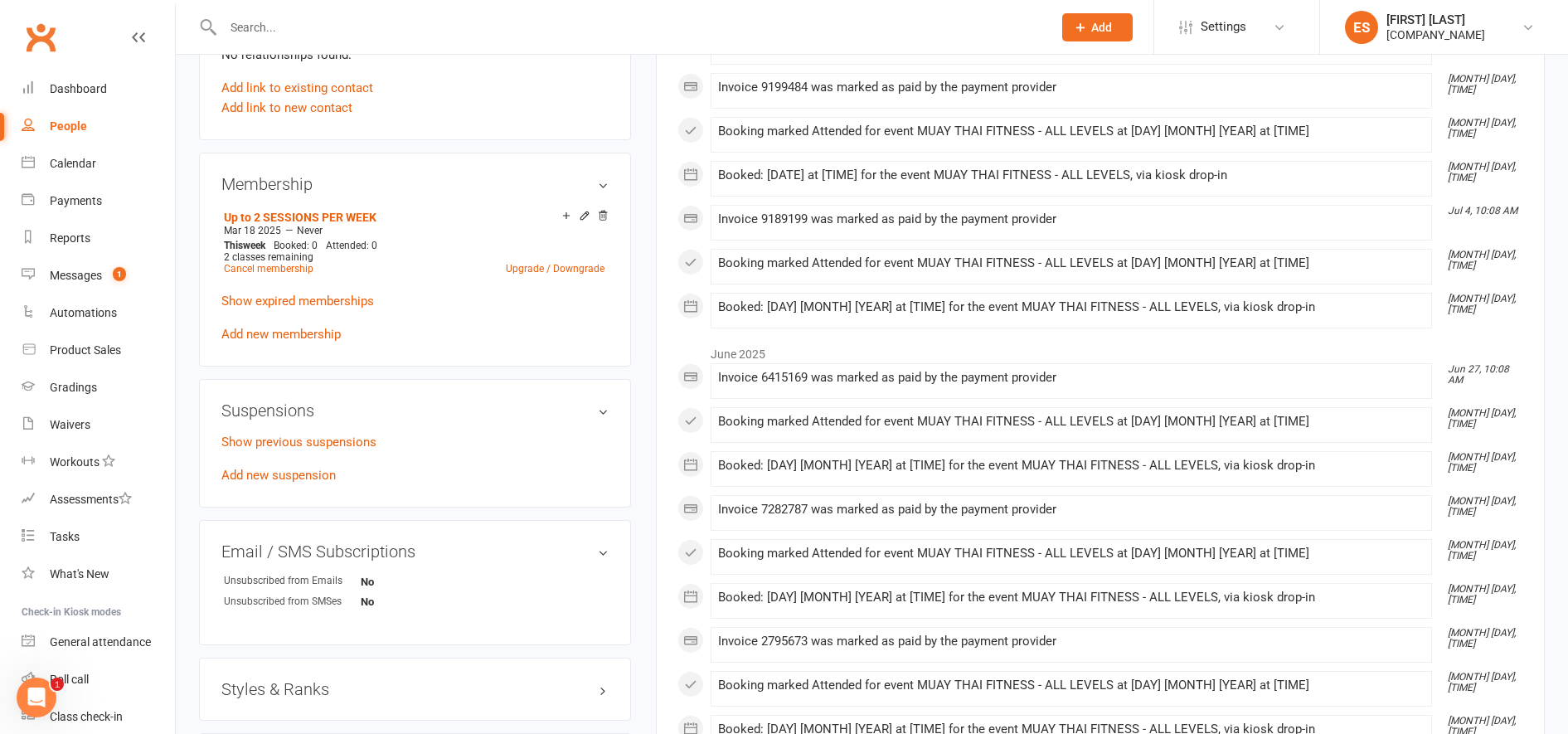 scroll, scrollTop: 709, scrollLeft: 0, axis: vertical 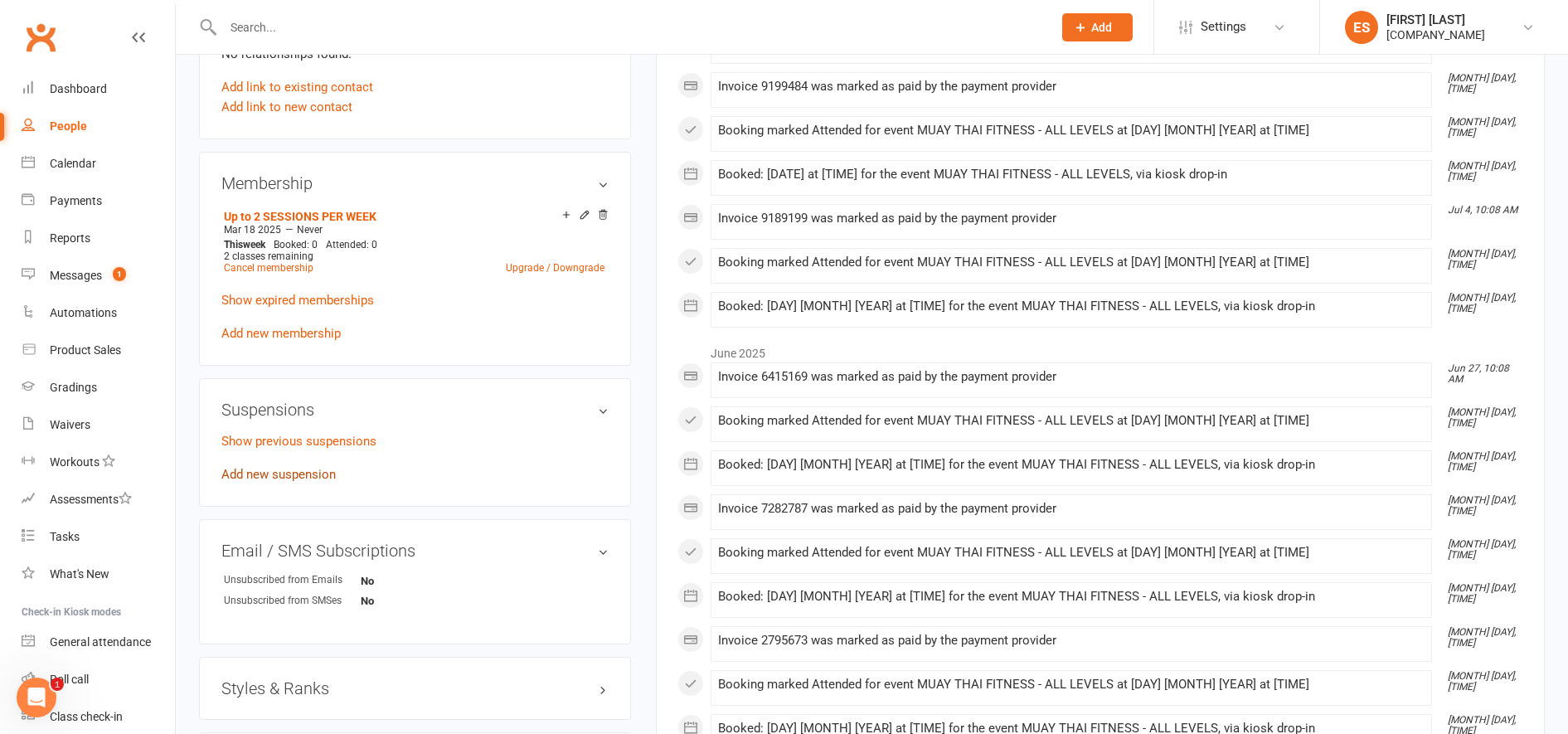 click on "Add new suspension" at bounding box center (279, 474) 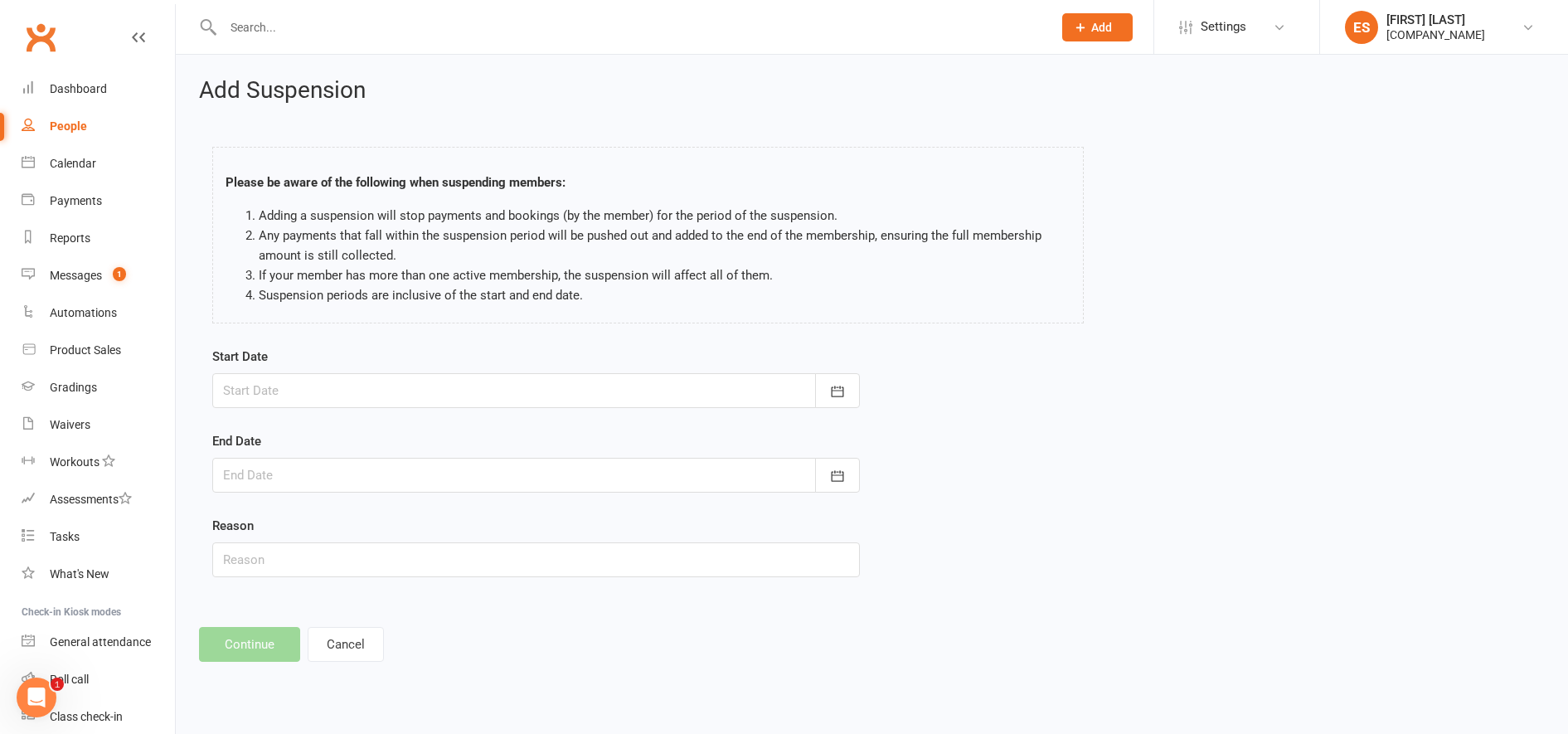 scroll, scrollTop: 0, scrollLeft: 0, axis: both 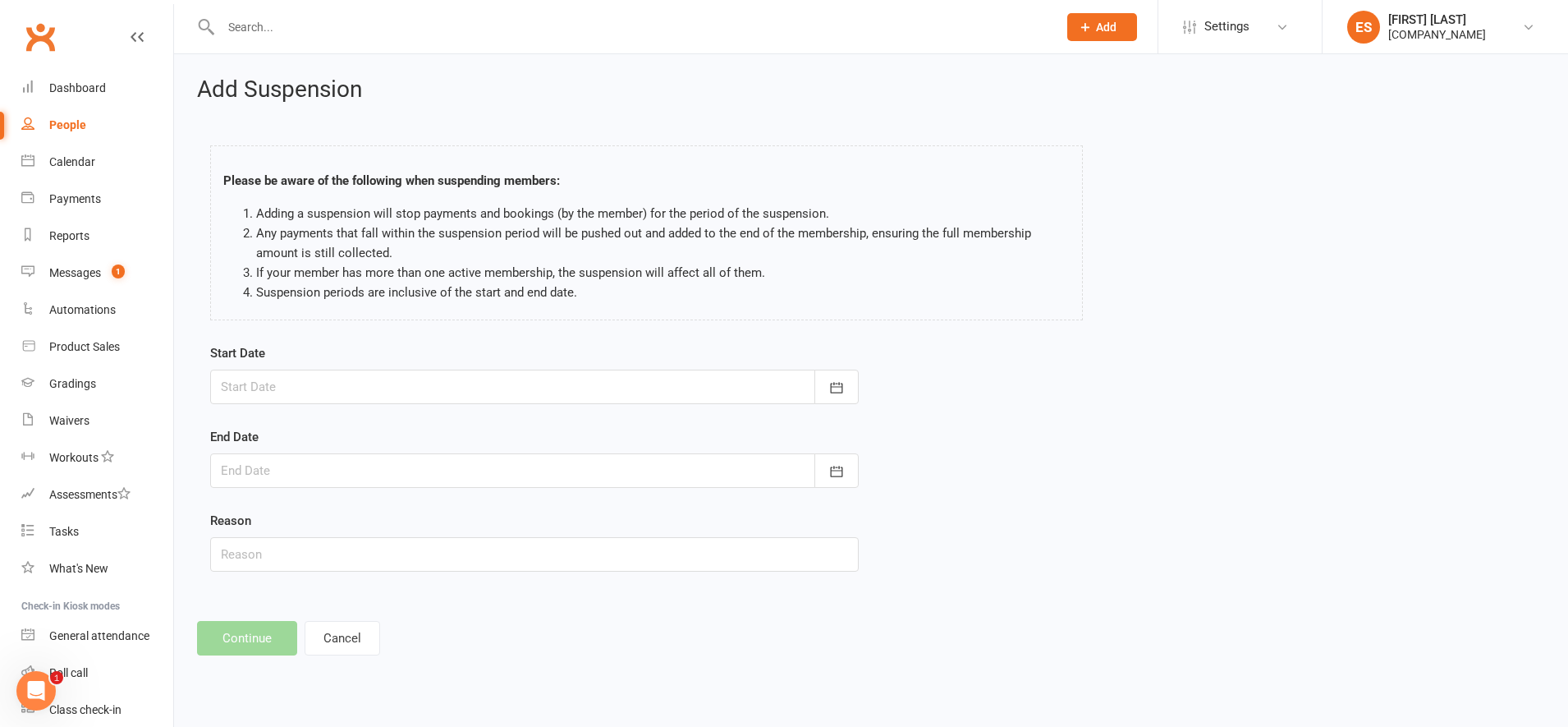 click at bounding box center (534, 387) 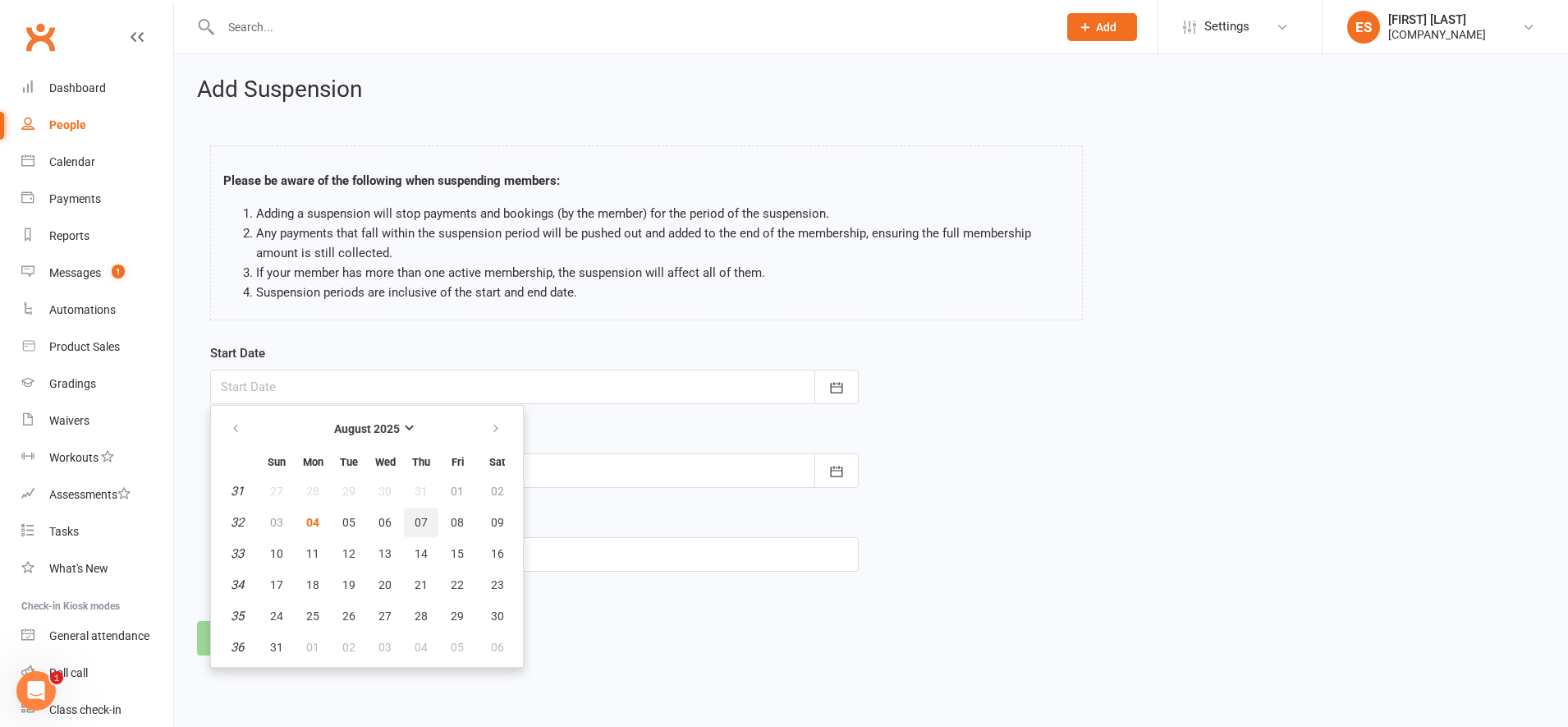 click on "07" at bounding box center (421, 522) 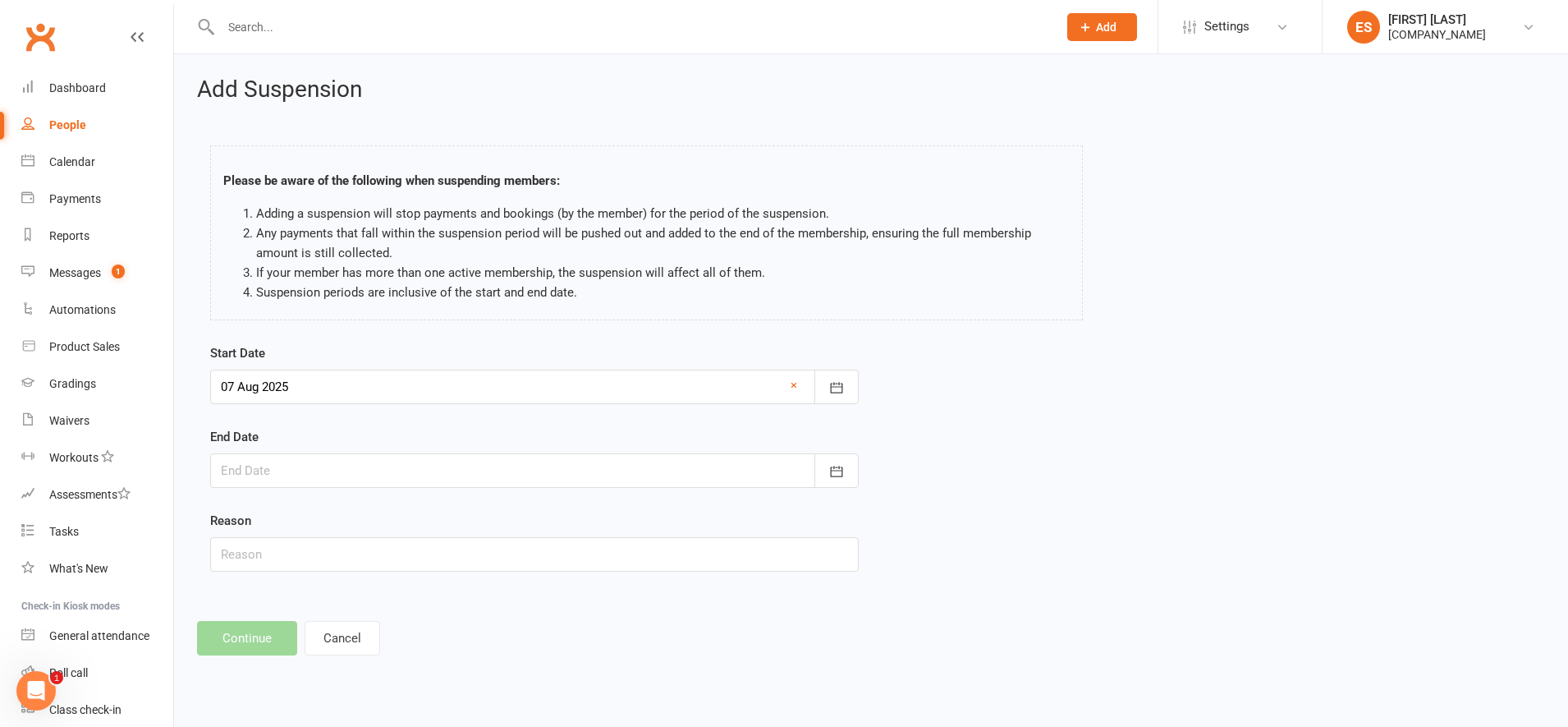click at bounding box center [534, 471] 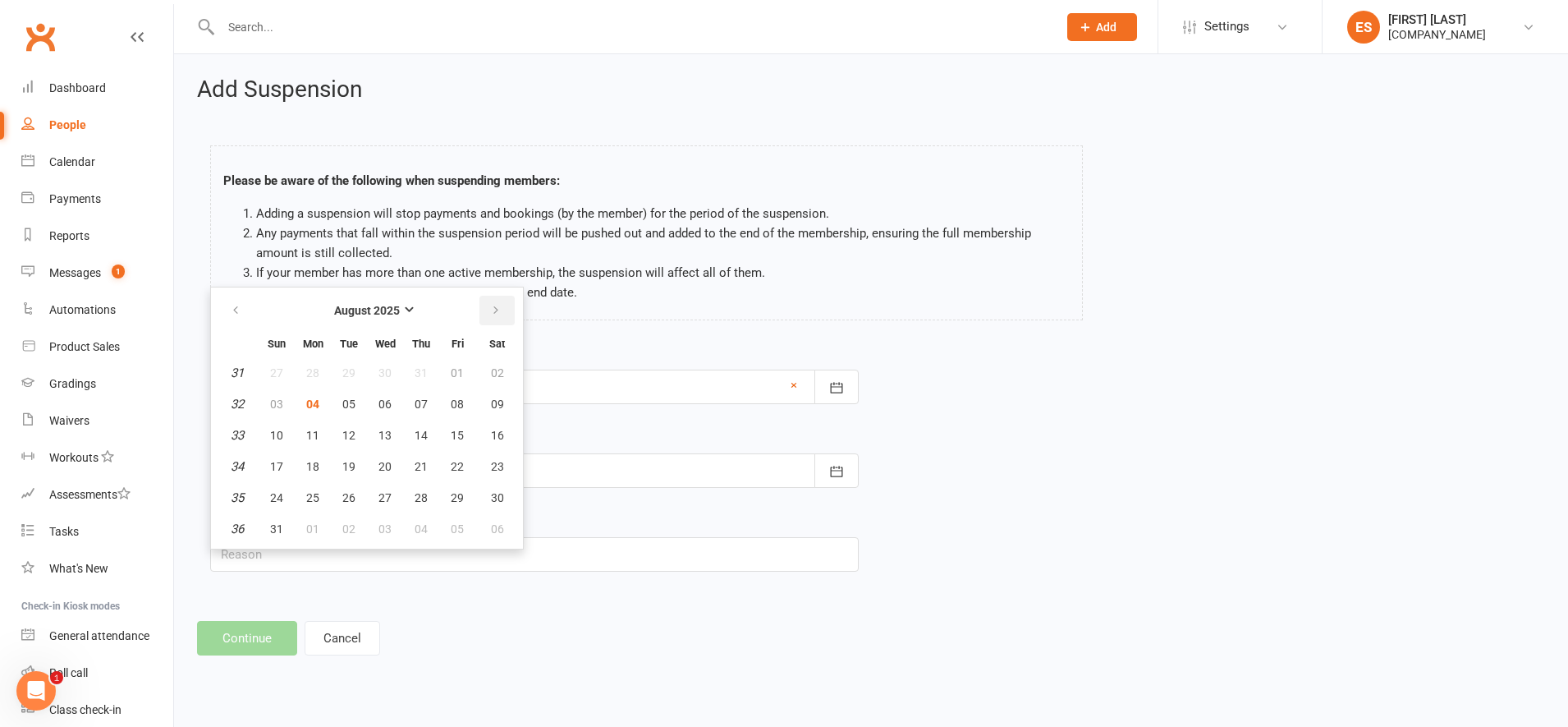 click at bounding box center [497, 311] 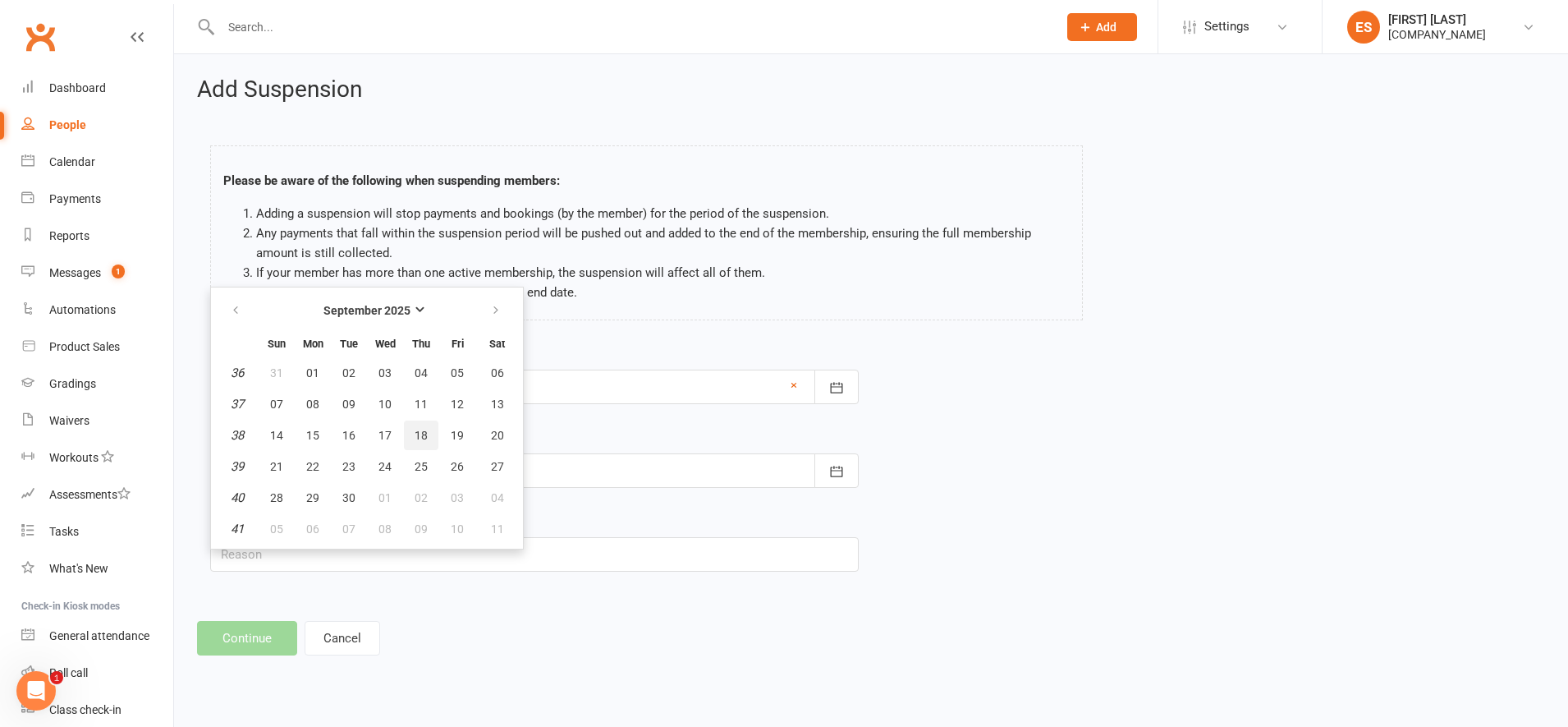 click on "18" at bounding box center (421, 435) 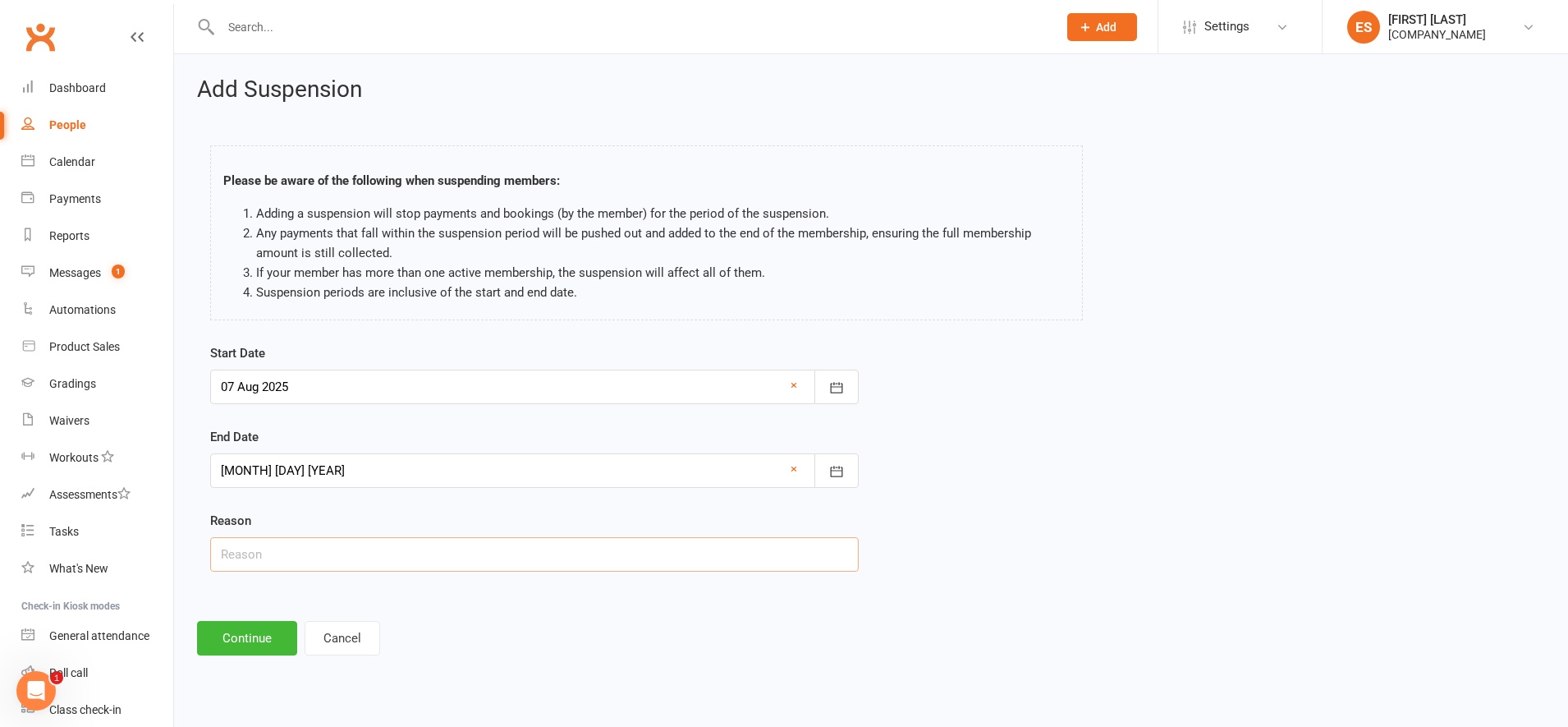 click at bounding box center [534, 554] 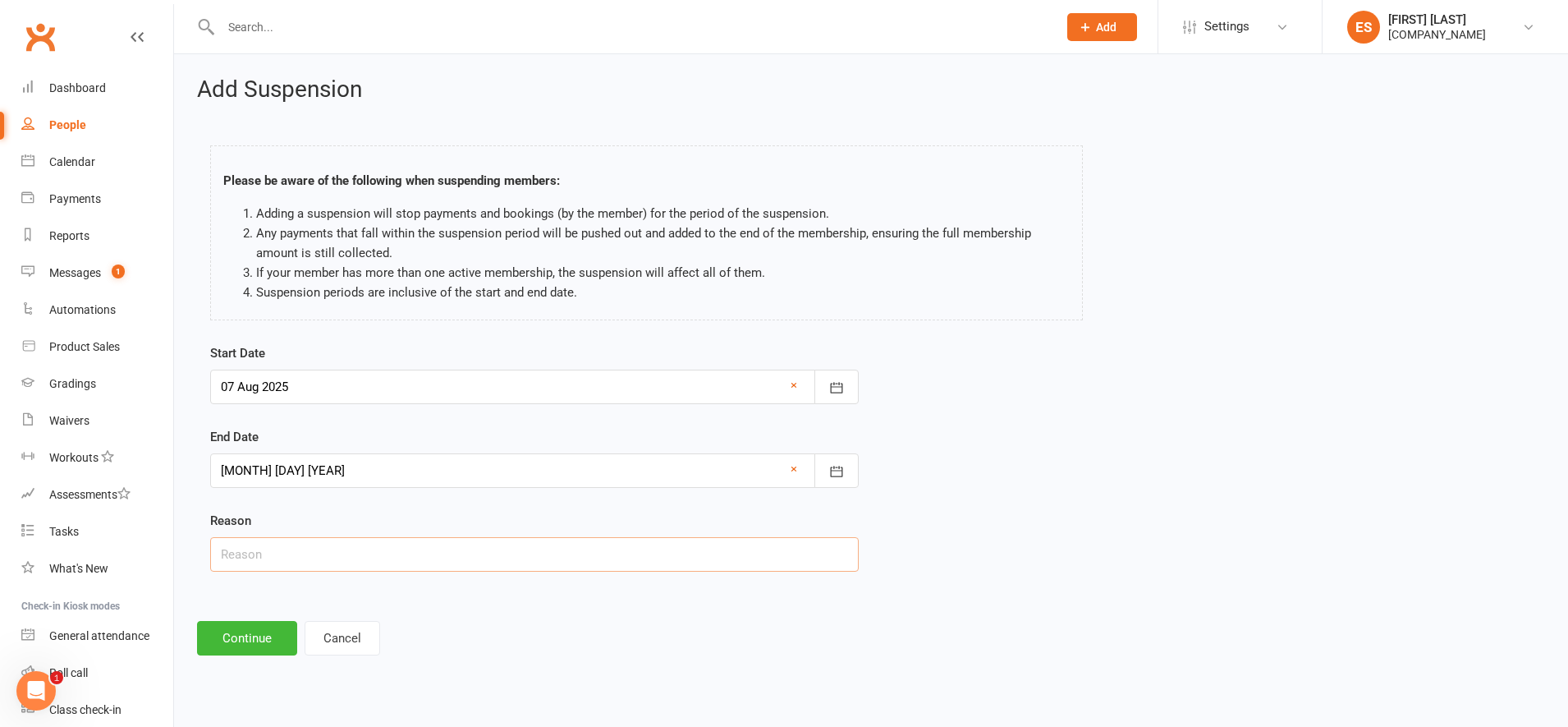 type on "Holiday" 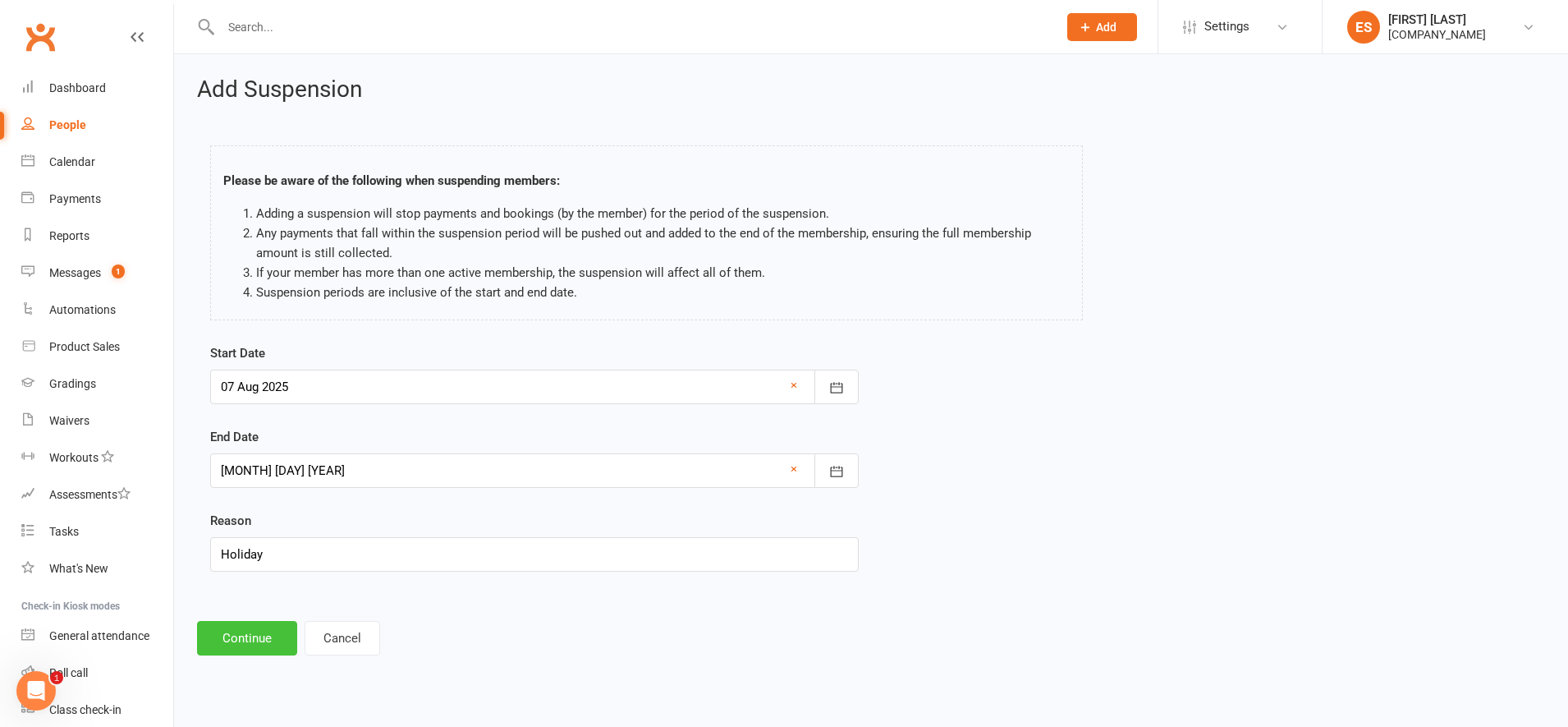 click on "Continue" at bounding box center (247, 638) 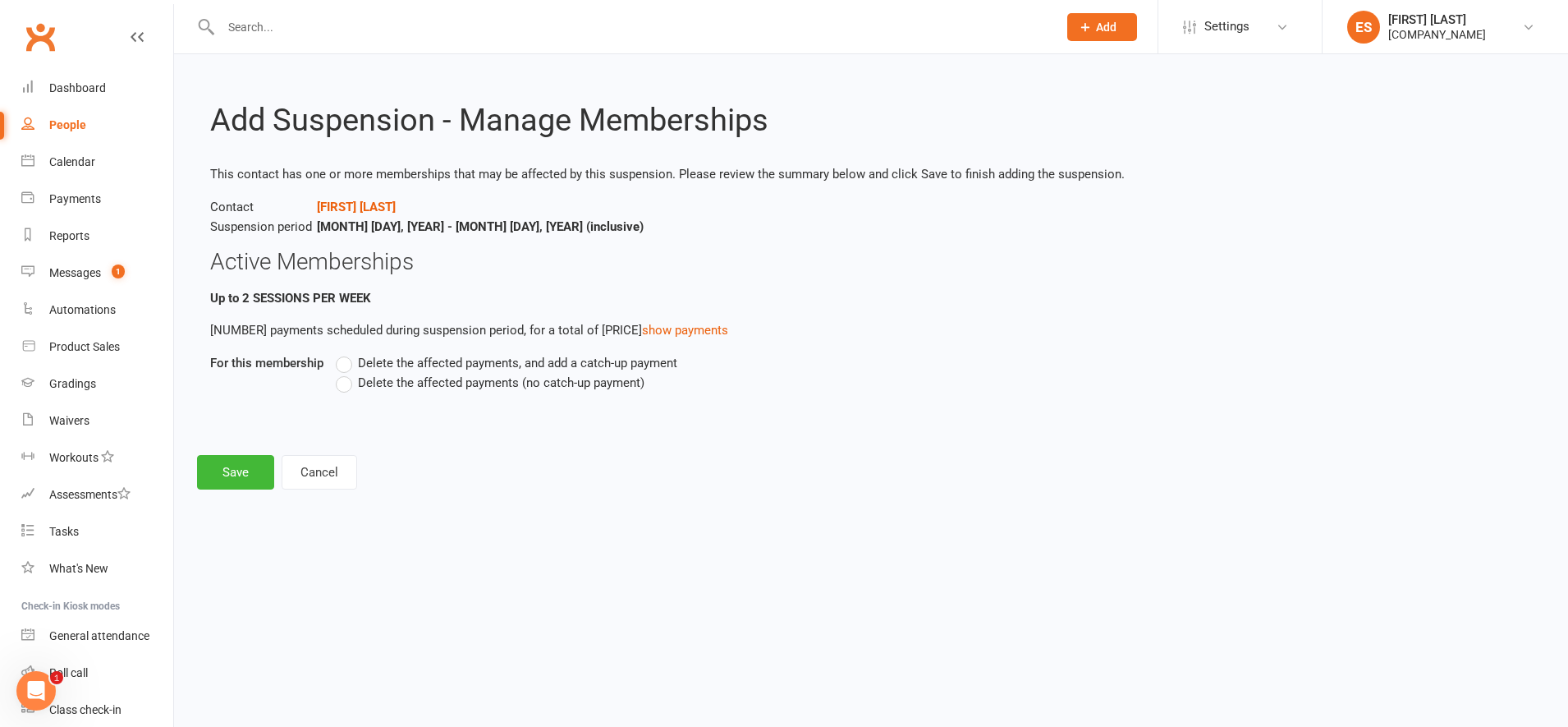click on "Delete the affected payments (no catch-up payment)" at bounding box center [490, 383] 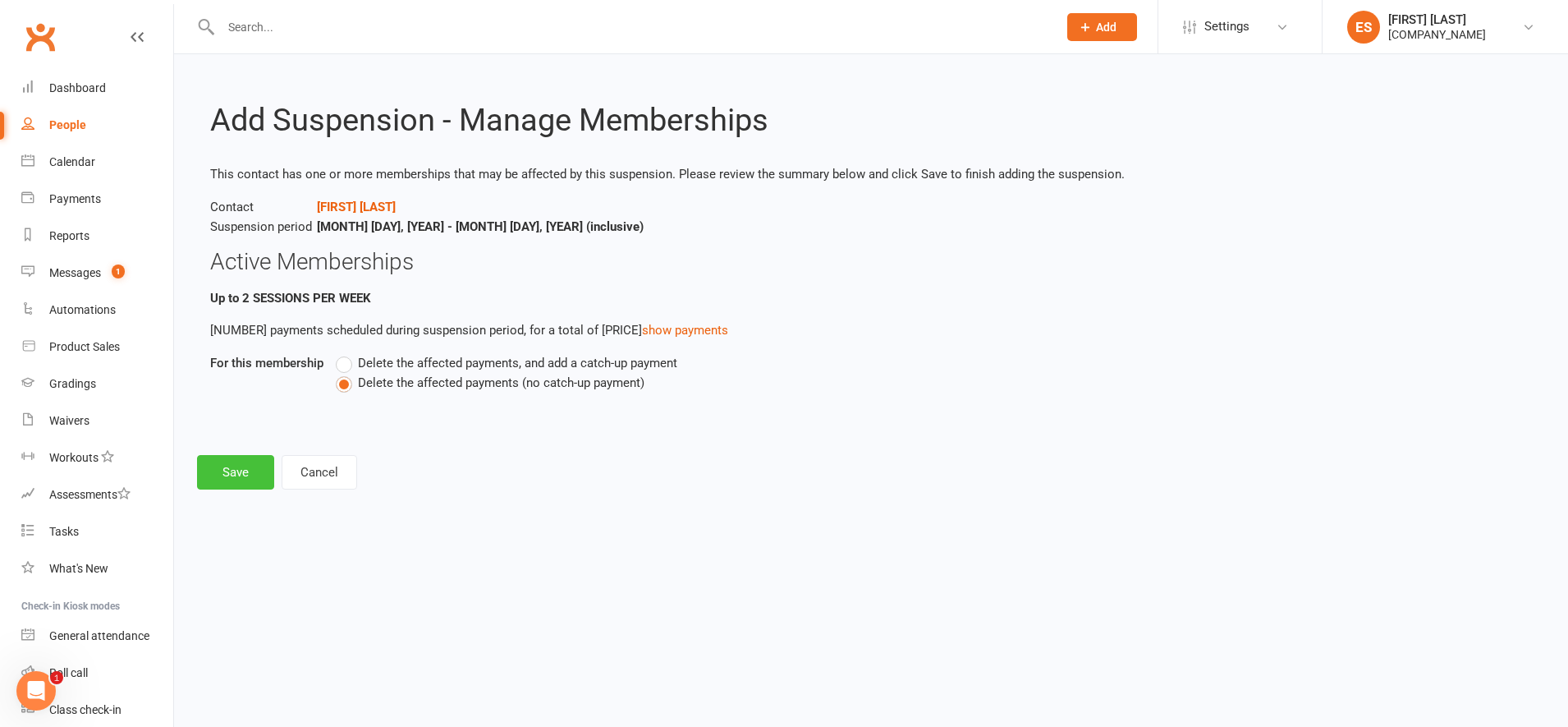 click on "Save" at bounding box center (236, 472) 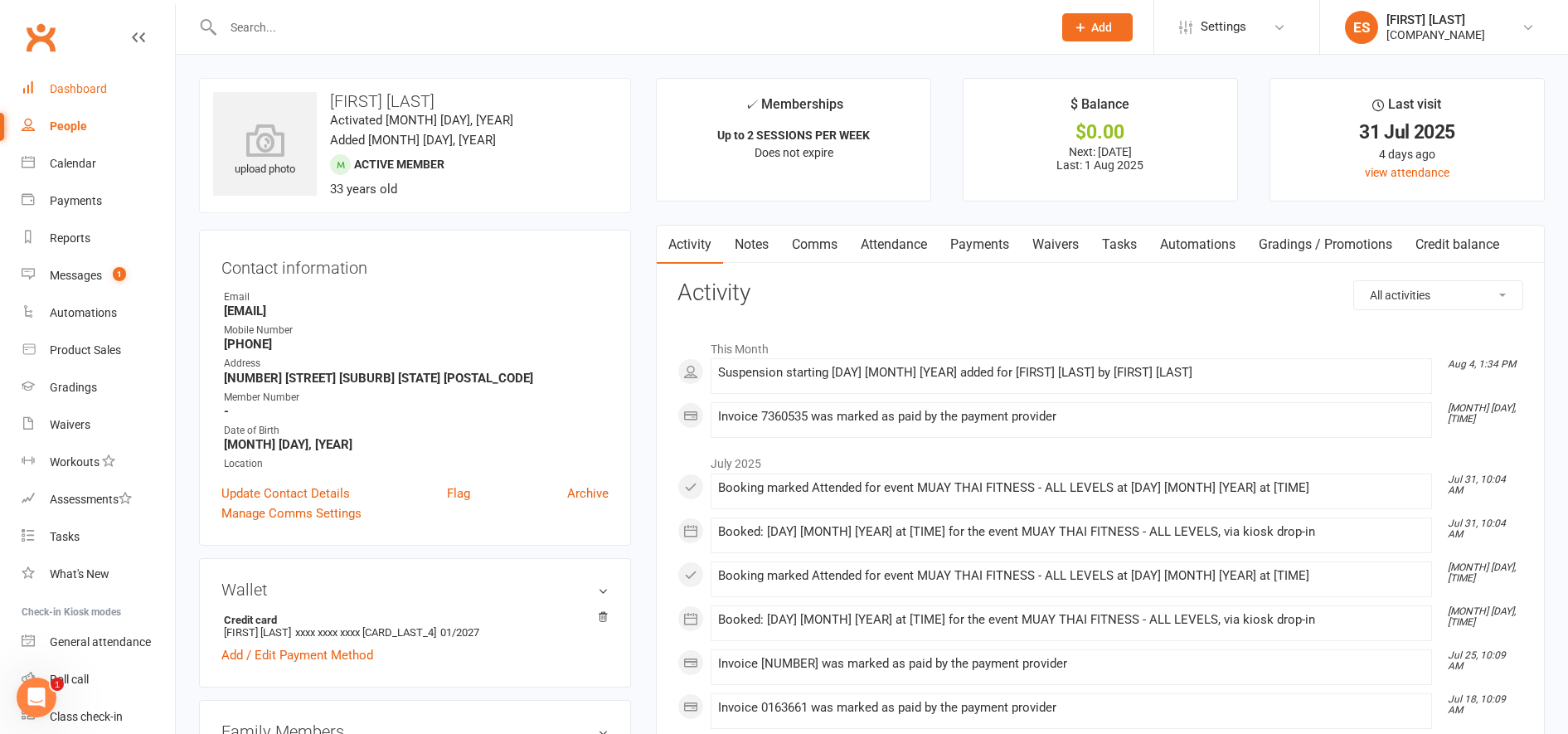 click on "Dashboard" at bounding box center (78, 89) 